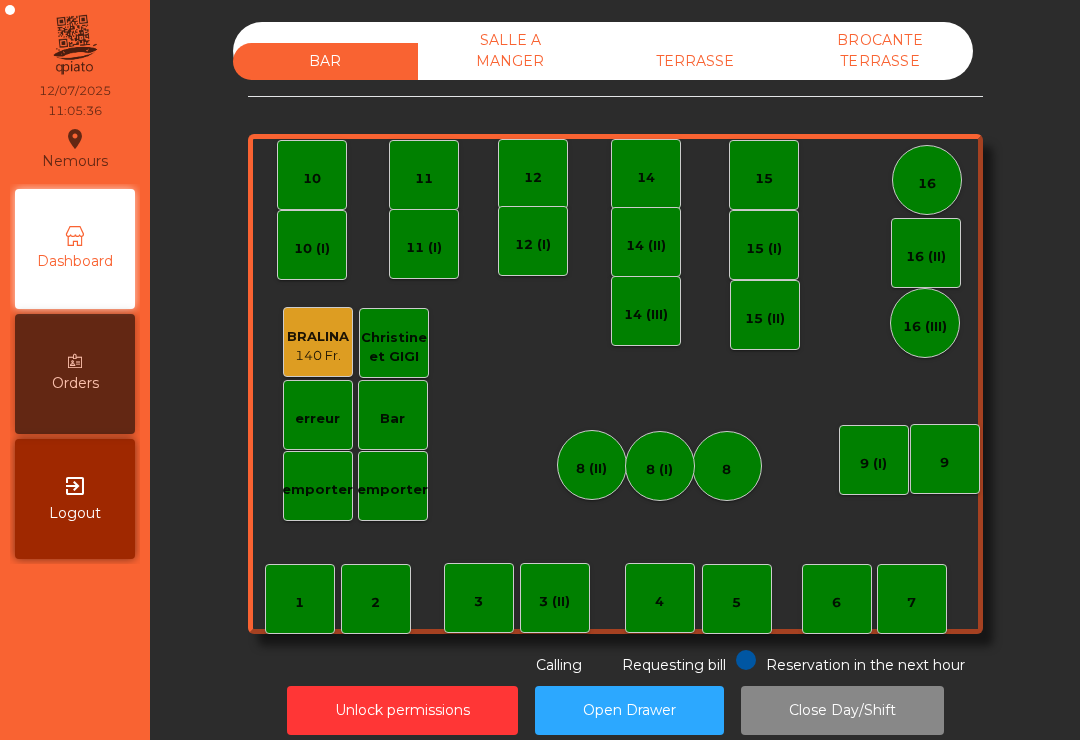 scroll, scrollTop: 0, scrollLeft: 0, axis: both 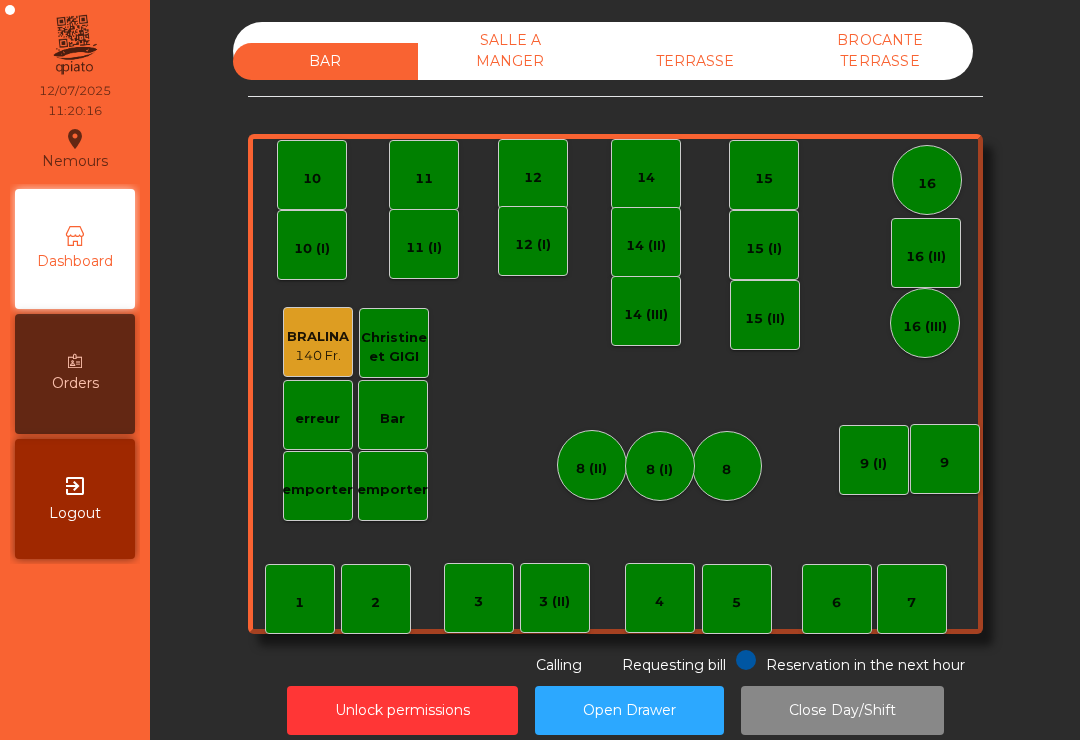 click on "TERRASSE" 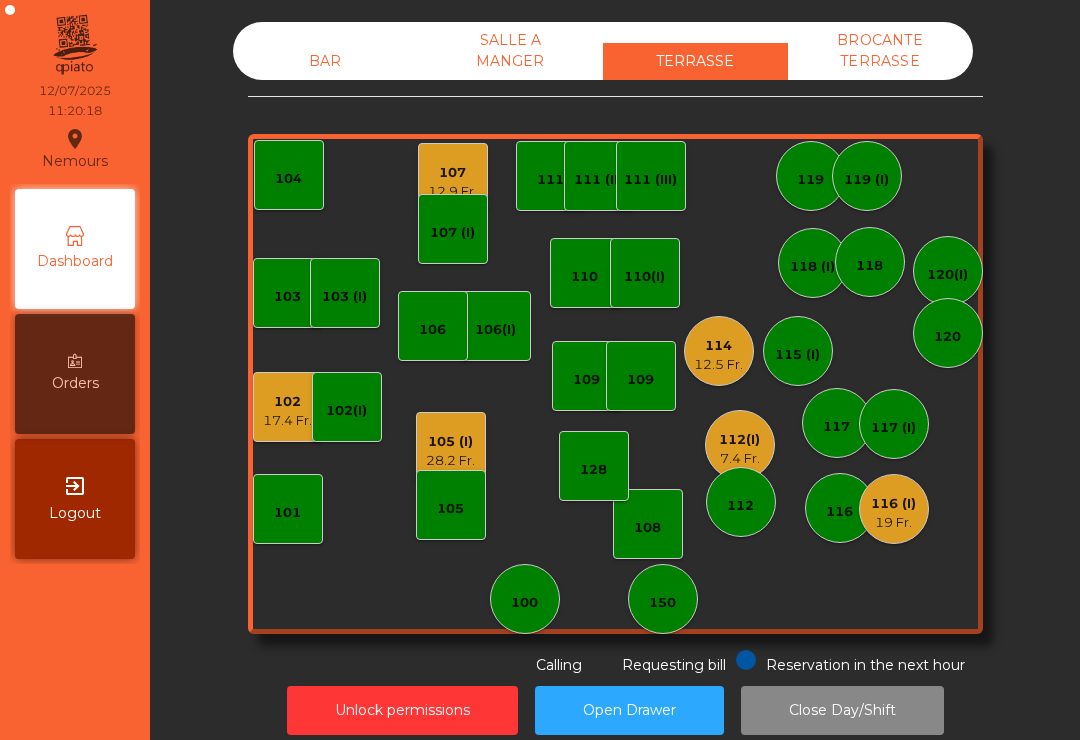 click on "112(I)" 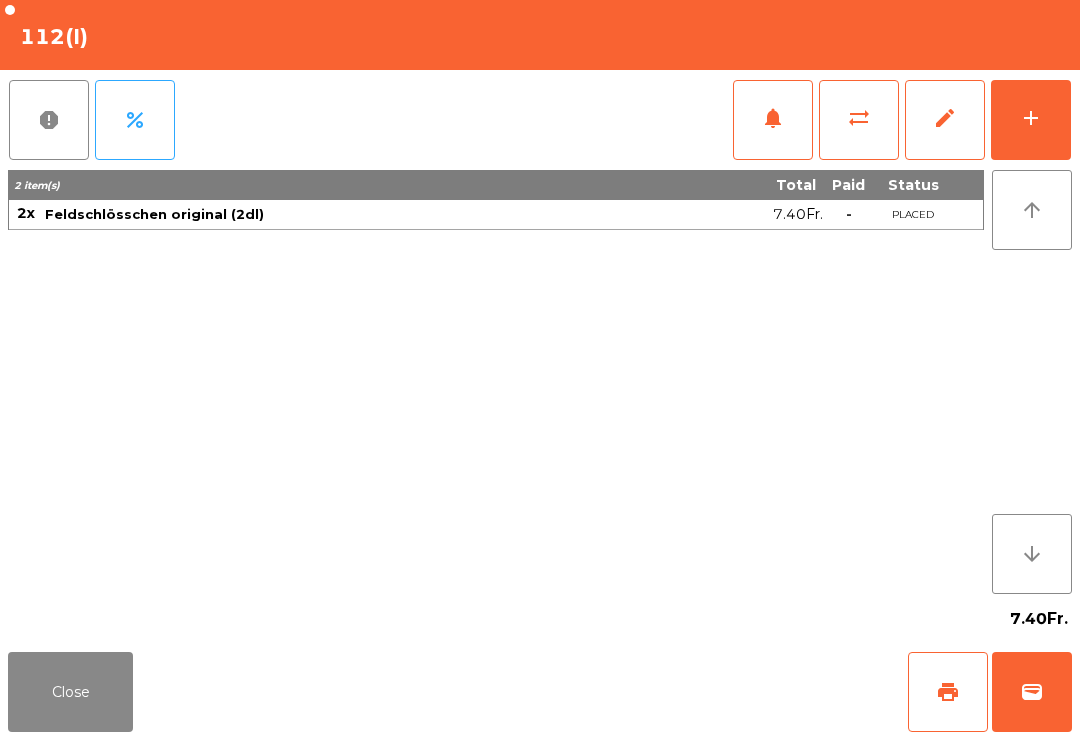 click on "Close" 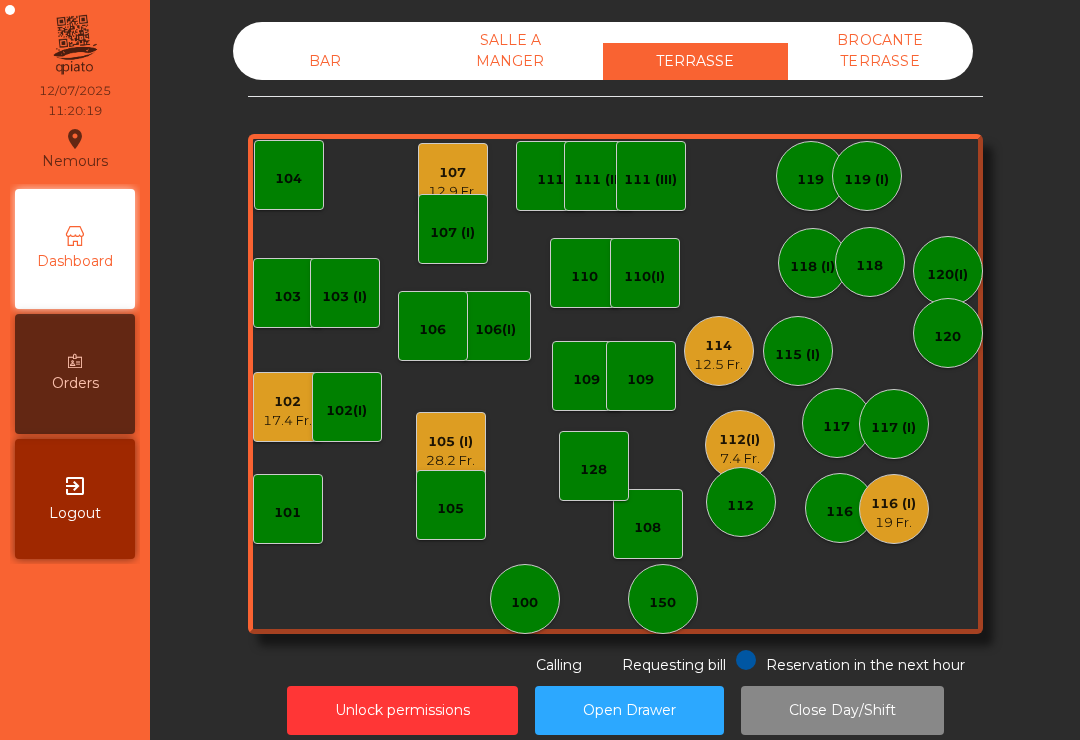 click on "116 (I)   19 Fr." 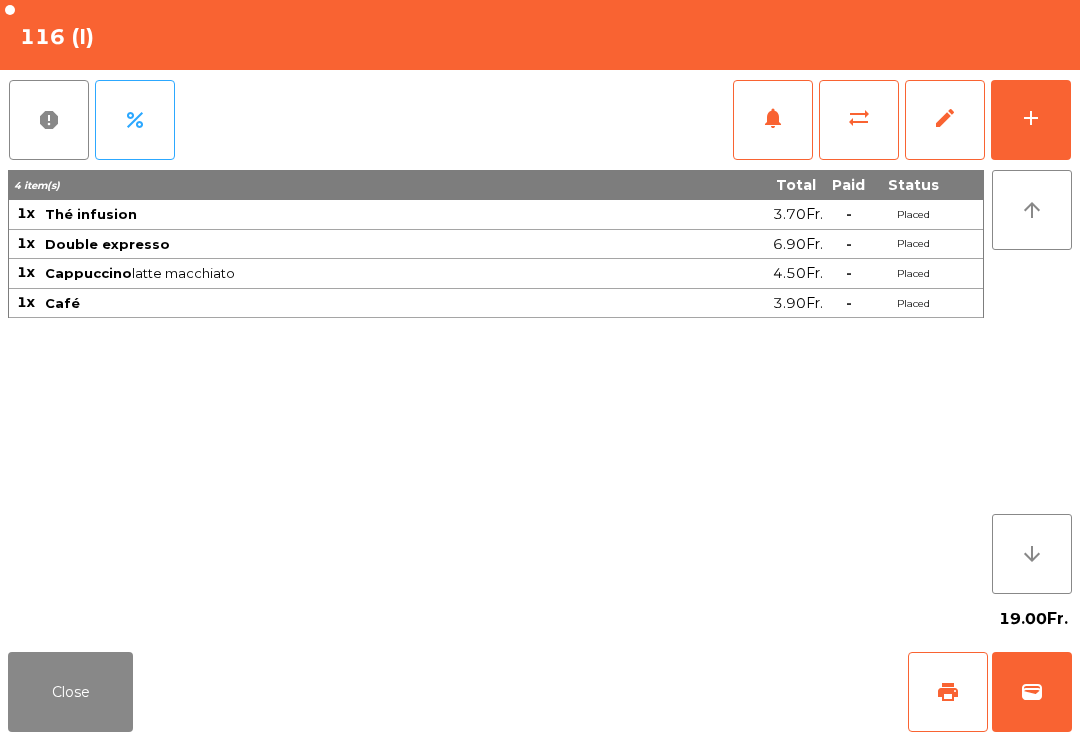 click on "print" 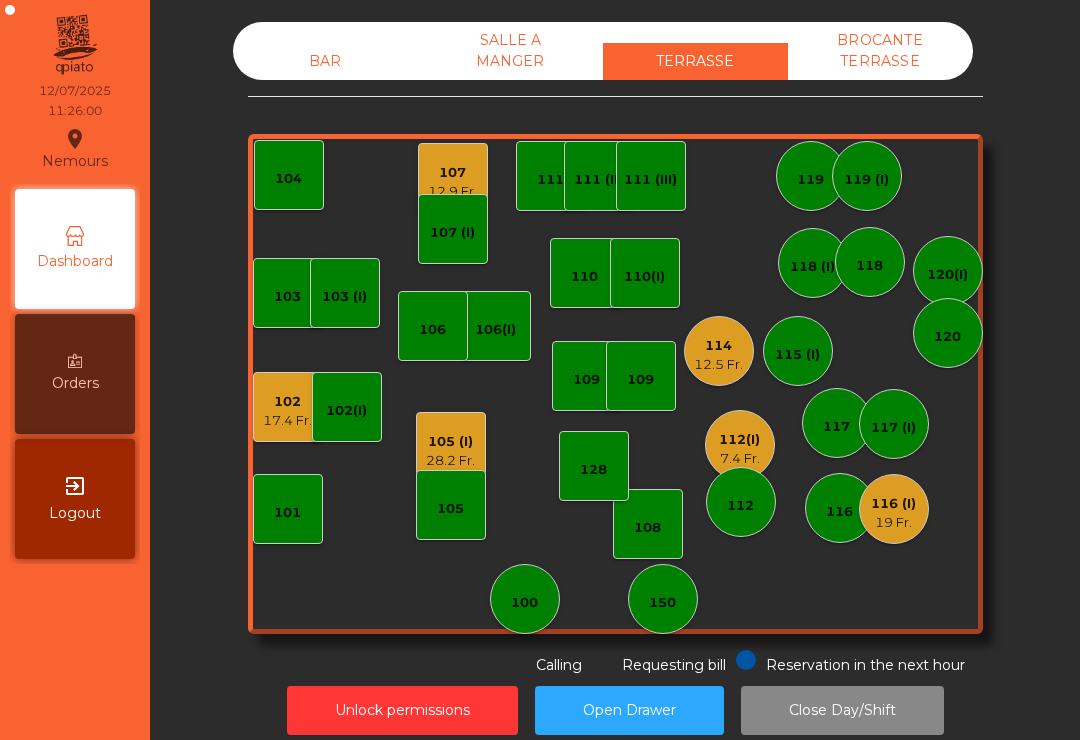 click on "17.4 Fr." 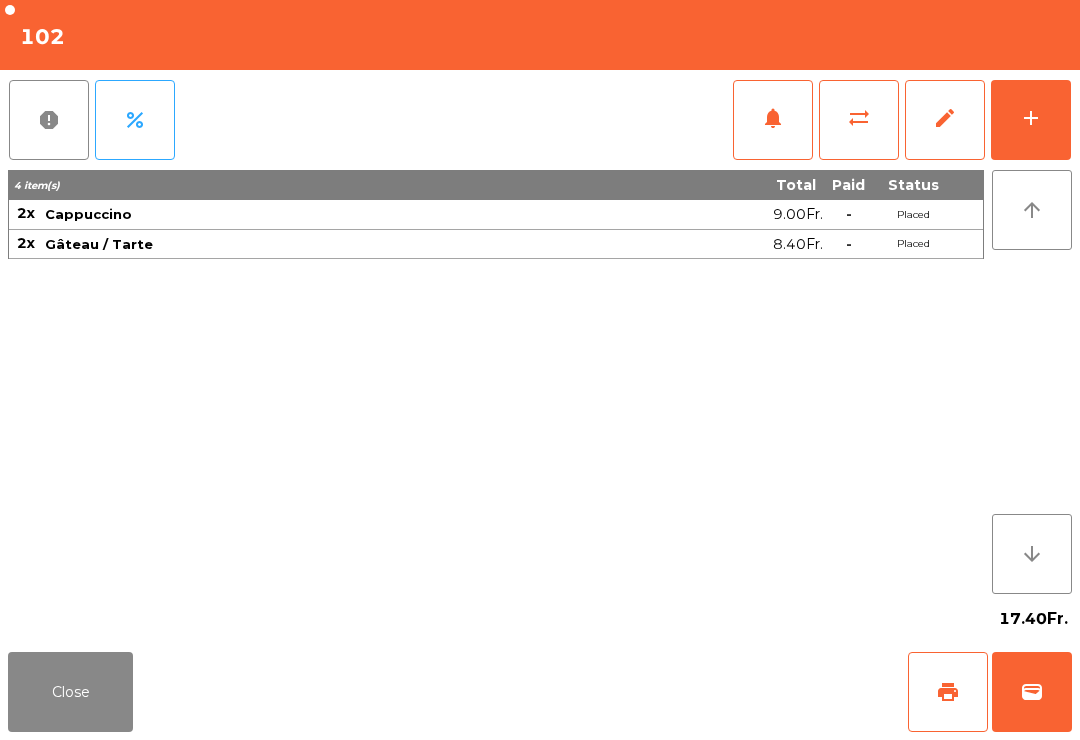 click on "print" 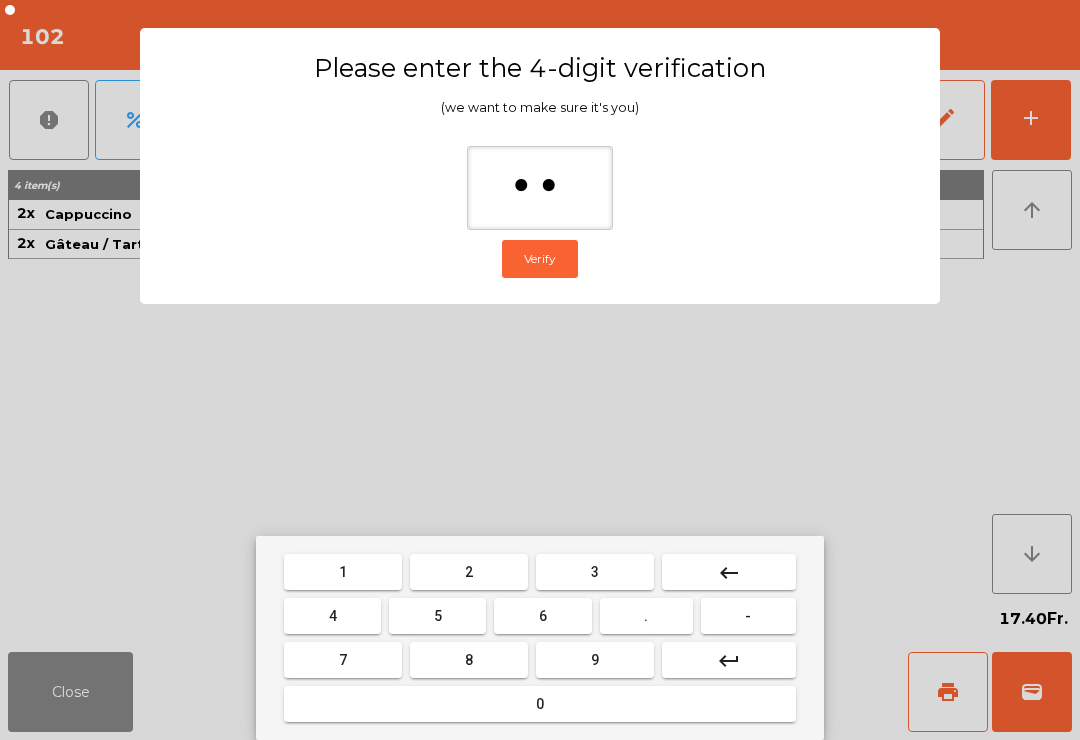 type on "***" 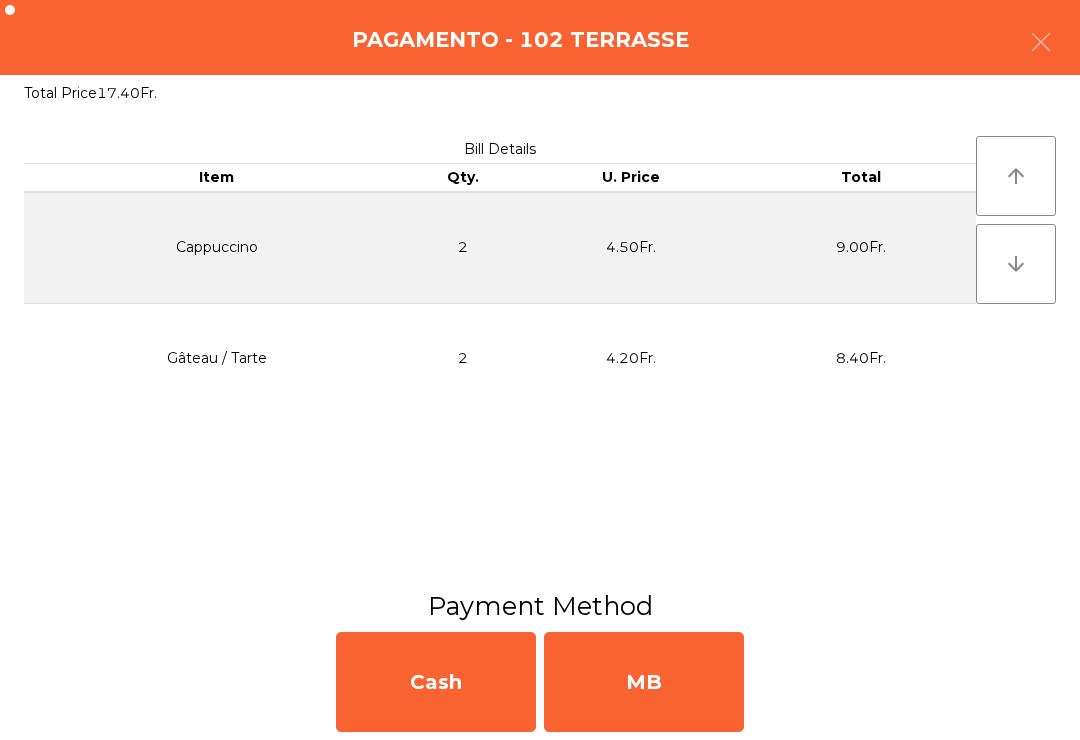 click on "MB" 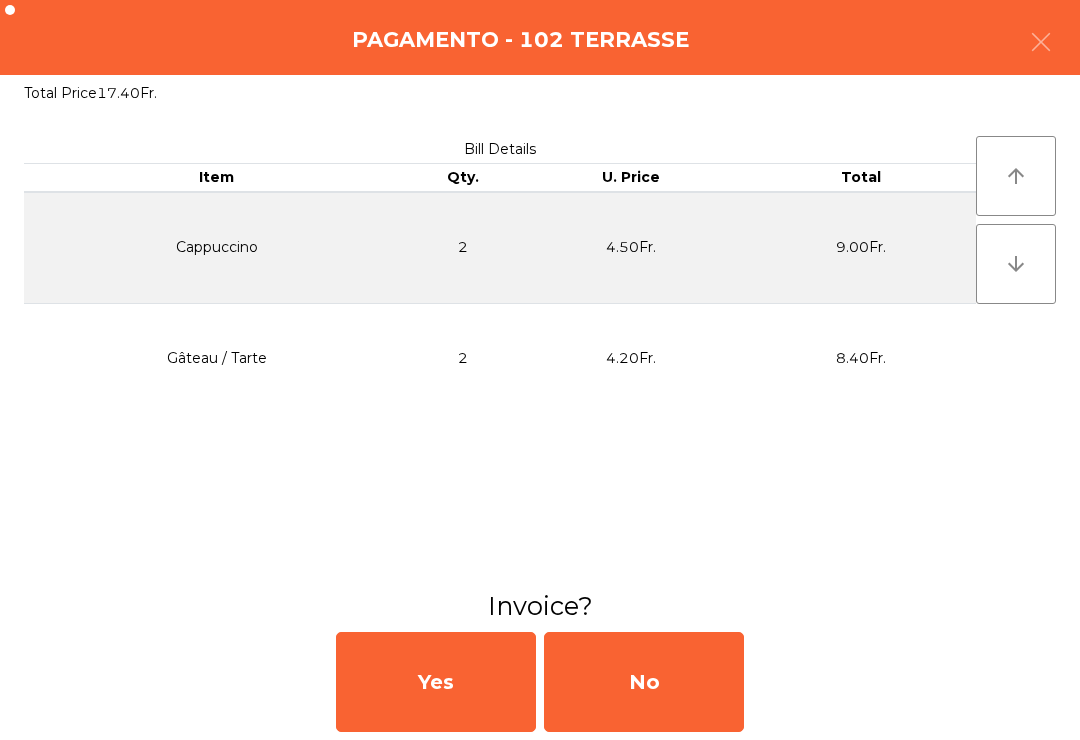 click on "No" 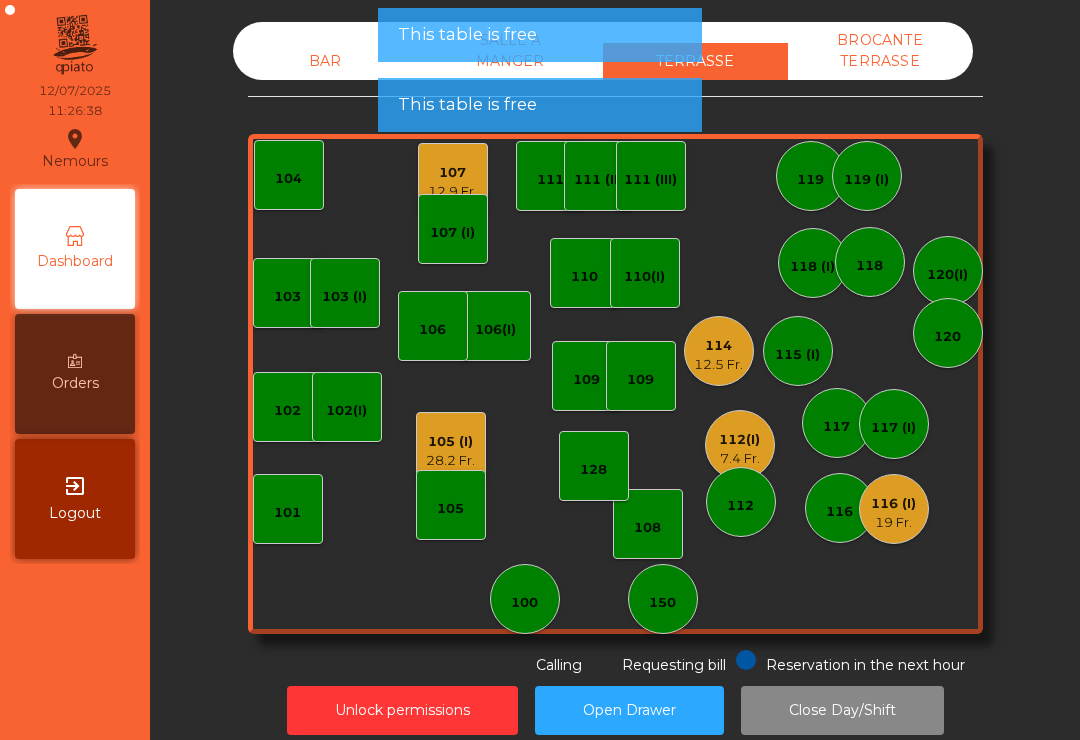 click on "12.5 Fr." 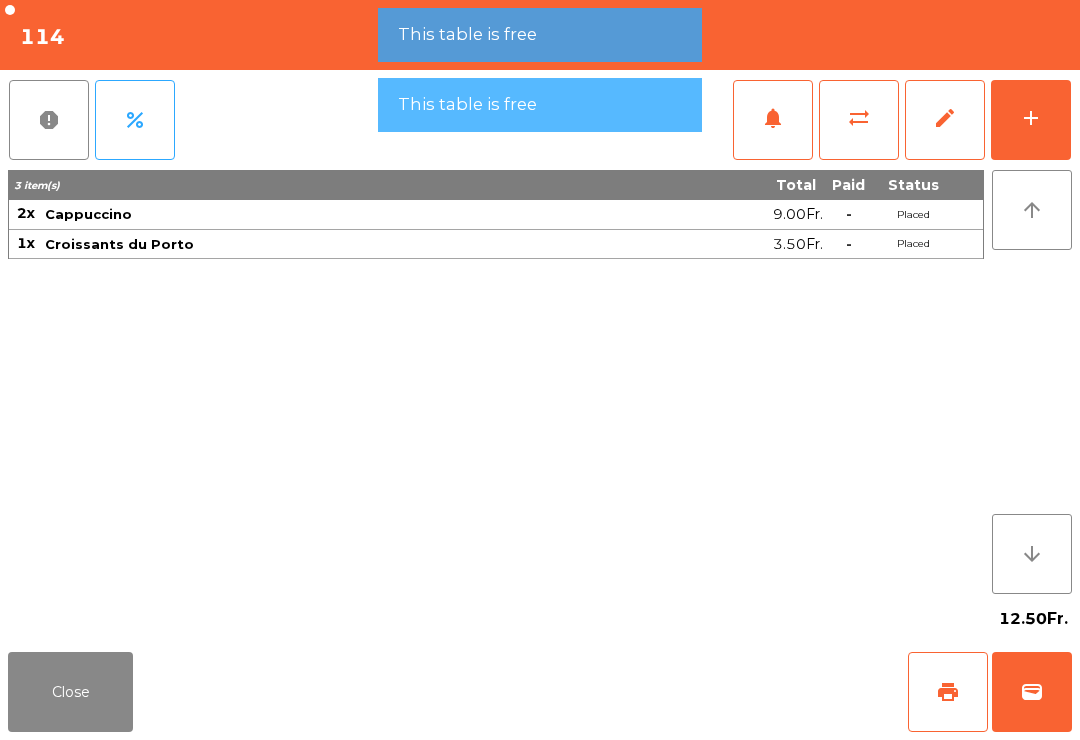 click on "wallet" 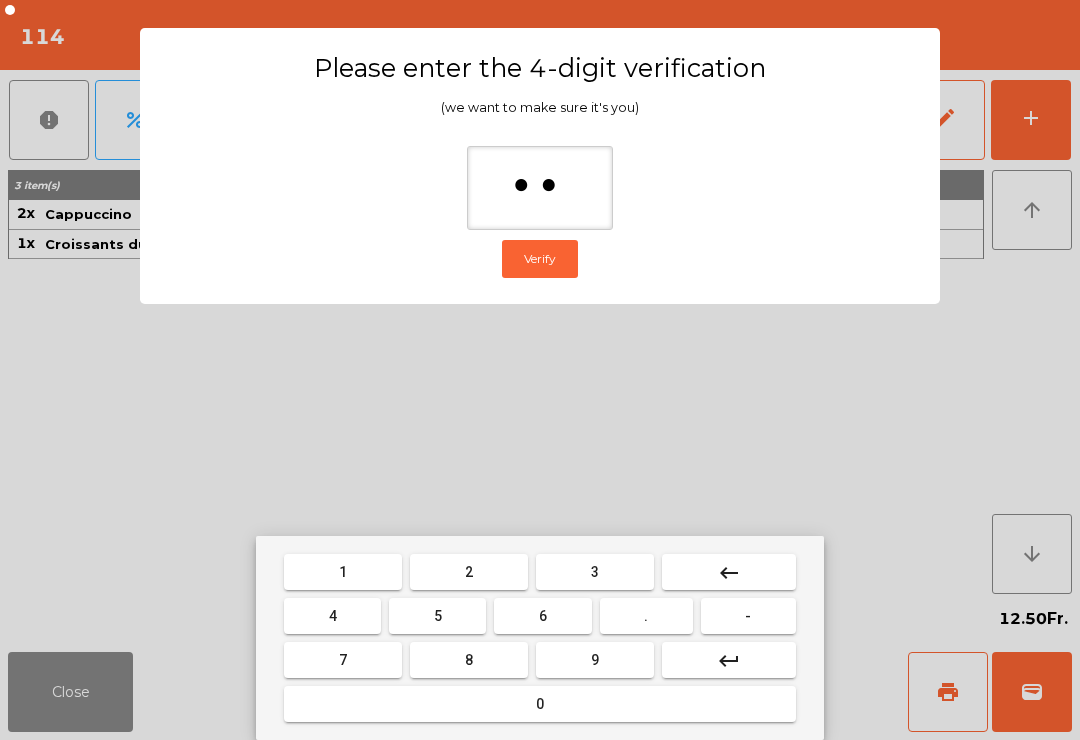 type on "***" 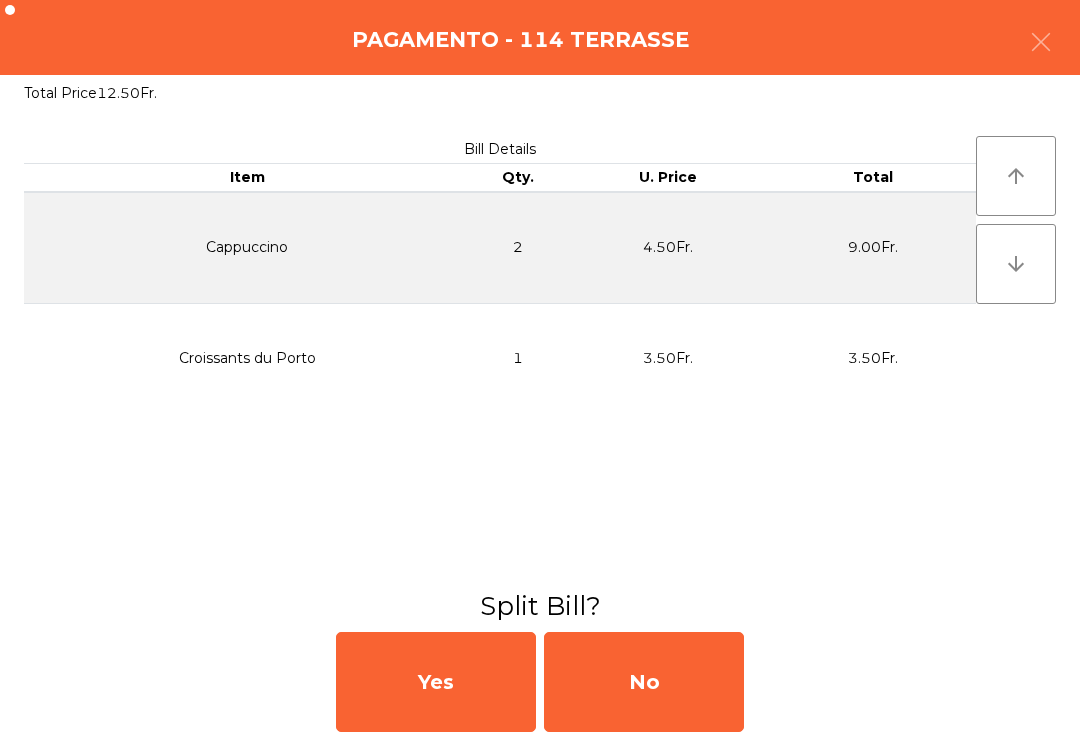 click on "No" 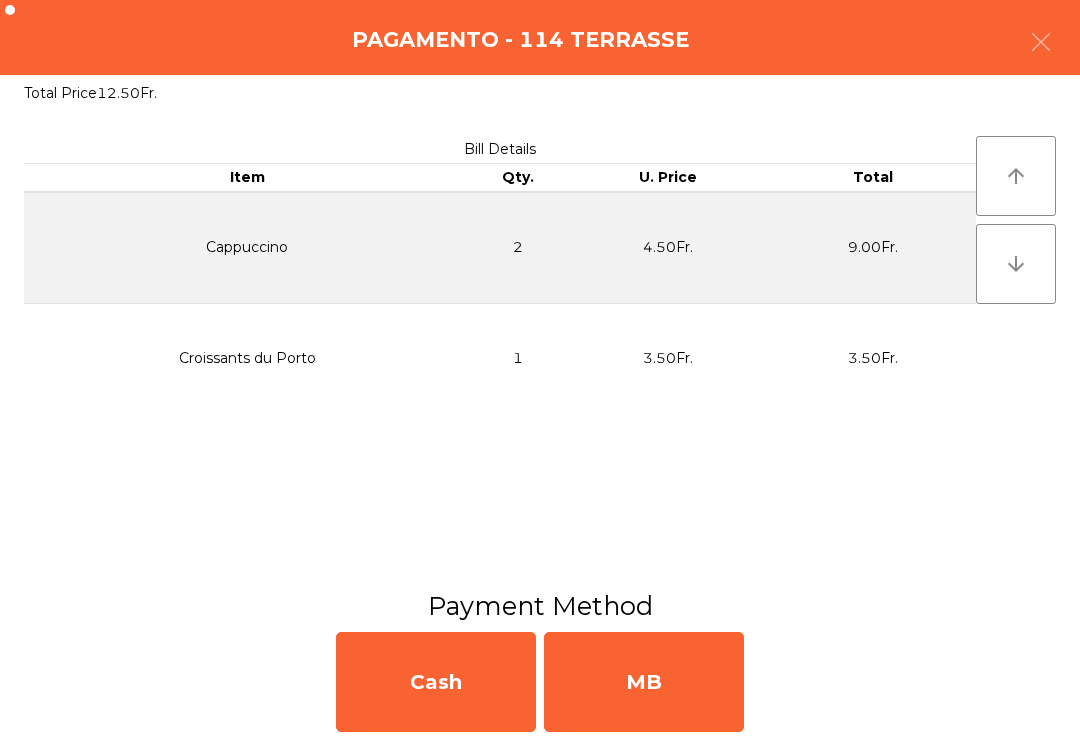 click on "MB" 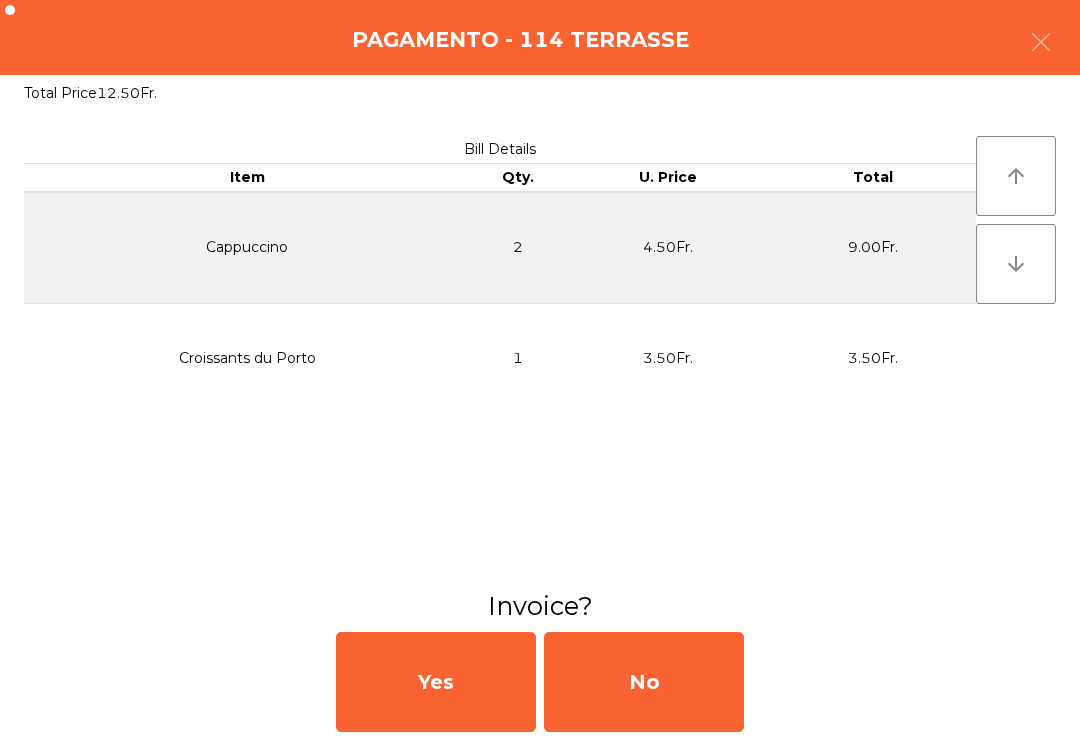 click on "No" 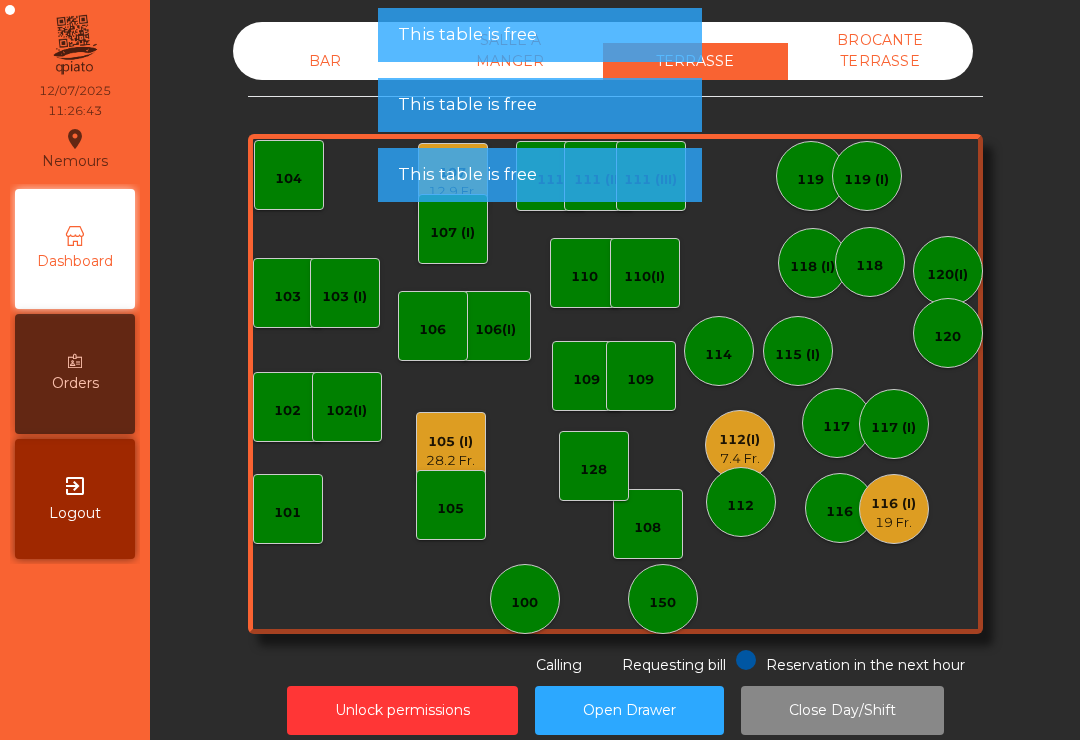 click on "112(I)" 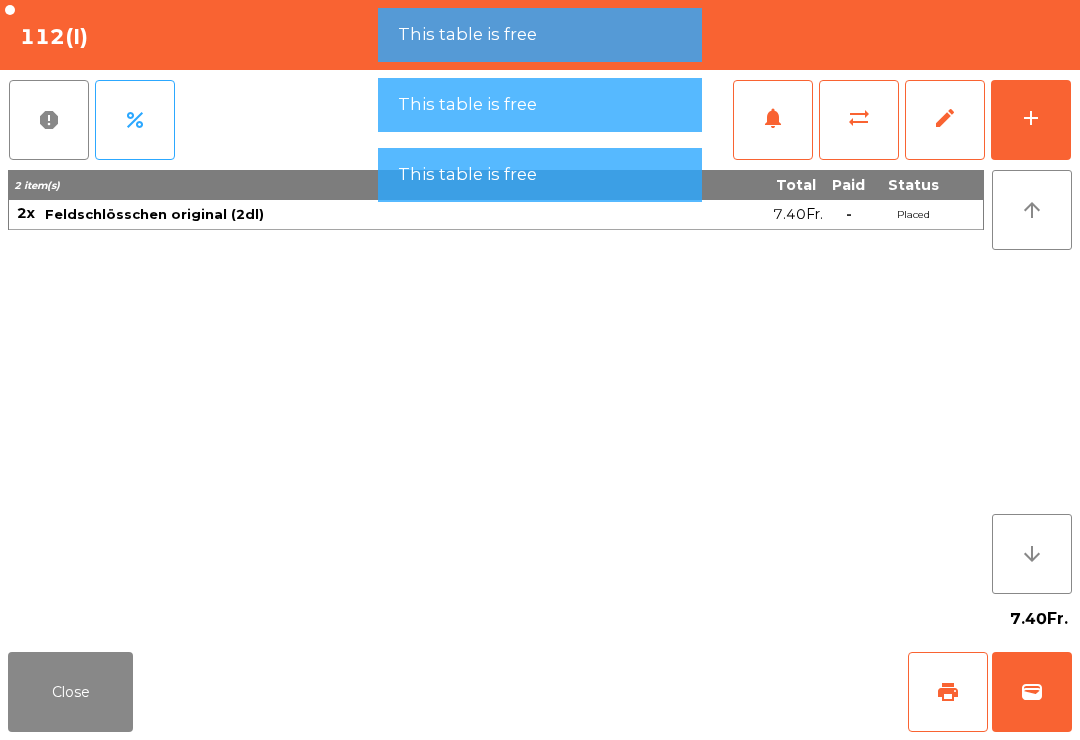 click on "Close" 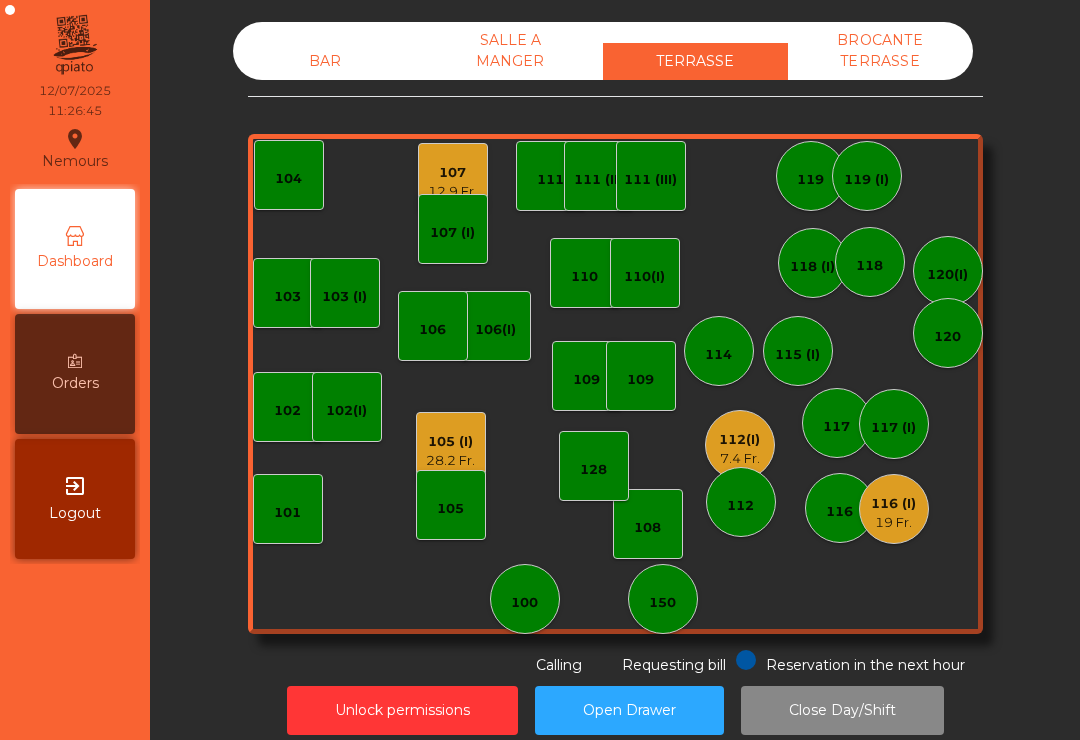 click on "105 (I)" 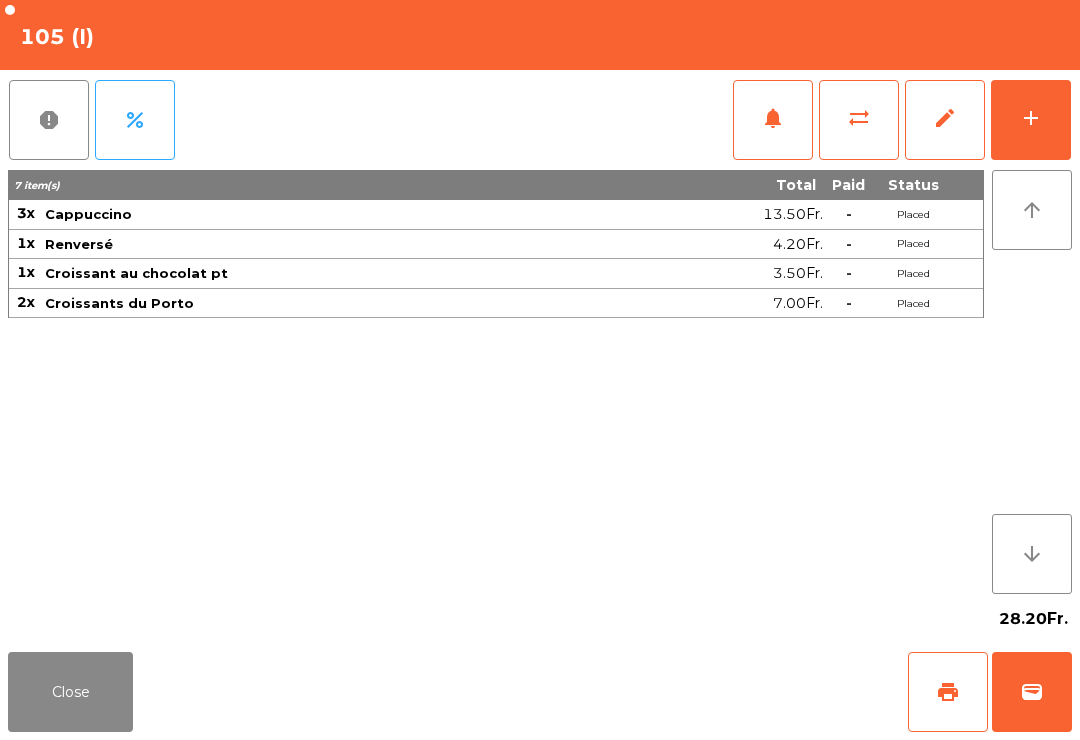 click on "wallet" 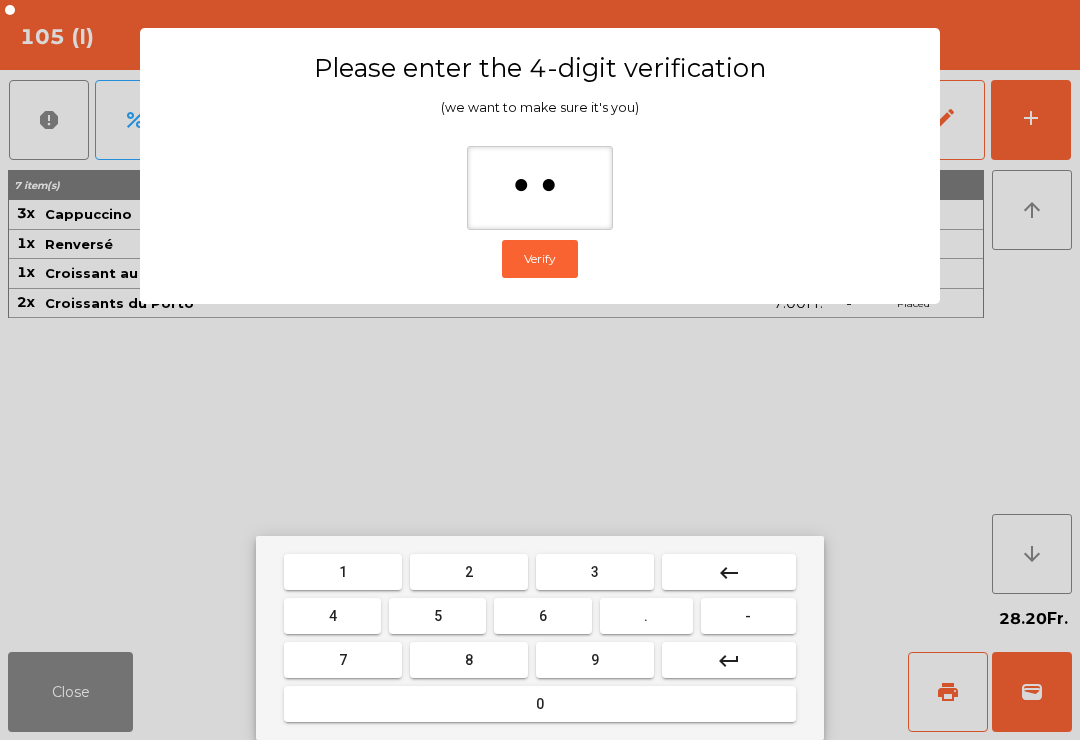 type on "***" 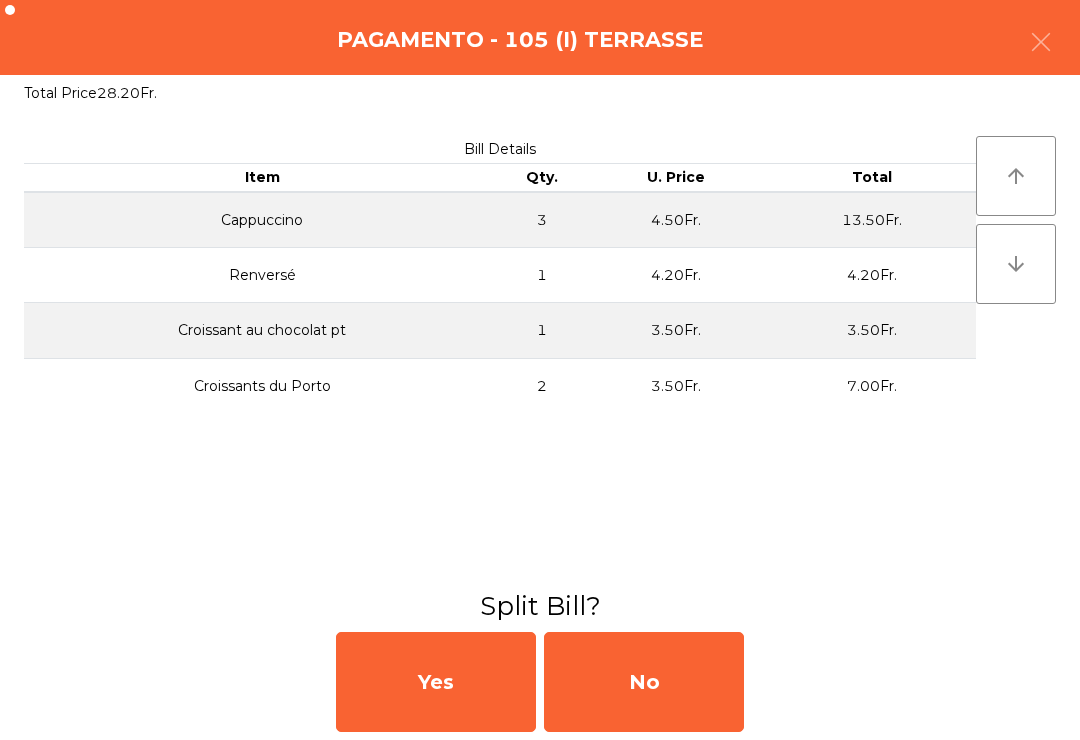 click on "No" 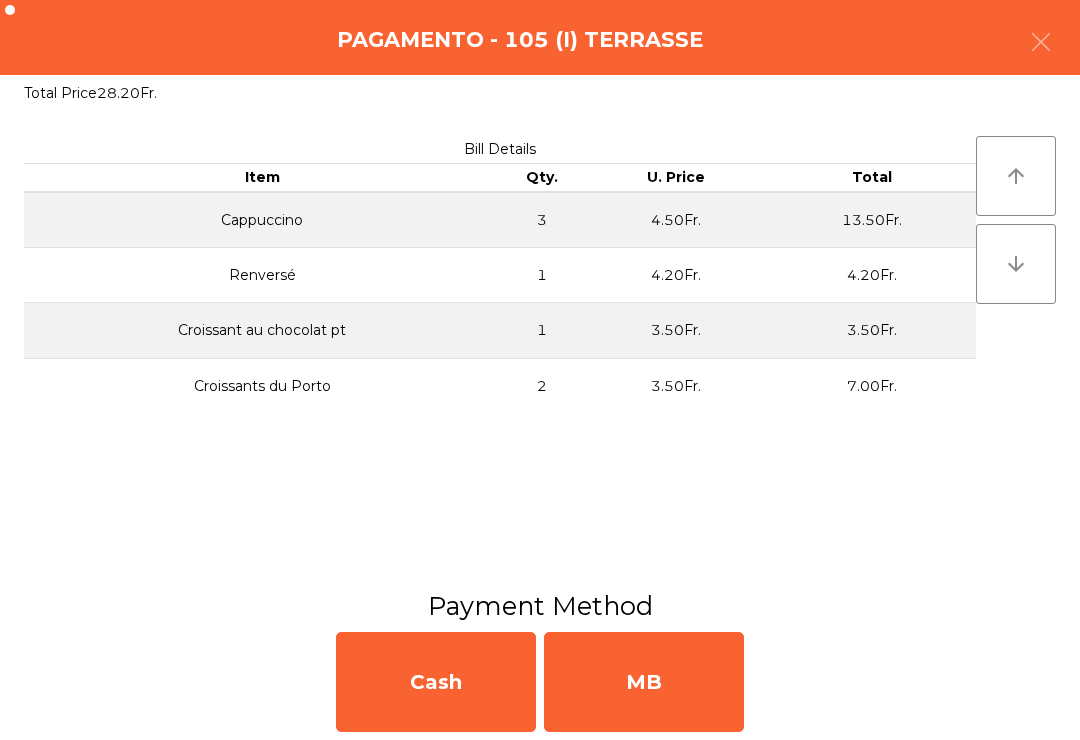 click on "MB" 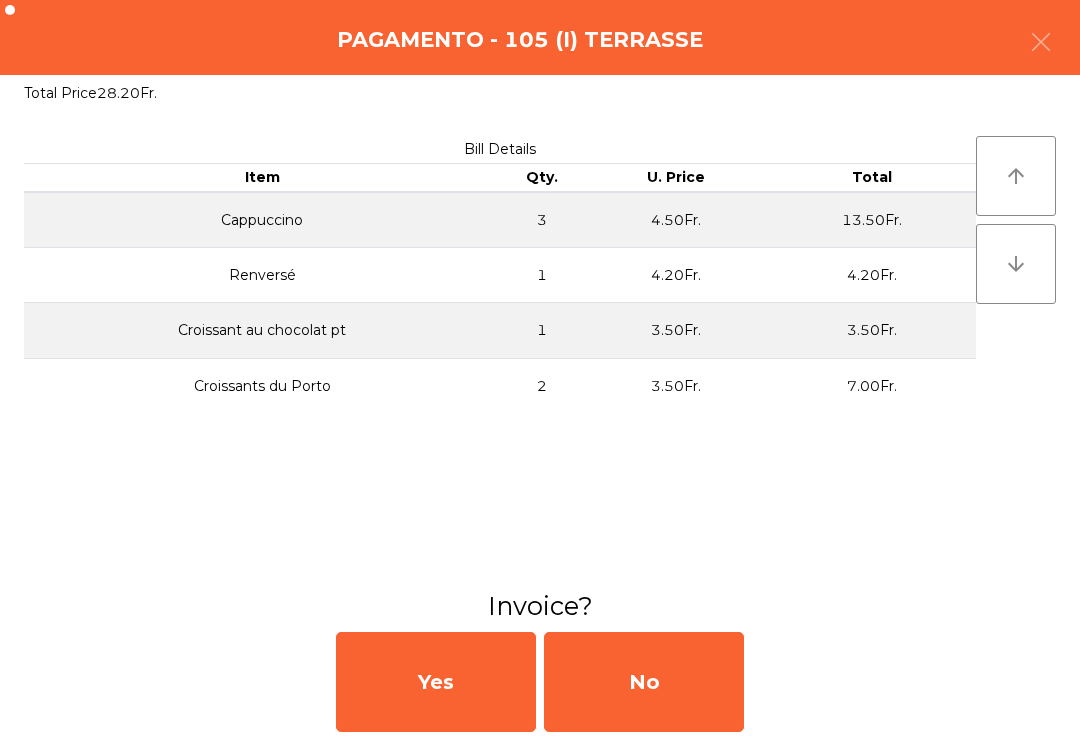 click on "No" 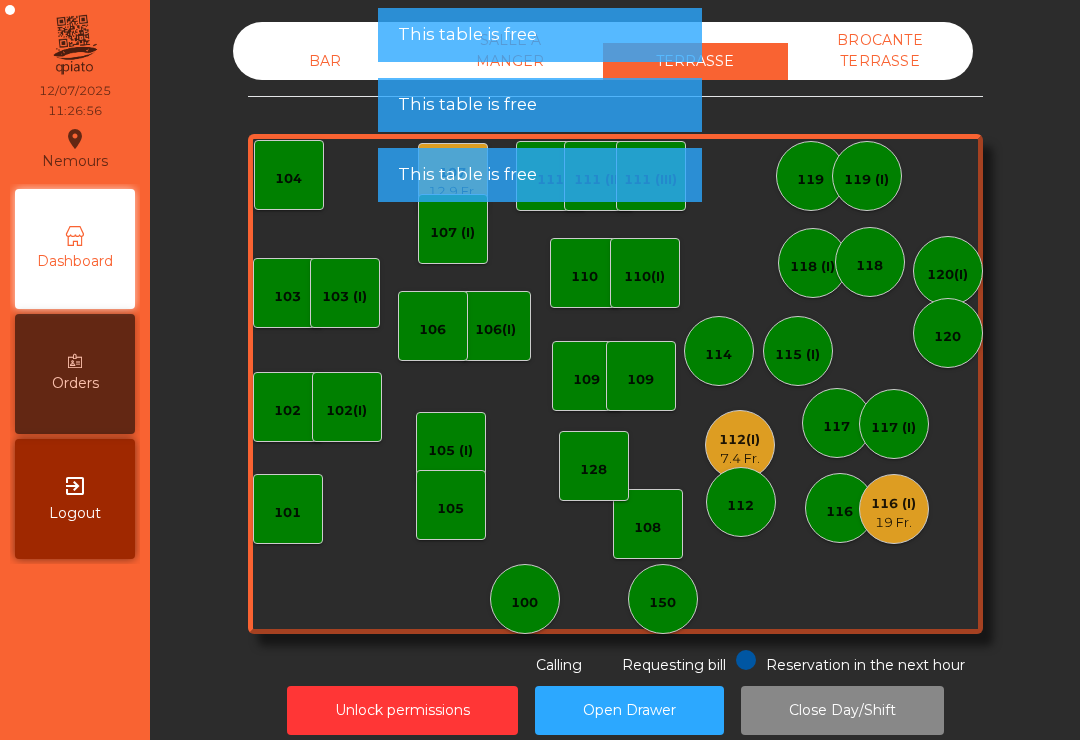 click on "This table is free" 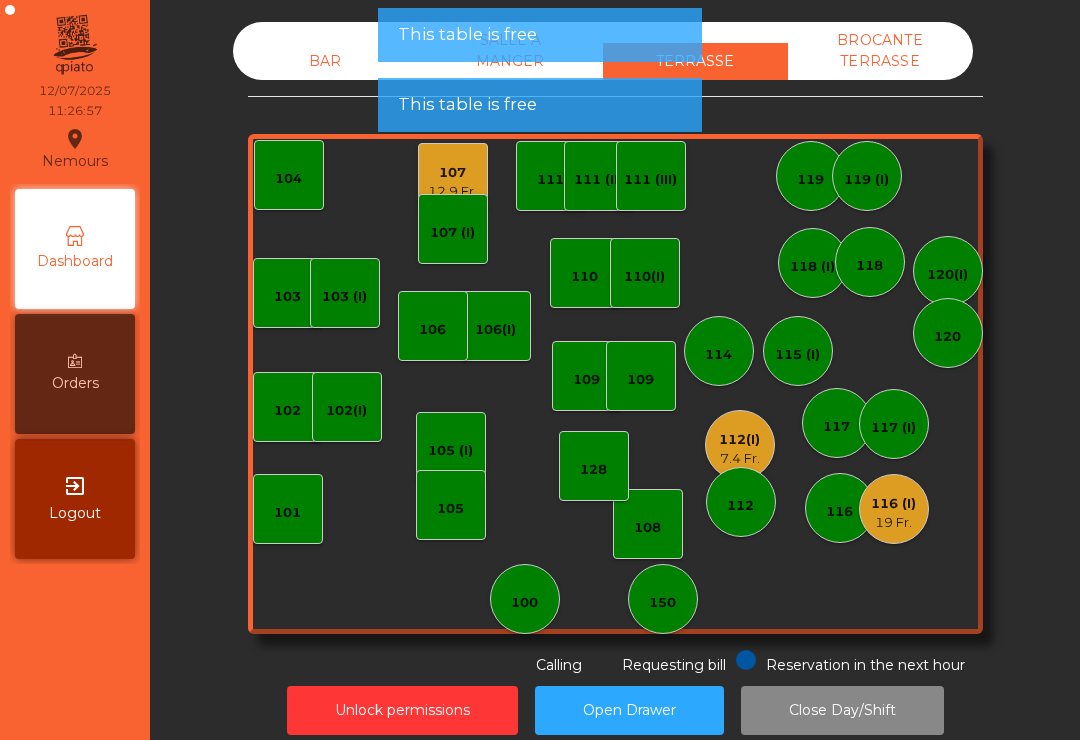click on "12.9 Fr." 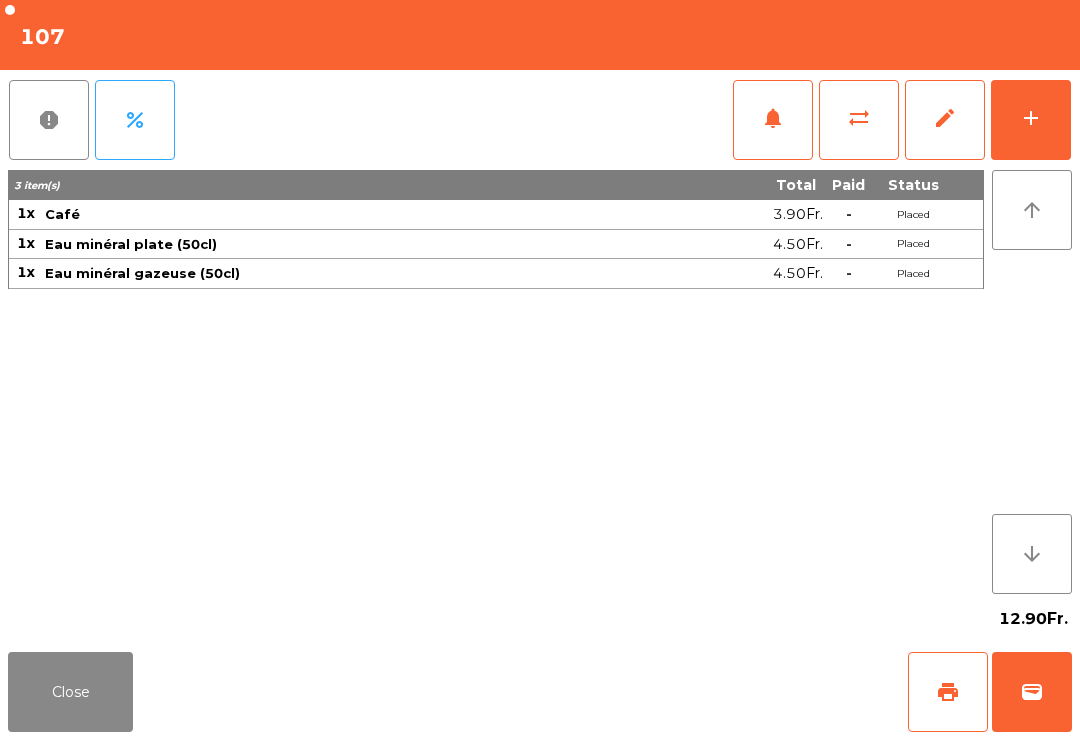 click on "wallet" 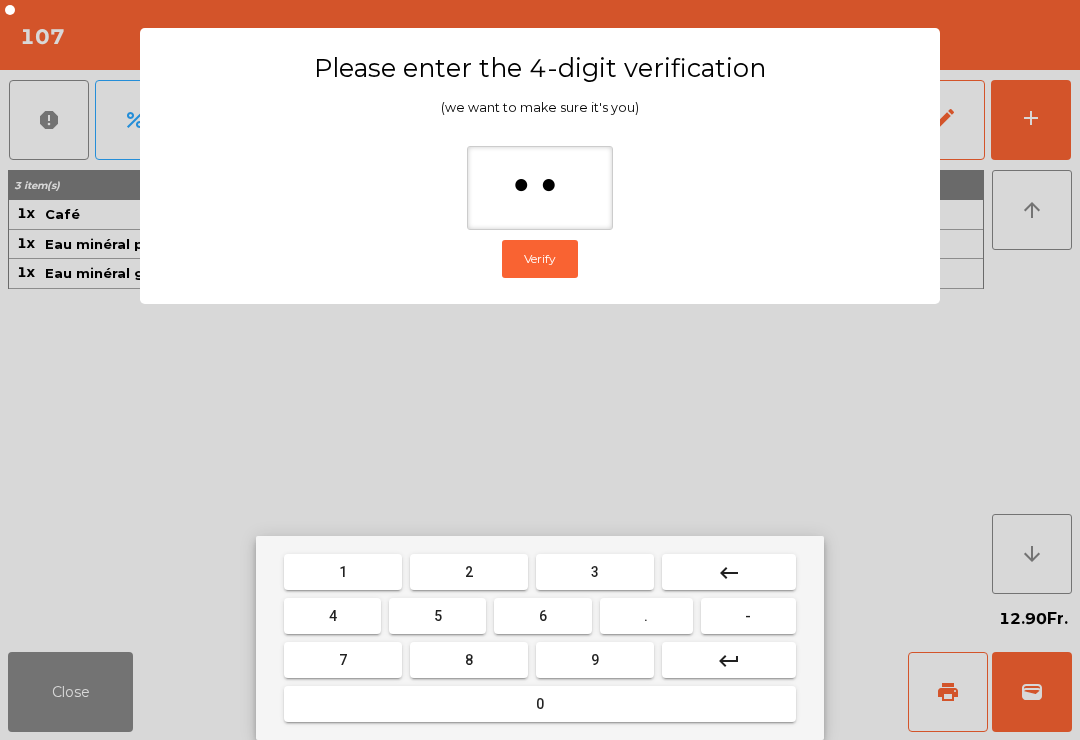 type on "***" 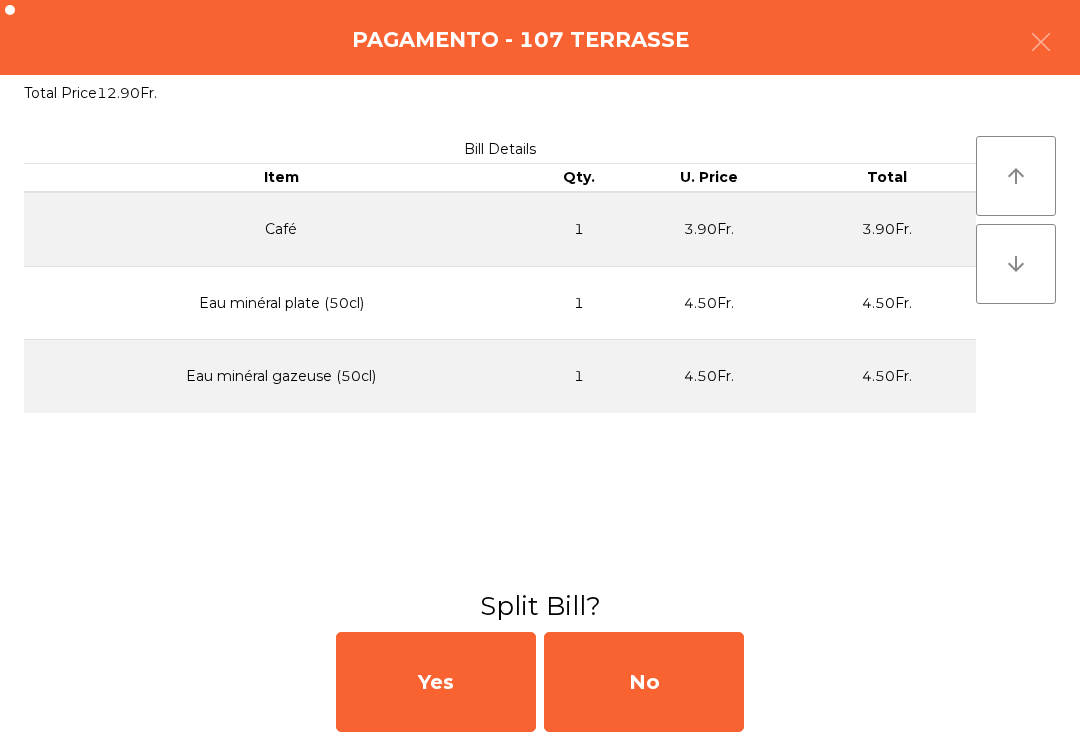 click on "No" 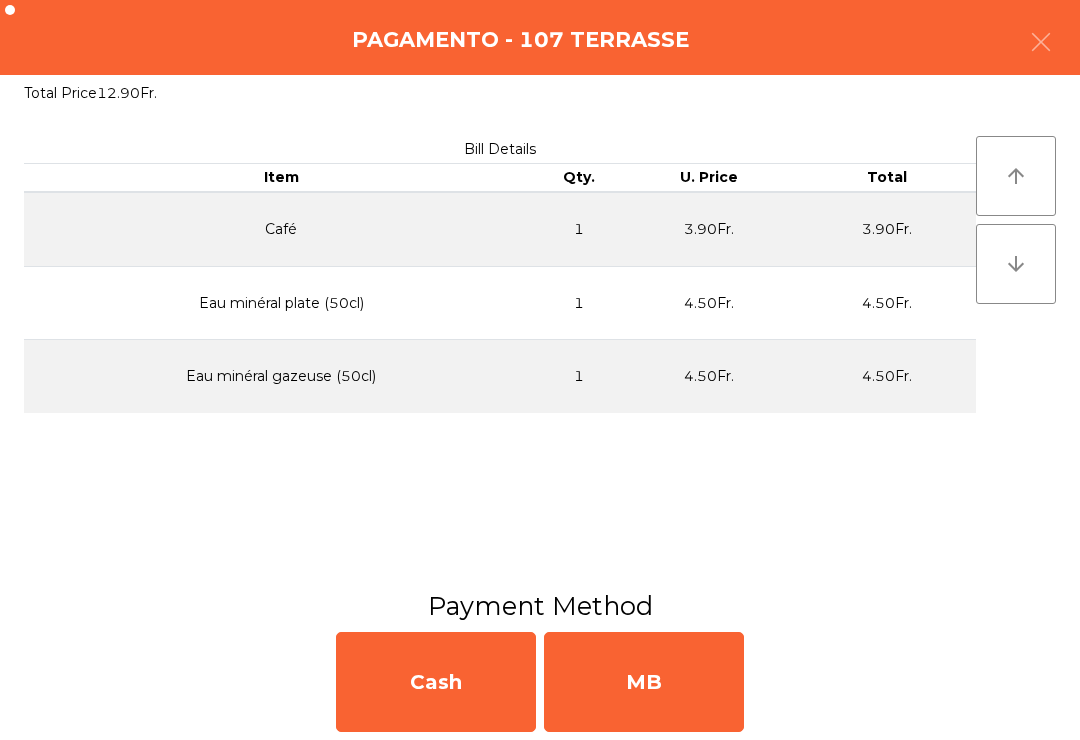 click on "MB" 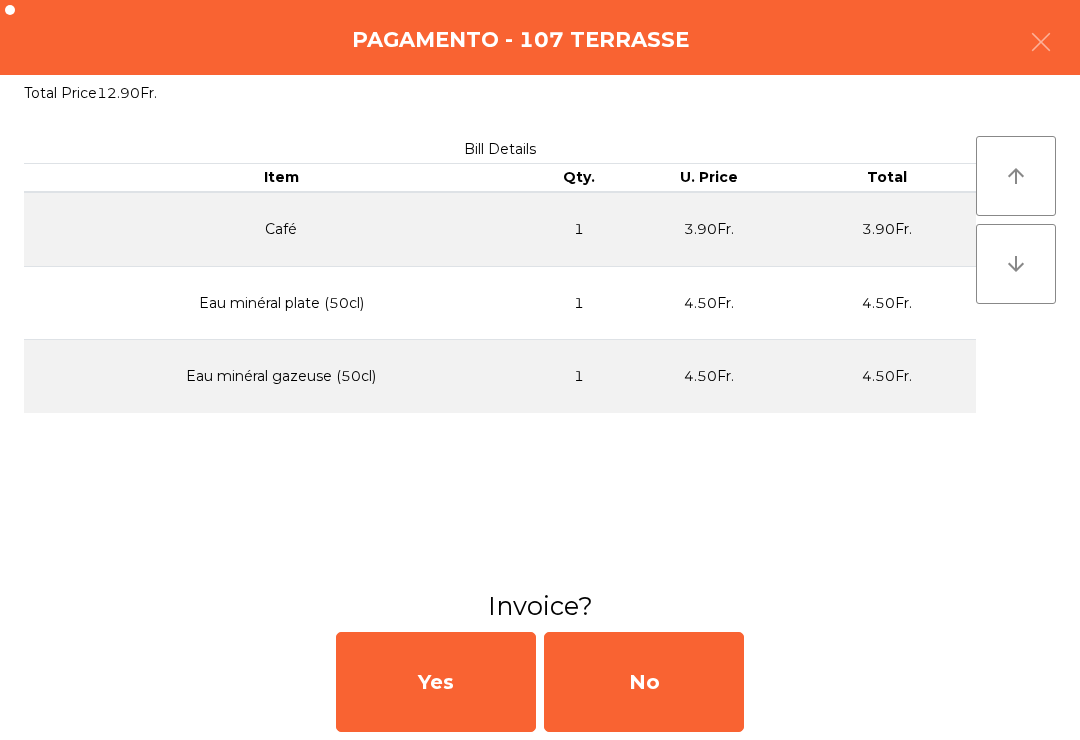 click on "No" 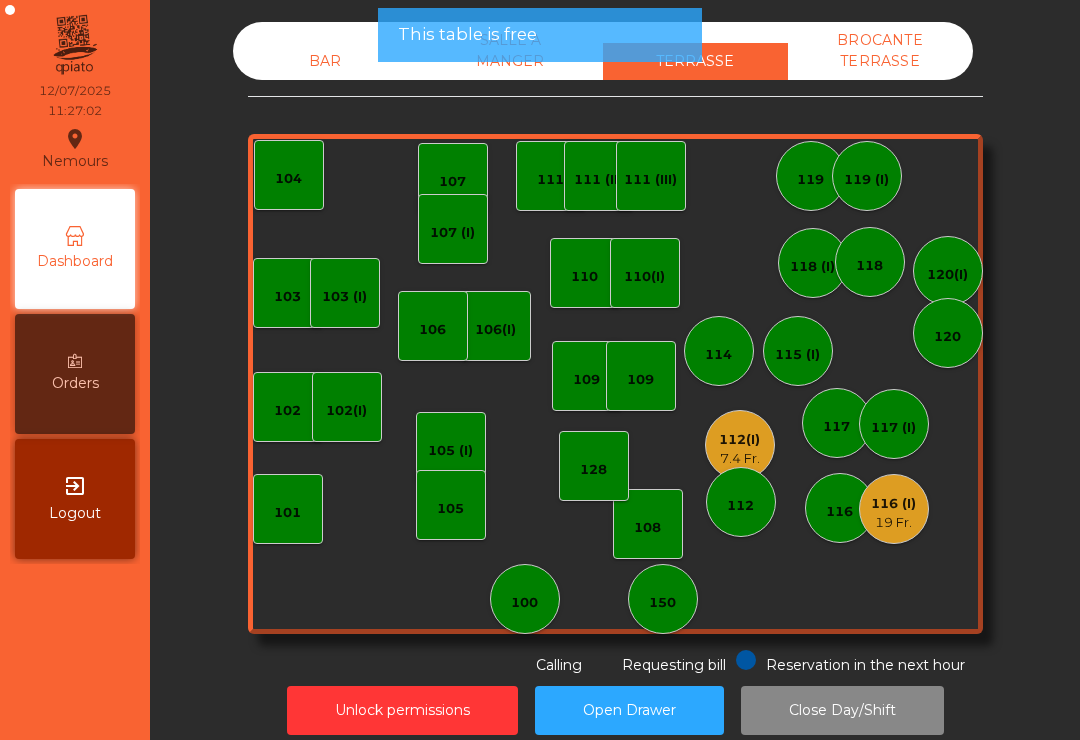 click on "Requesting bill" 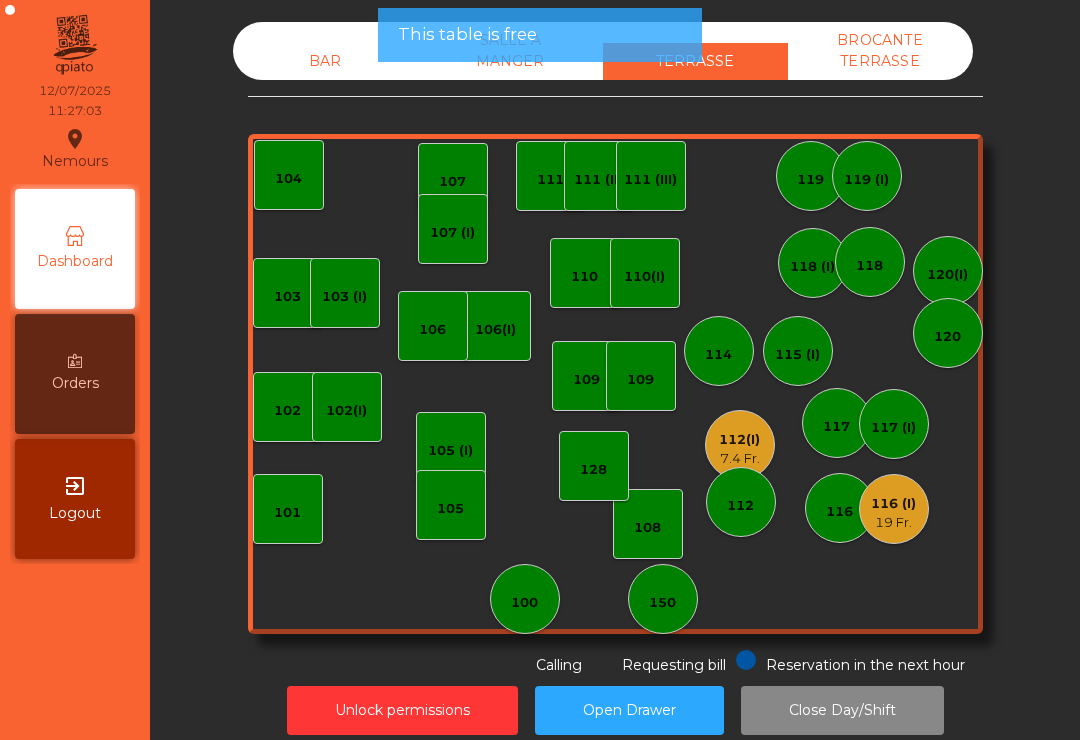click on "19 Fr." 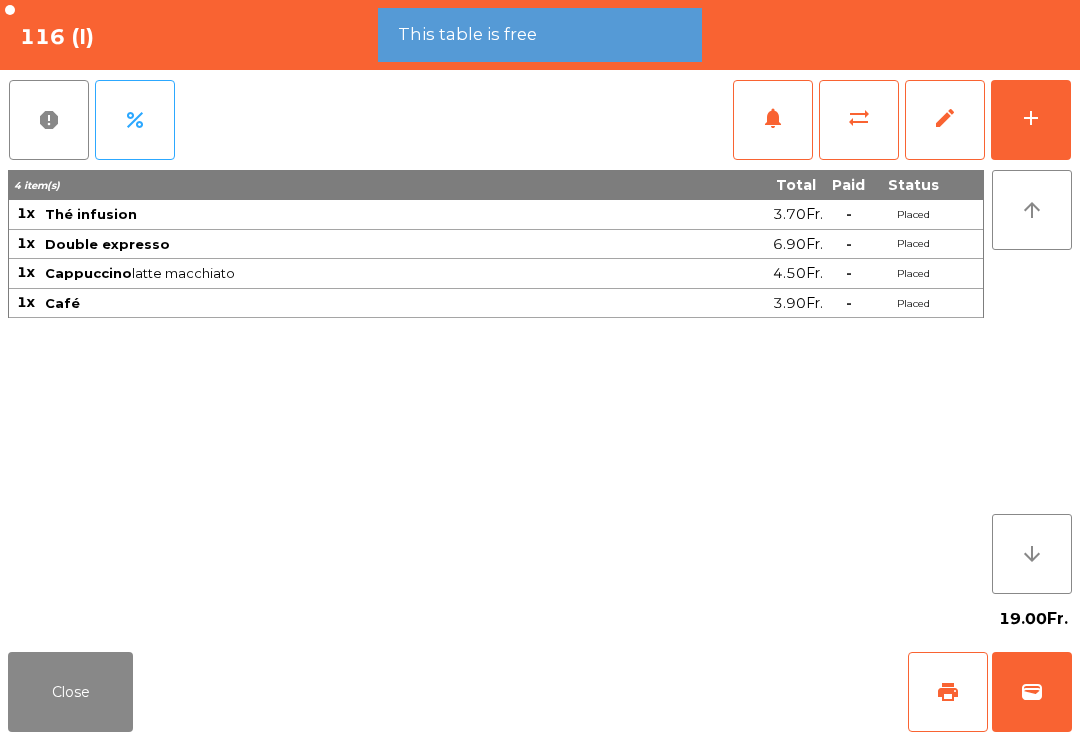 click on "wallet" 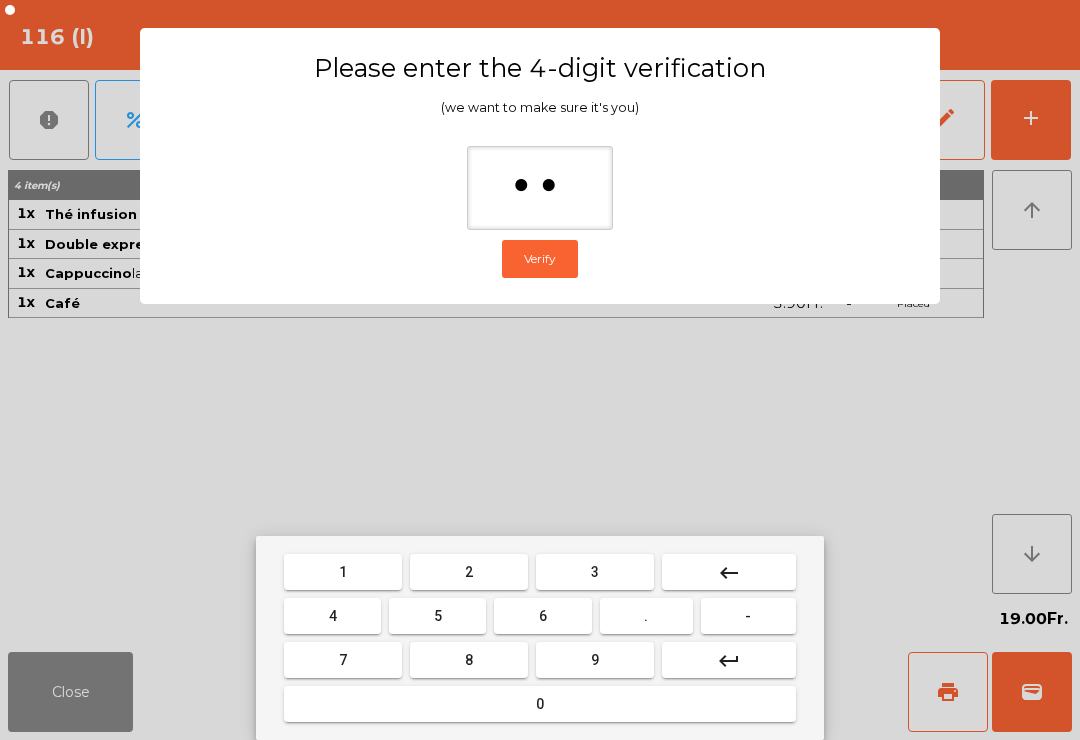 type on "***" 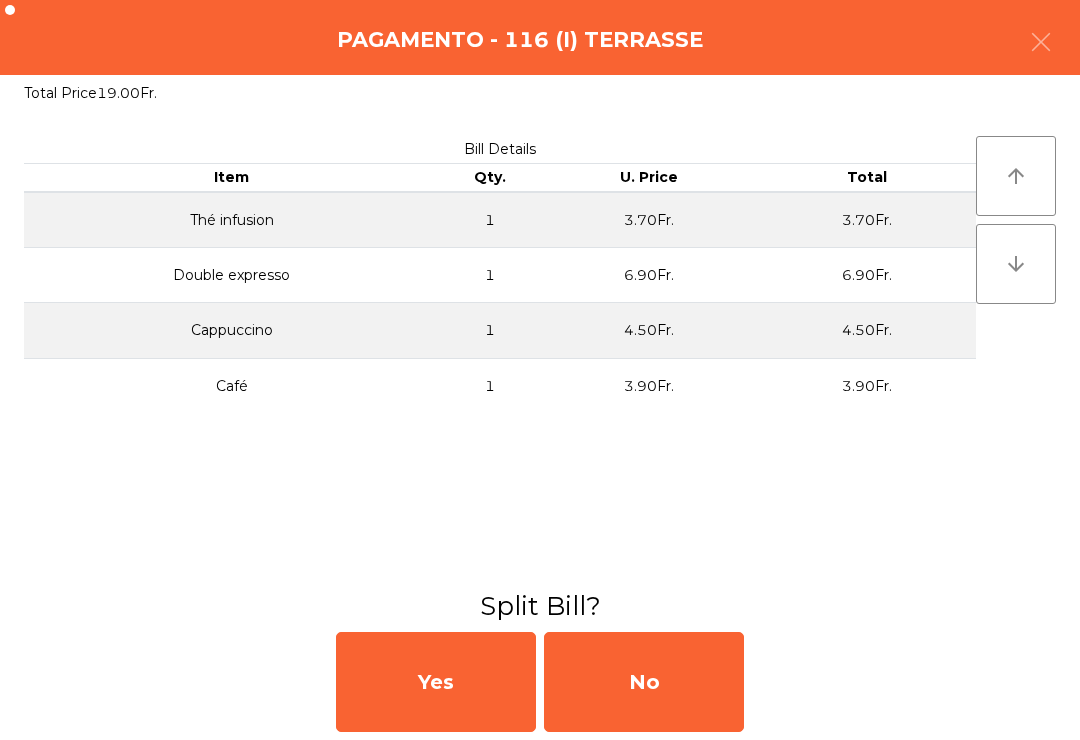 click on "No" 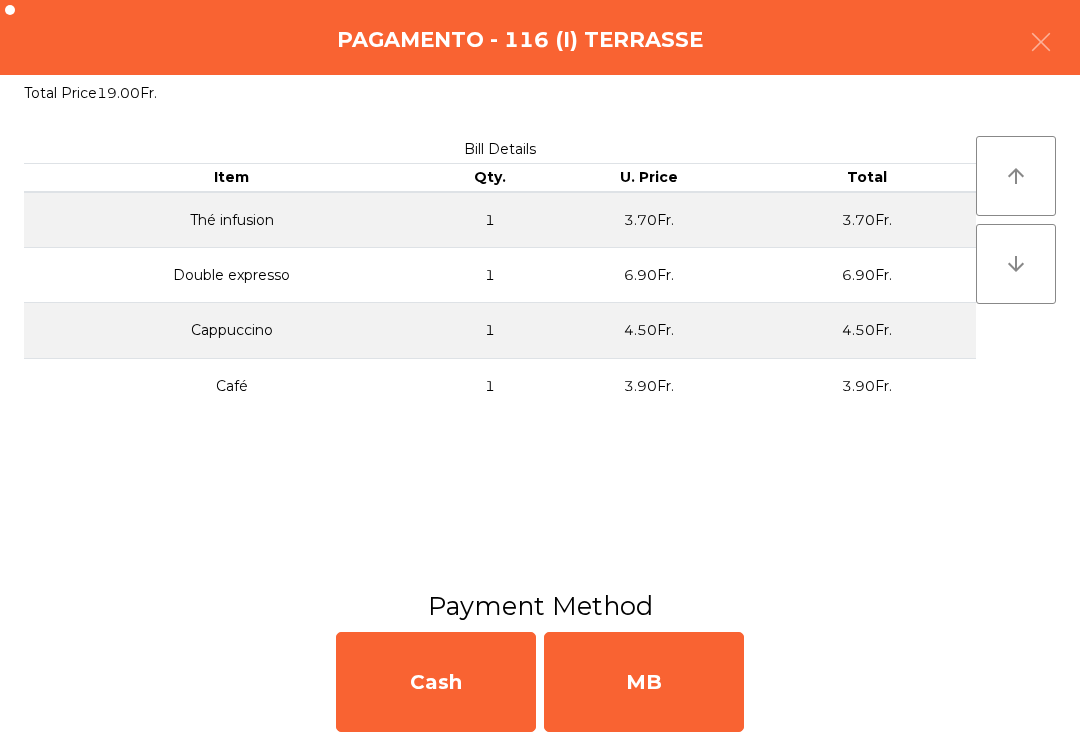 click on "MB" 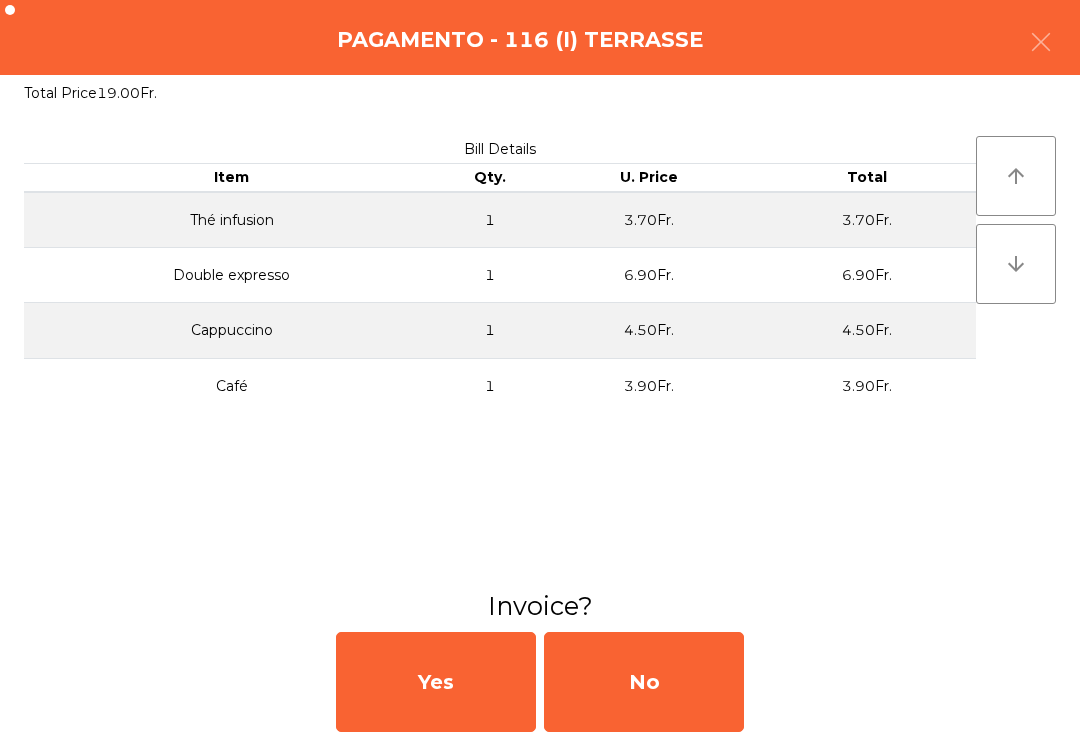 click on "No" 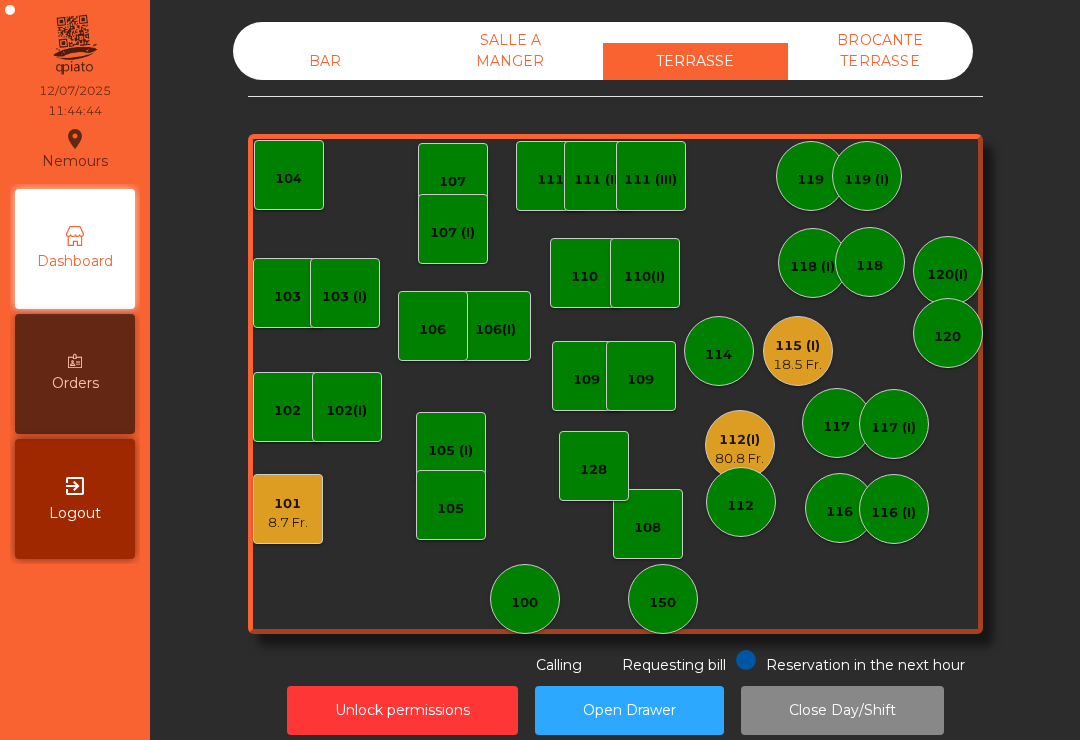 click on "115 (I)" 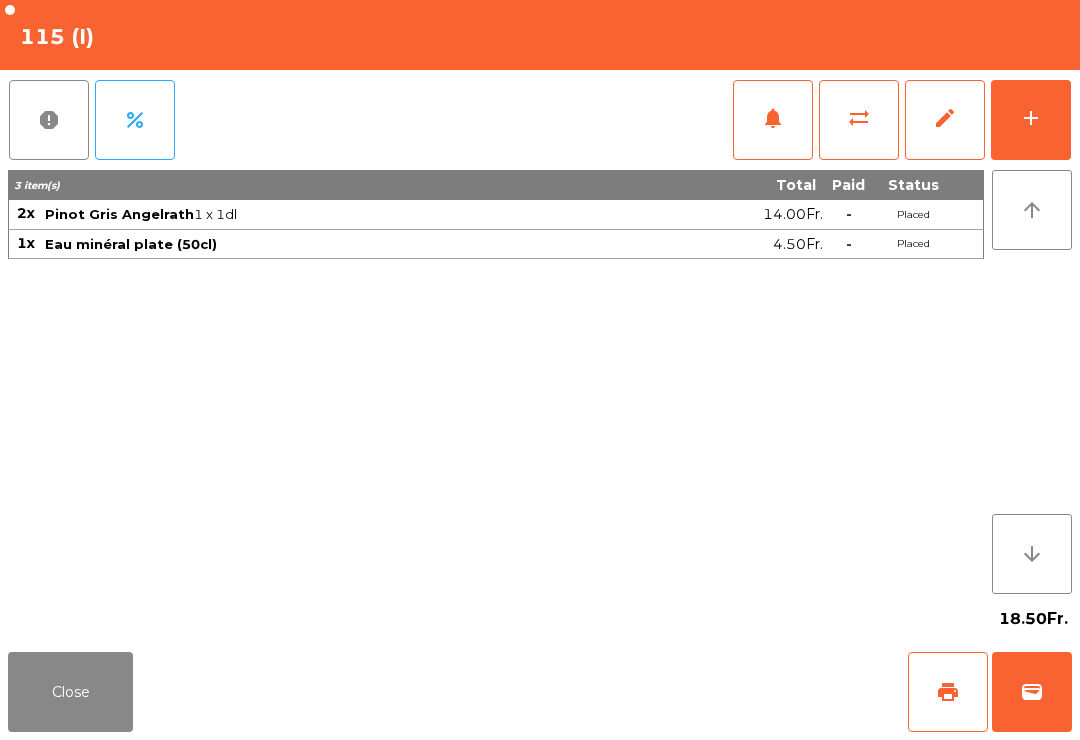 click on "add" 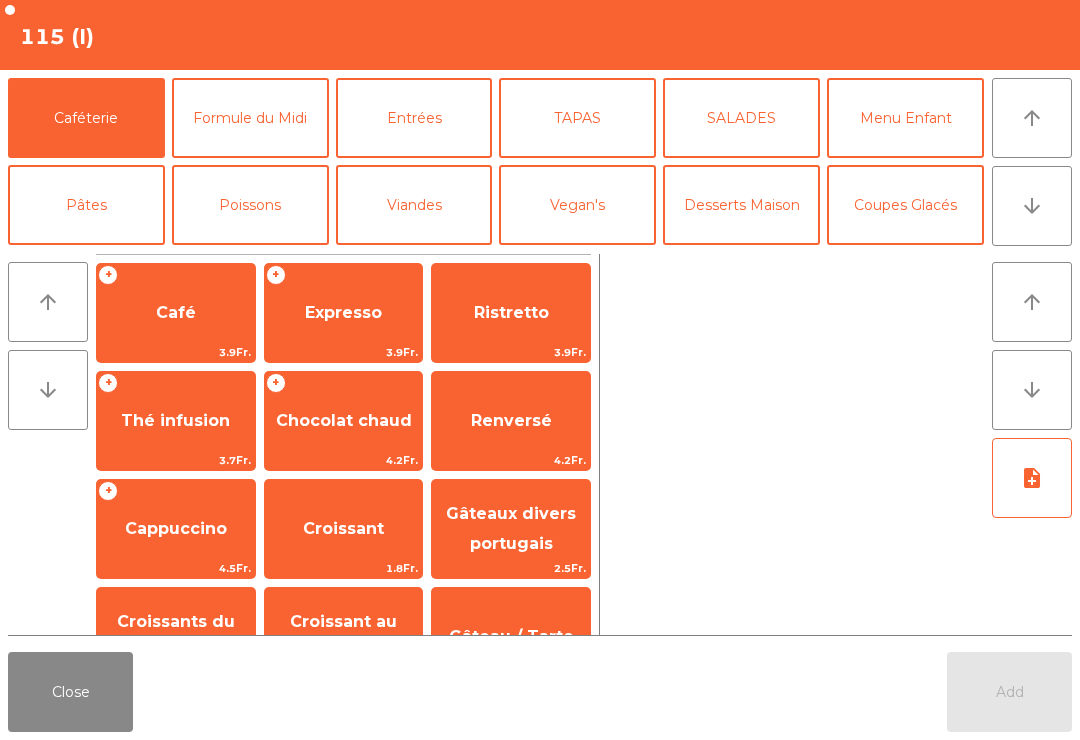 click on "TAPAS" 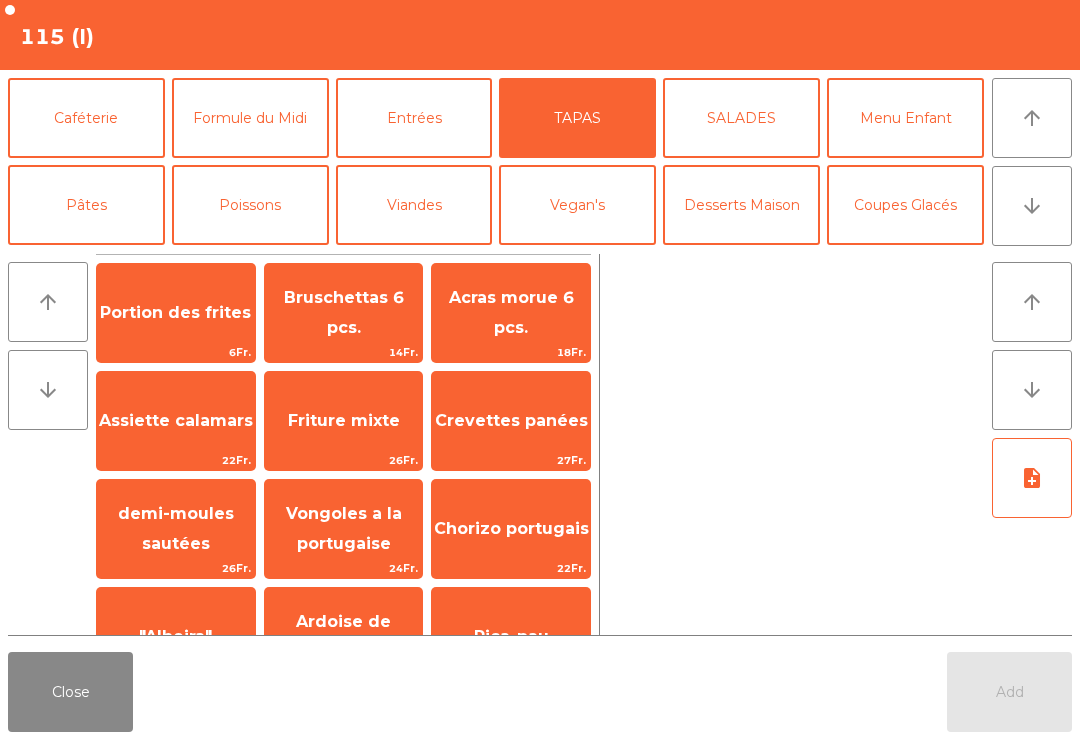 click on "Bruschettas 6 pcs." 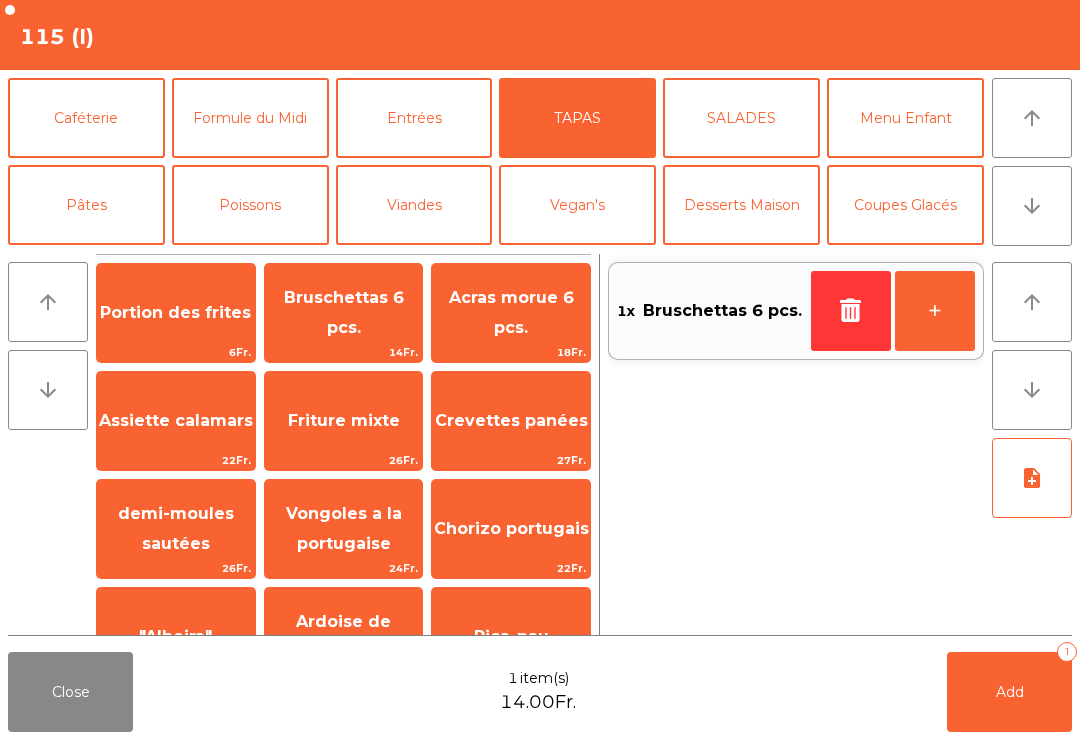 click on "Add   1" 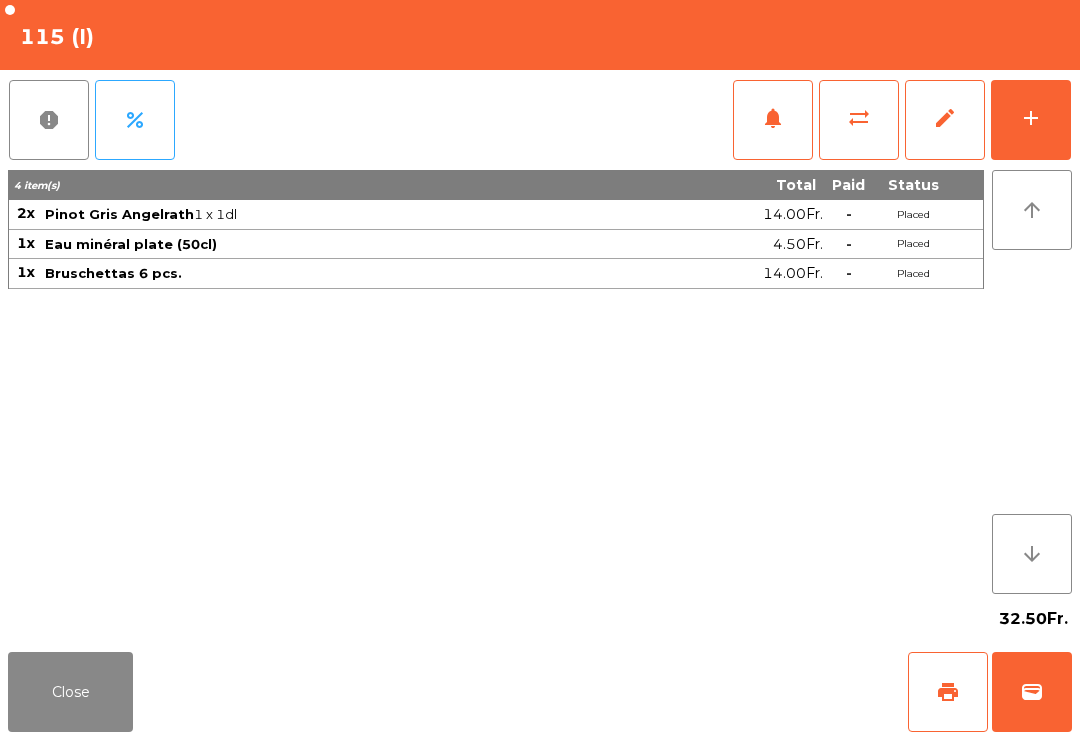 click on "Close" 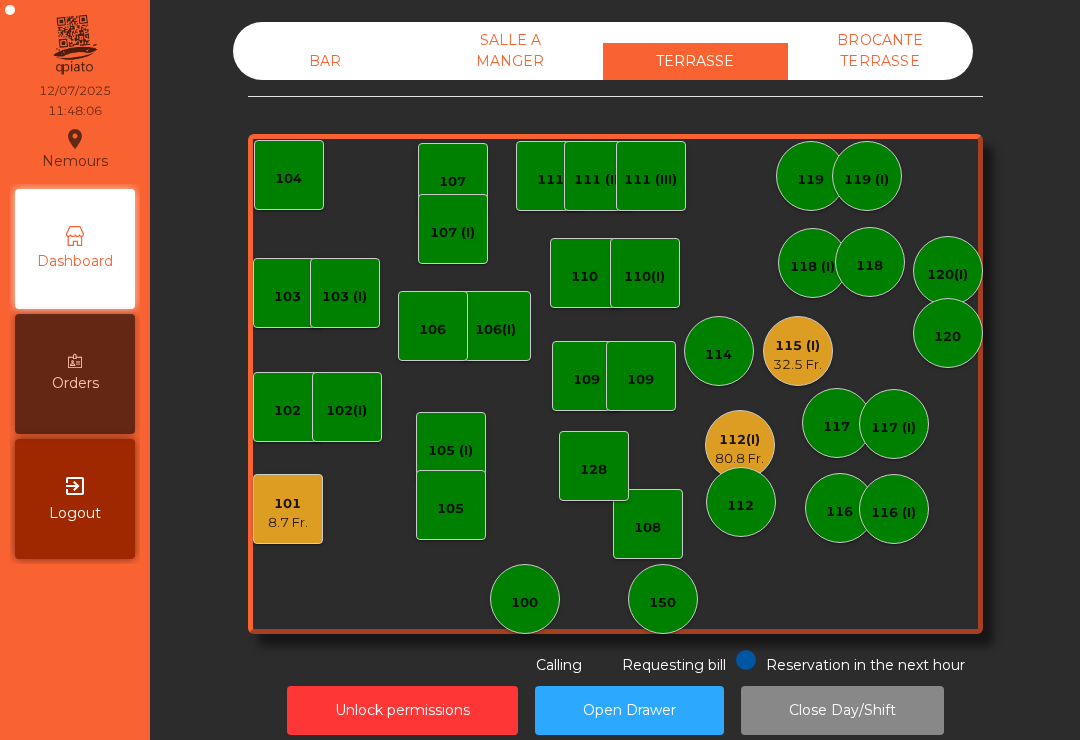 click on "8.7 Fr." 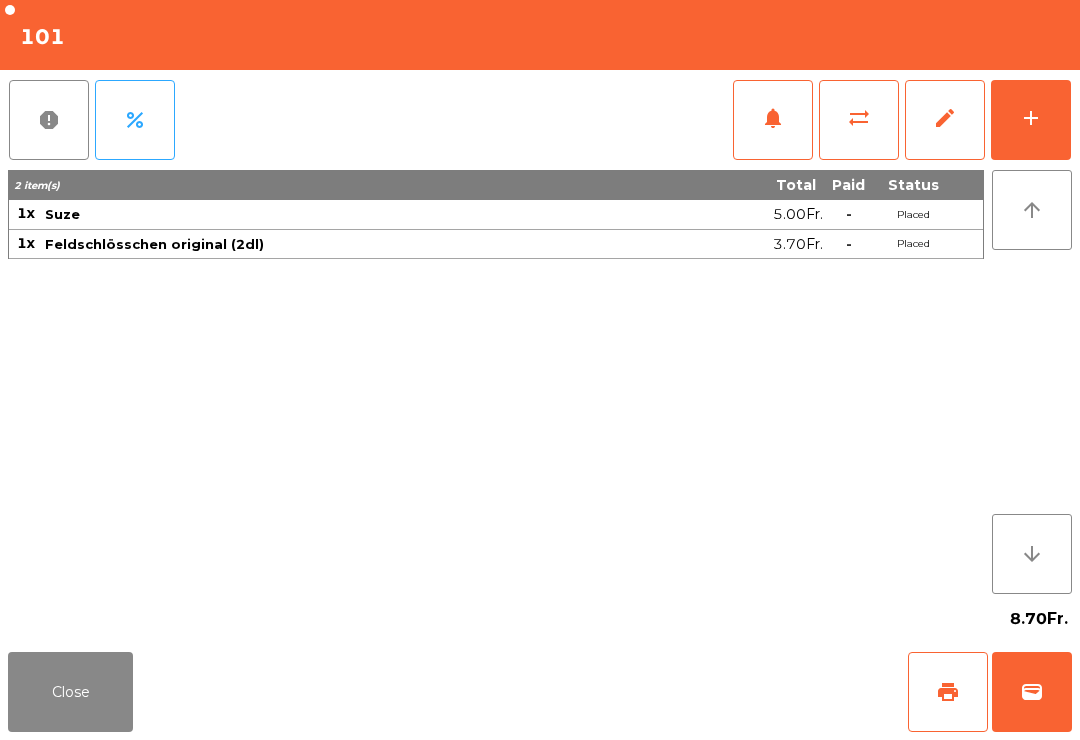 click on "print" 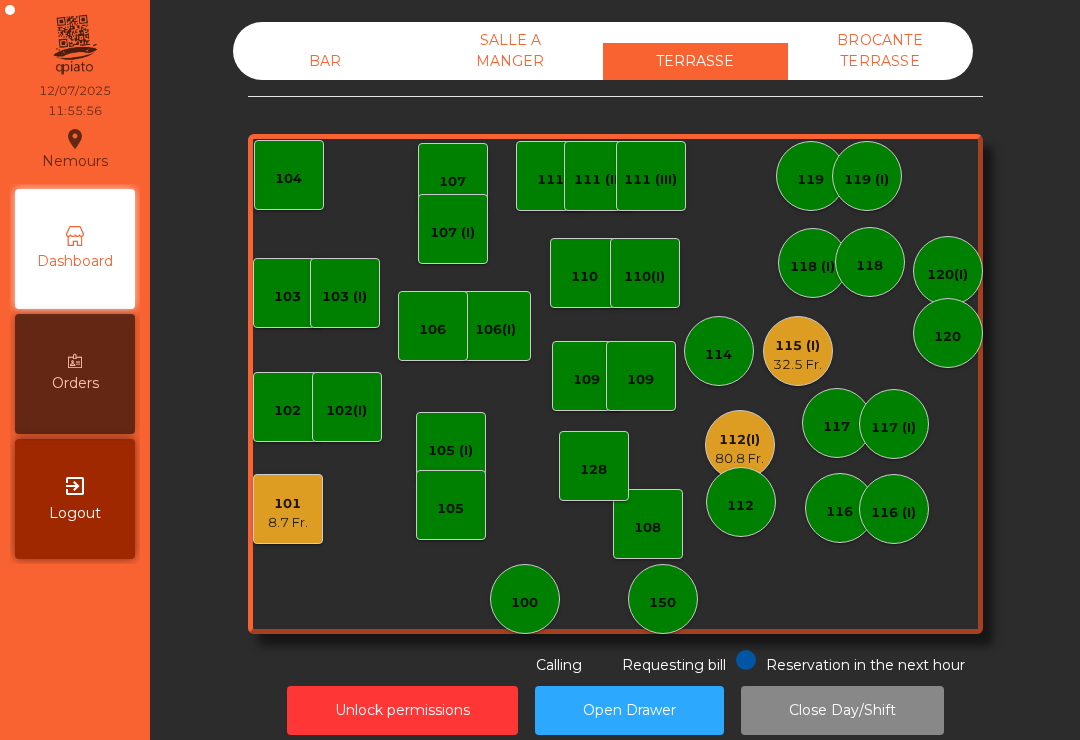 click on "115 (I)   32.5 Fr." 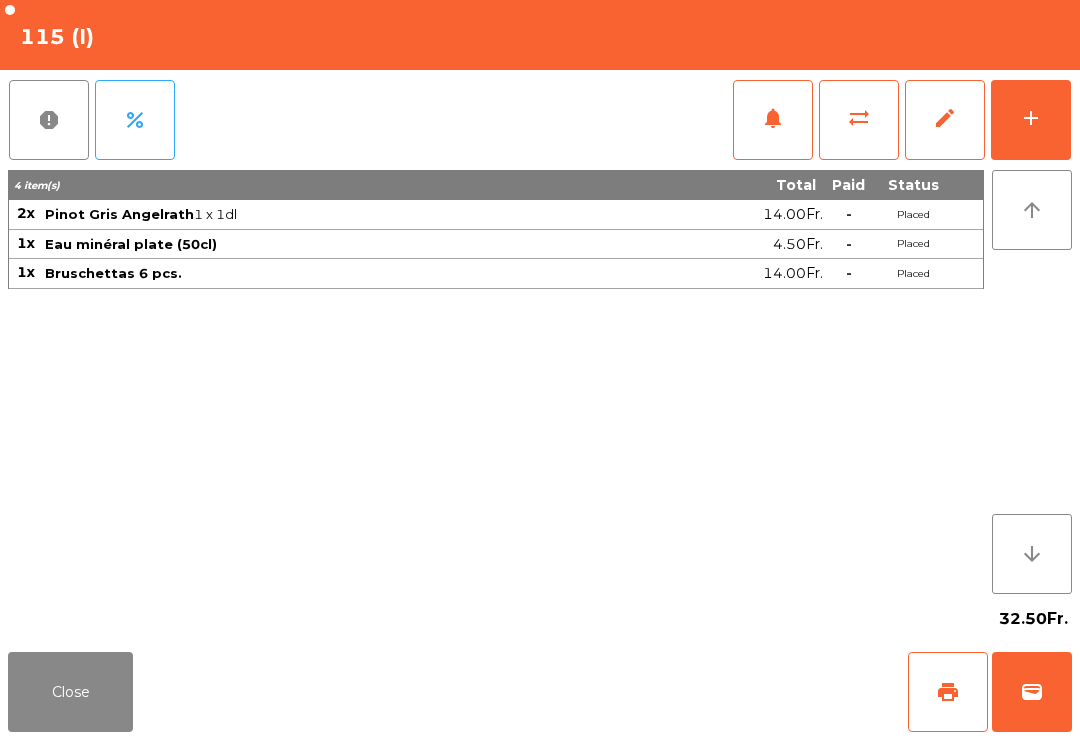 click on "add" 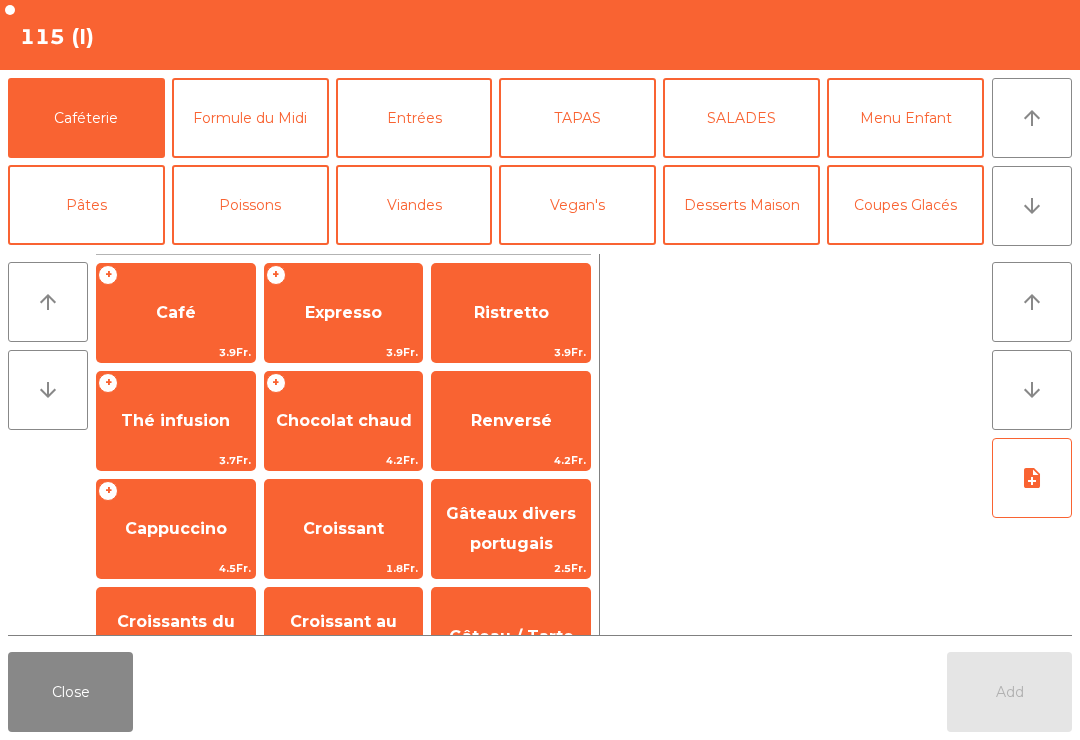 click on "TAPAS" 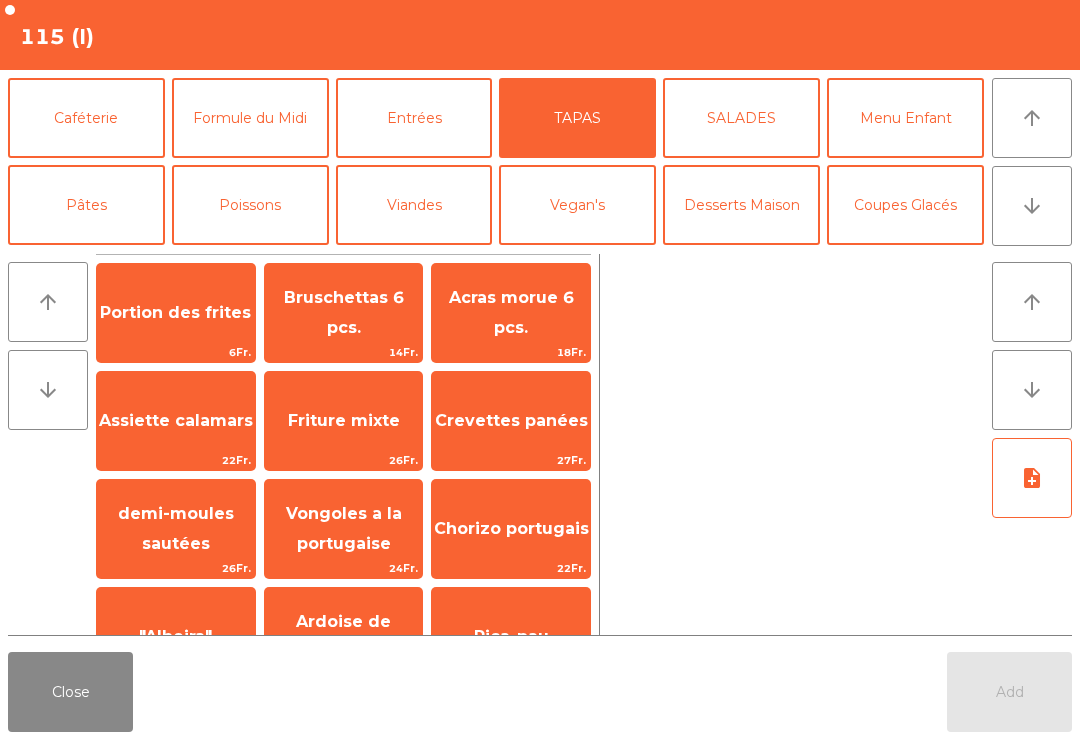 click on "Friture mixte" 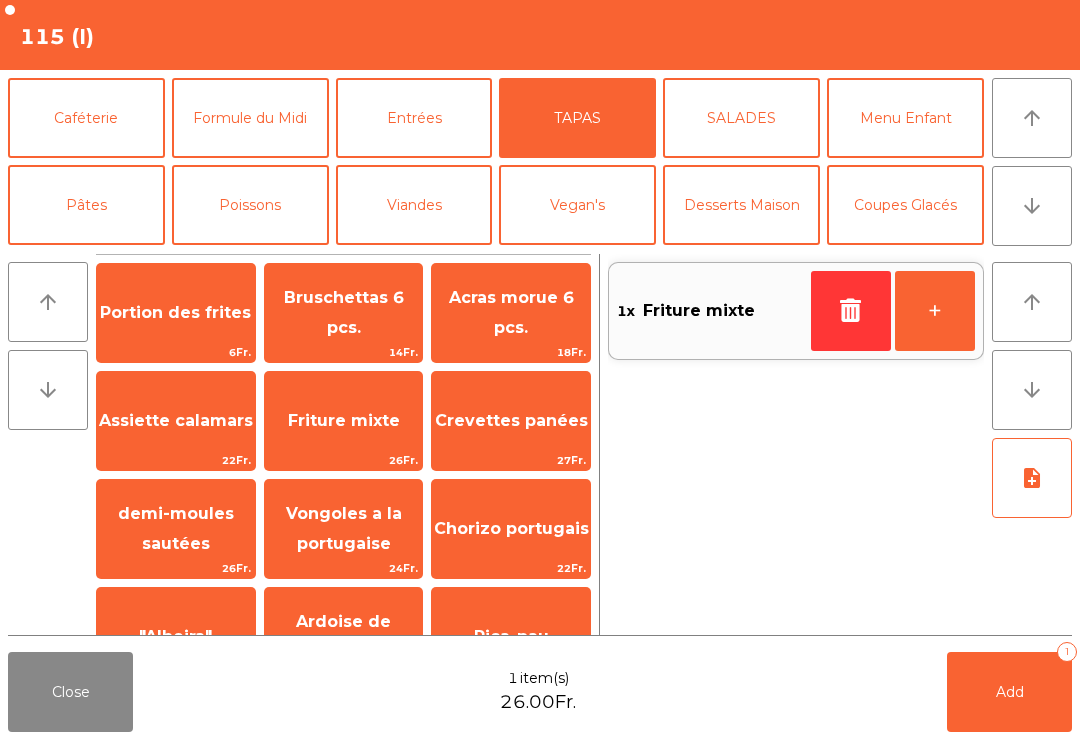 click on "Formule du Midi" 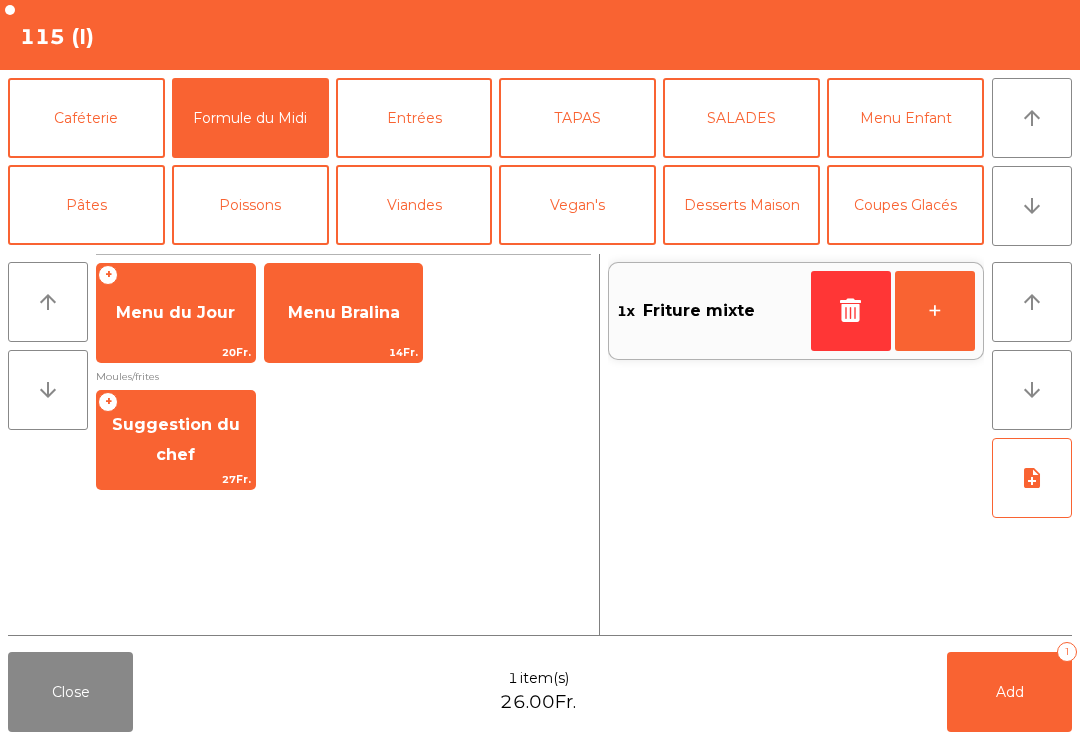 click on "Suggestion du chef" 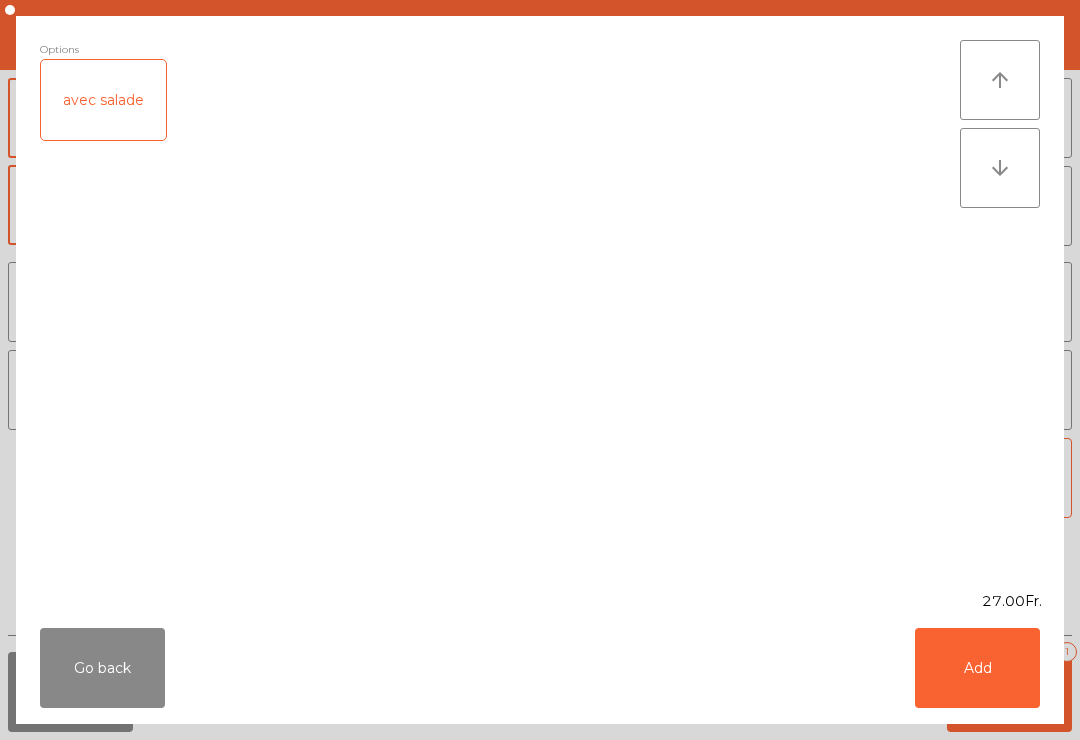 click on "Add" 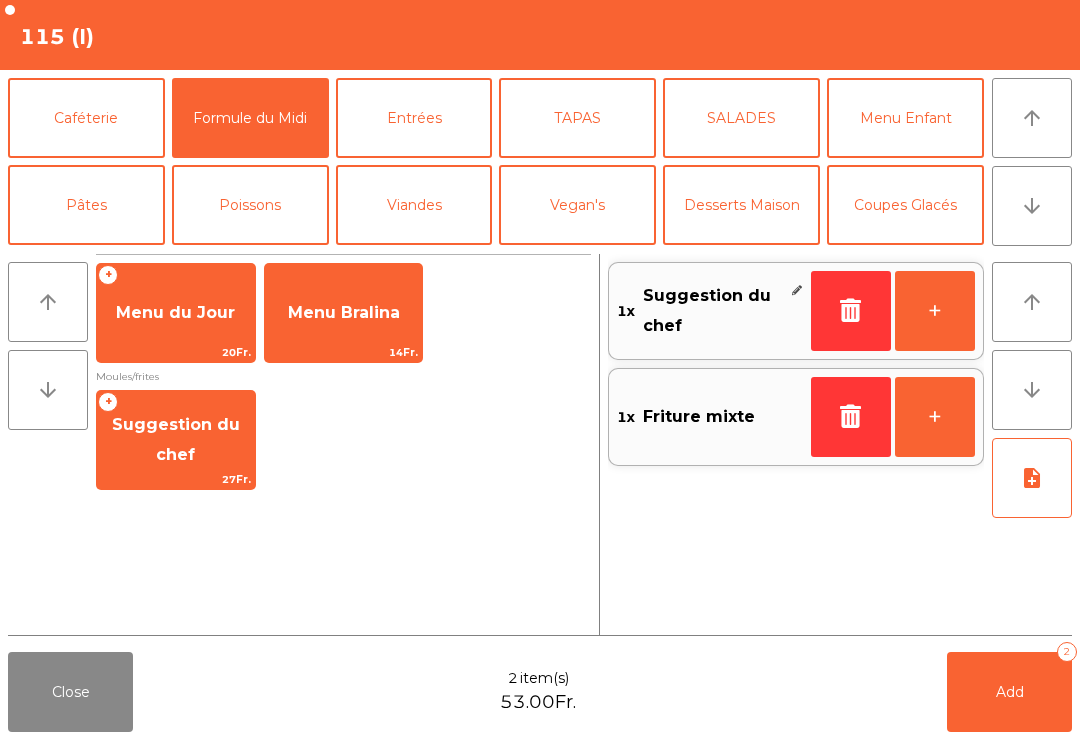 click on "note_add" 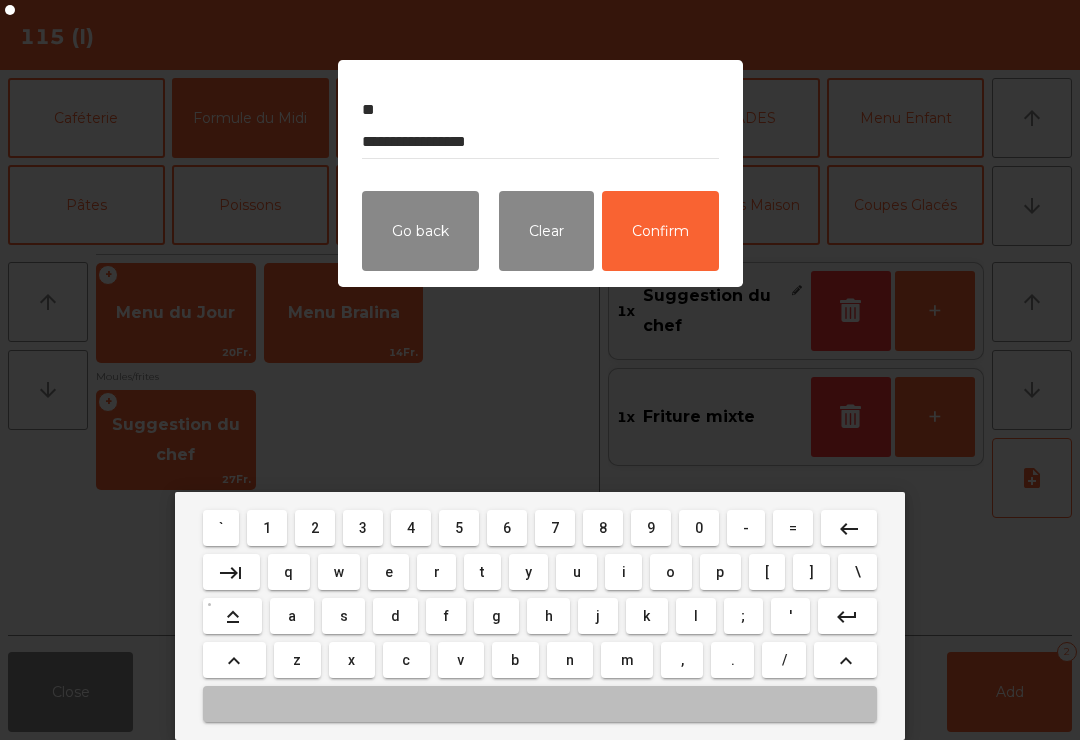type on "**********" 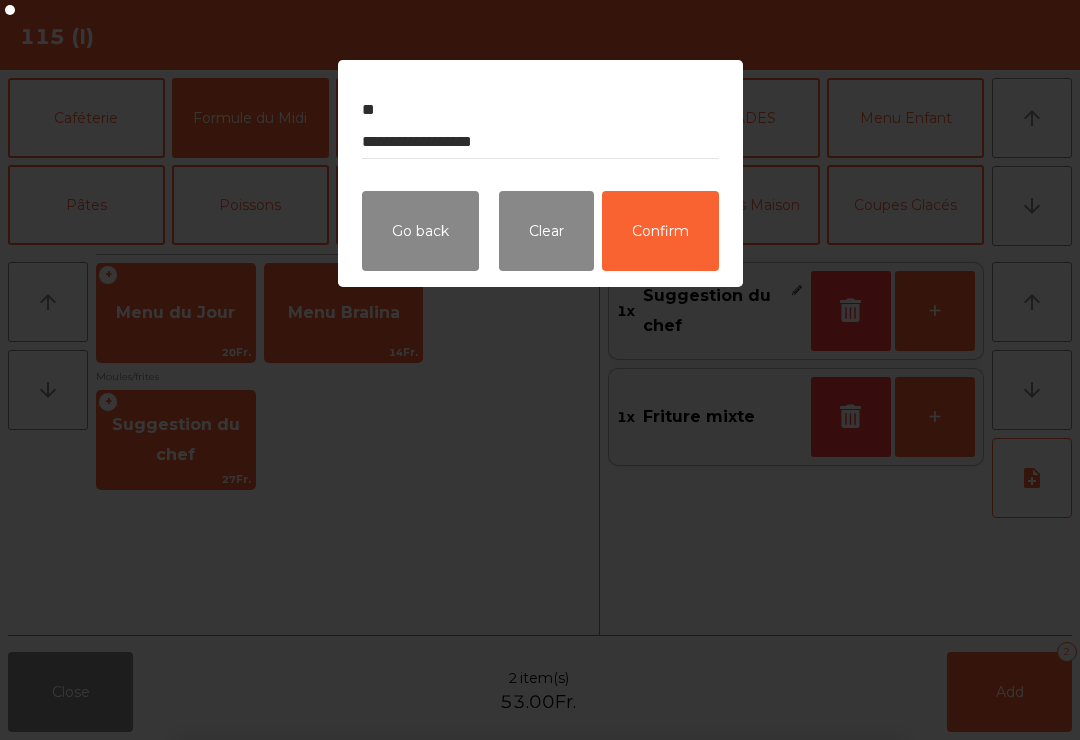 click on "Confirm" 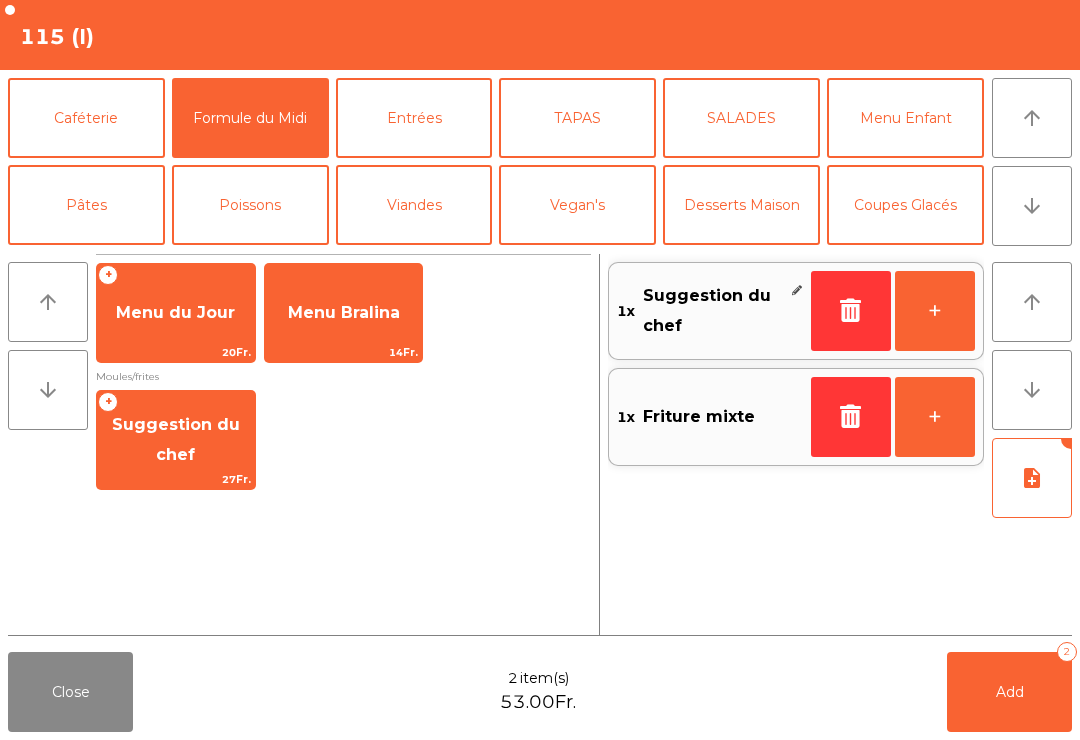 click on "Add   2" 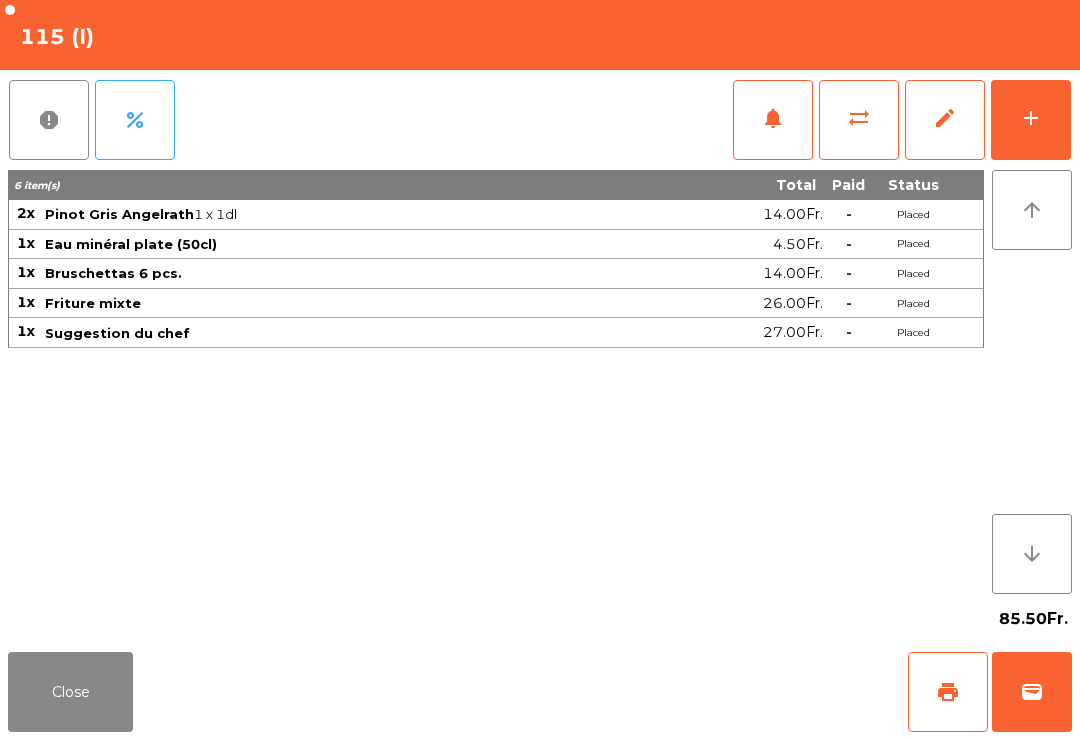 click on "notifications" 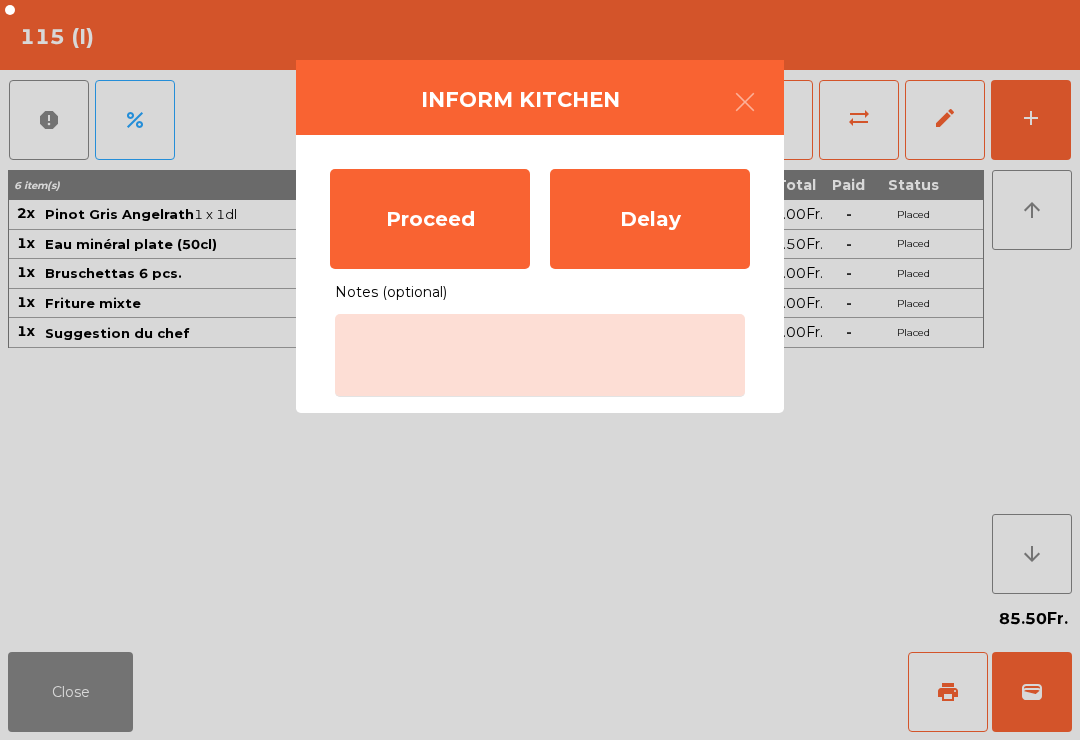 click on "Proceed" 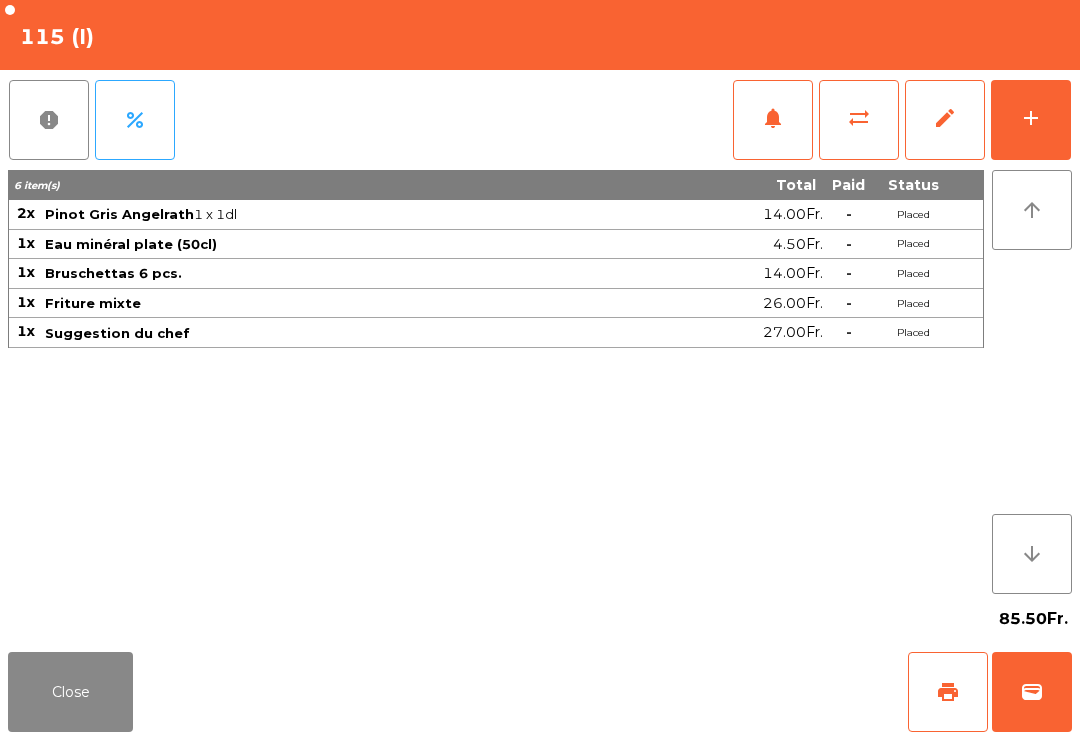 click on "Close" 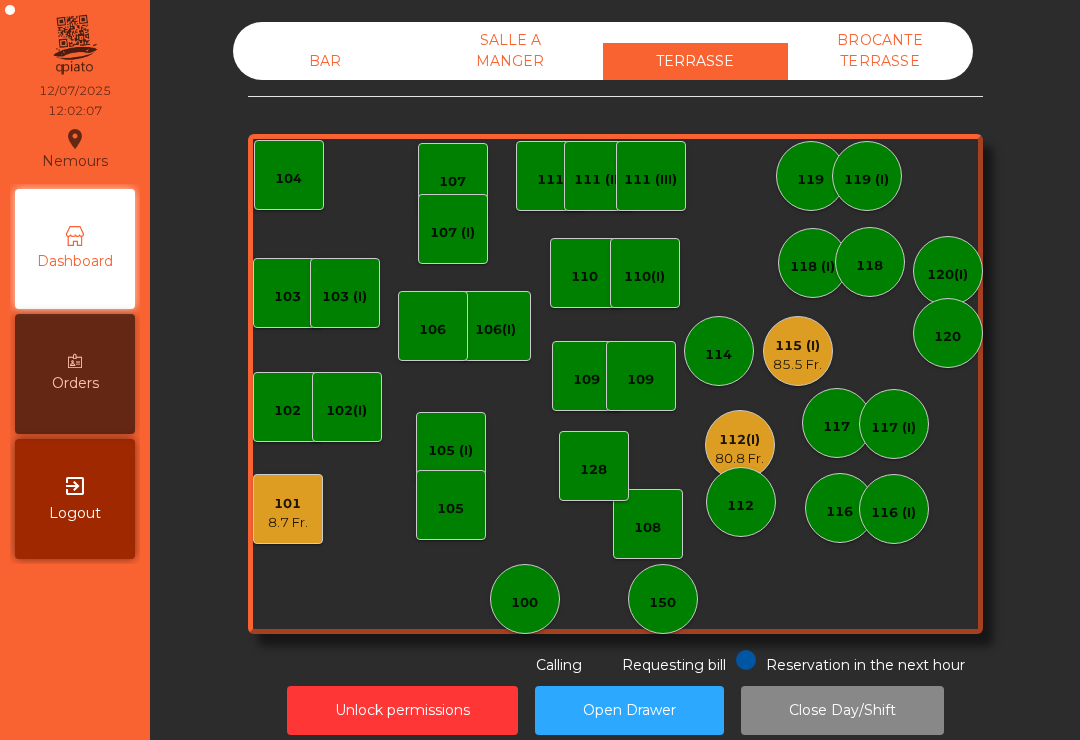 click on "107 (I)" 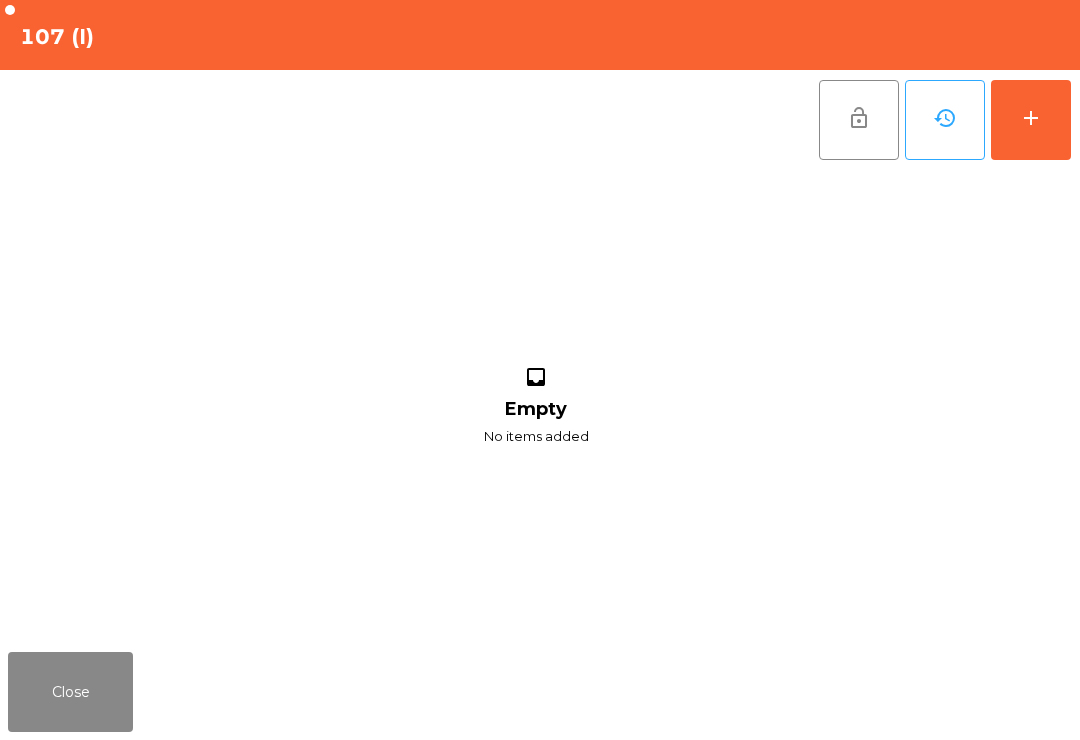click on "add" 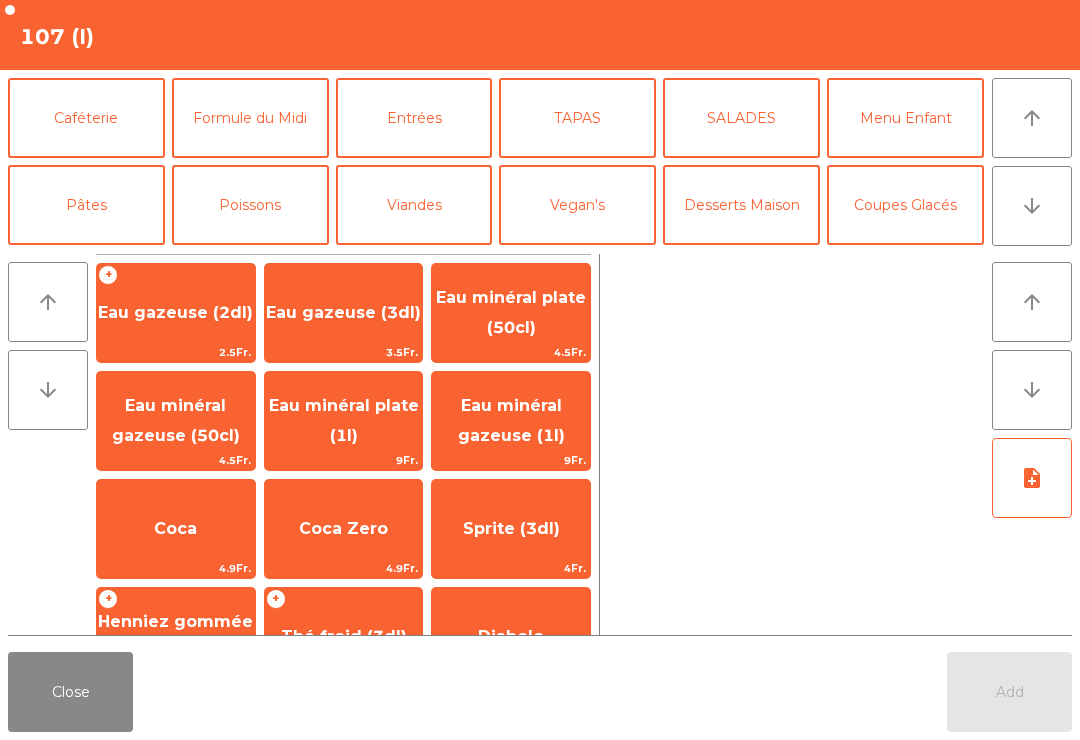 scroll, scrollTop: 140, scrollLeft: 0, axis: vertical 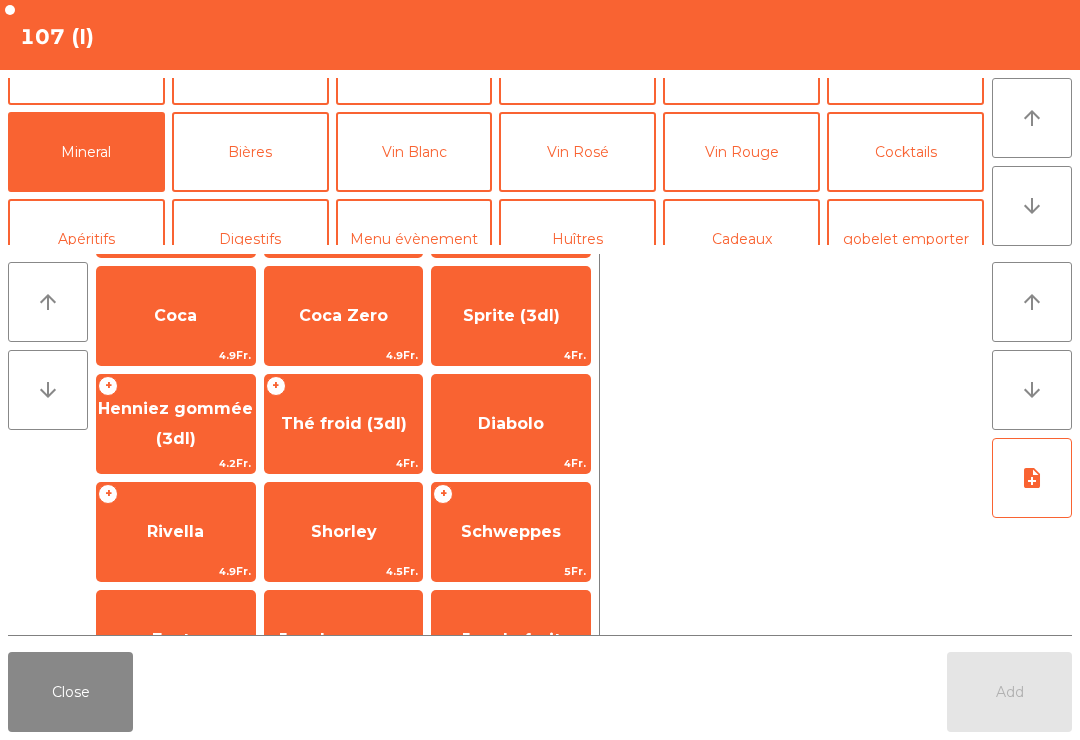 click on "Jus de pomme" 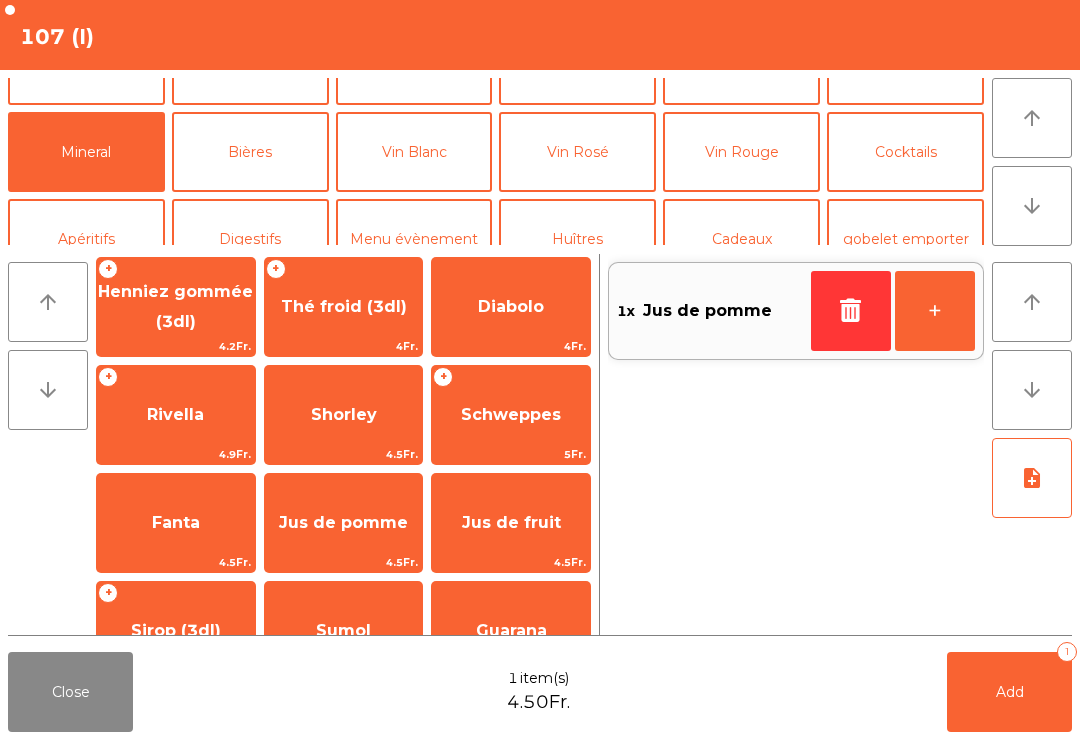 click on "Jus de pomme" 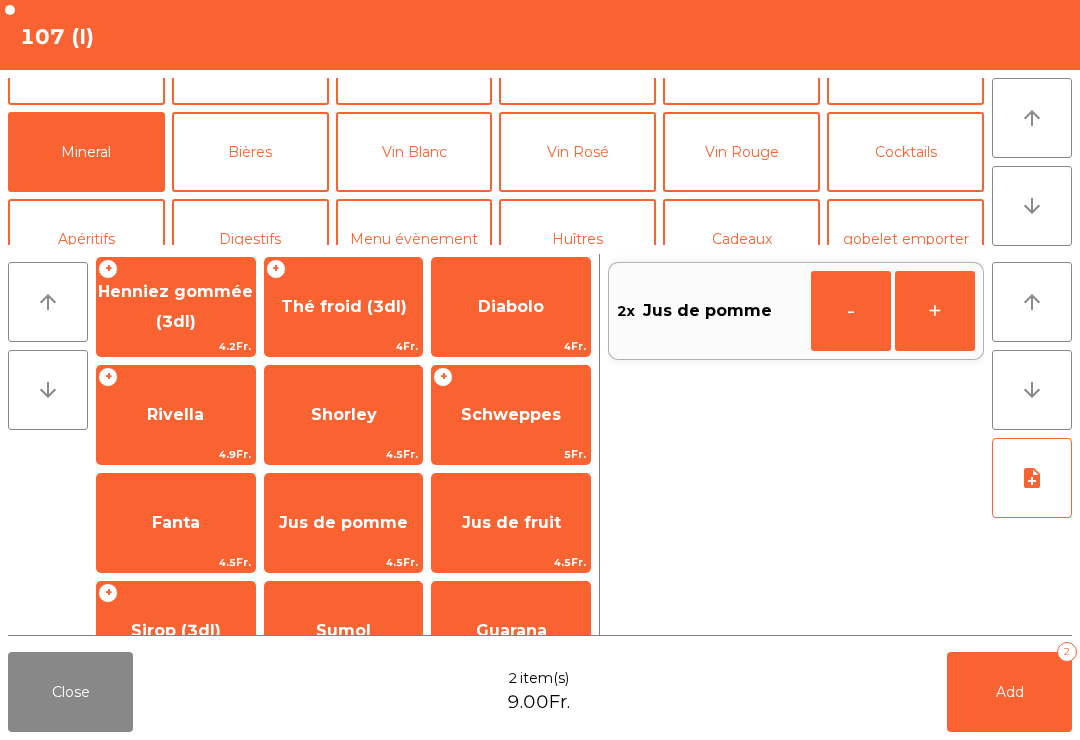 scroll, scrollTop: 0, scrollLeft: 0, axis: both 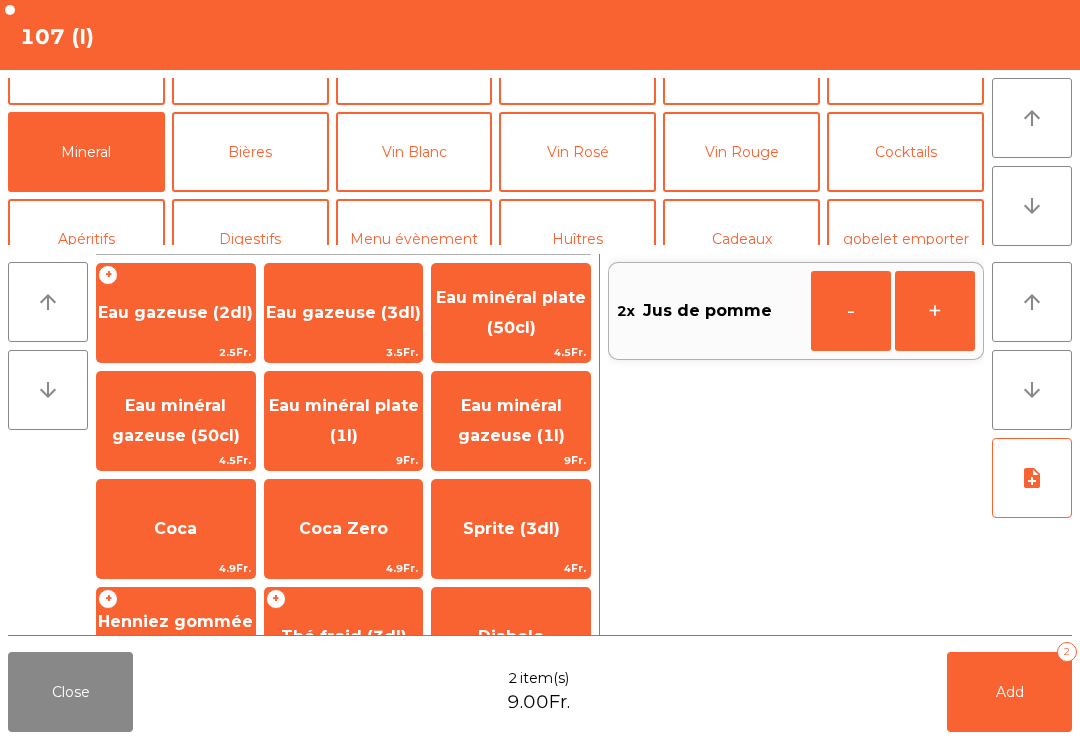 click on "Eau minéral plate (50cl)" 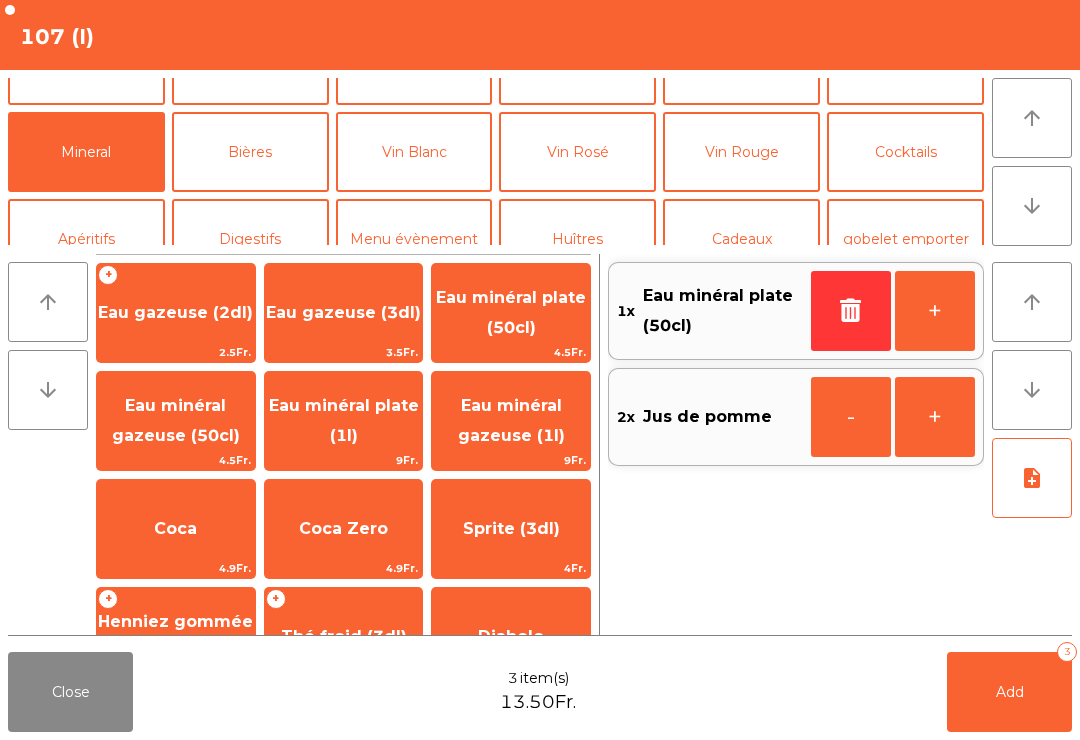 click on "Add" 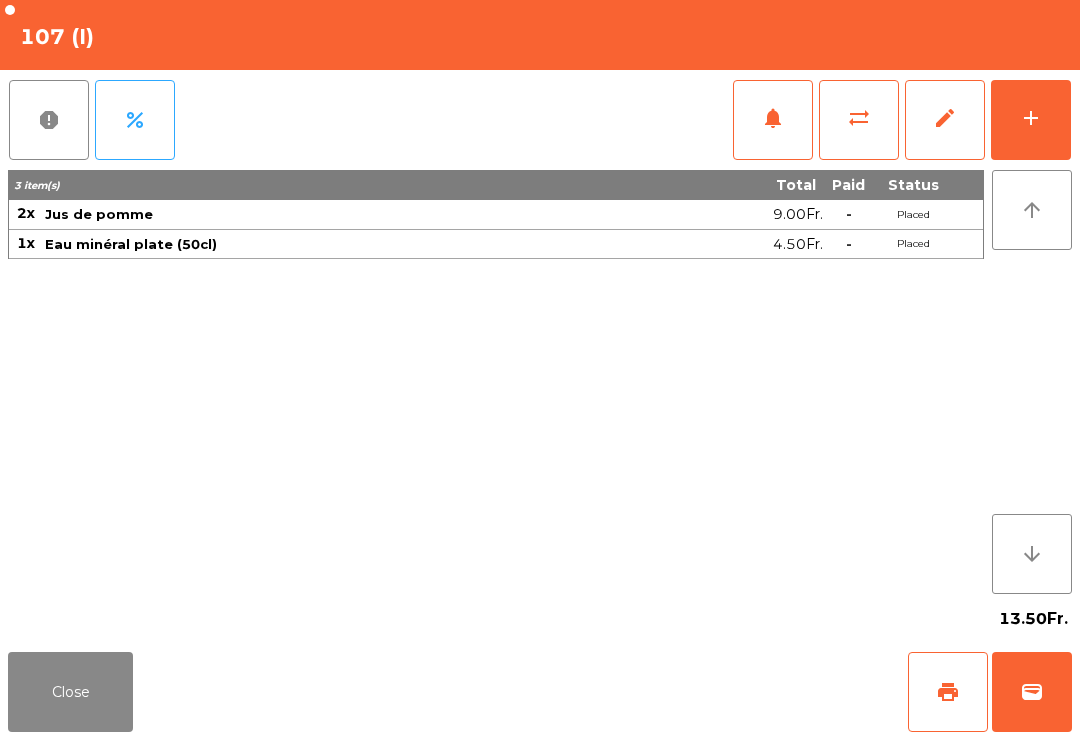 click on "Close" 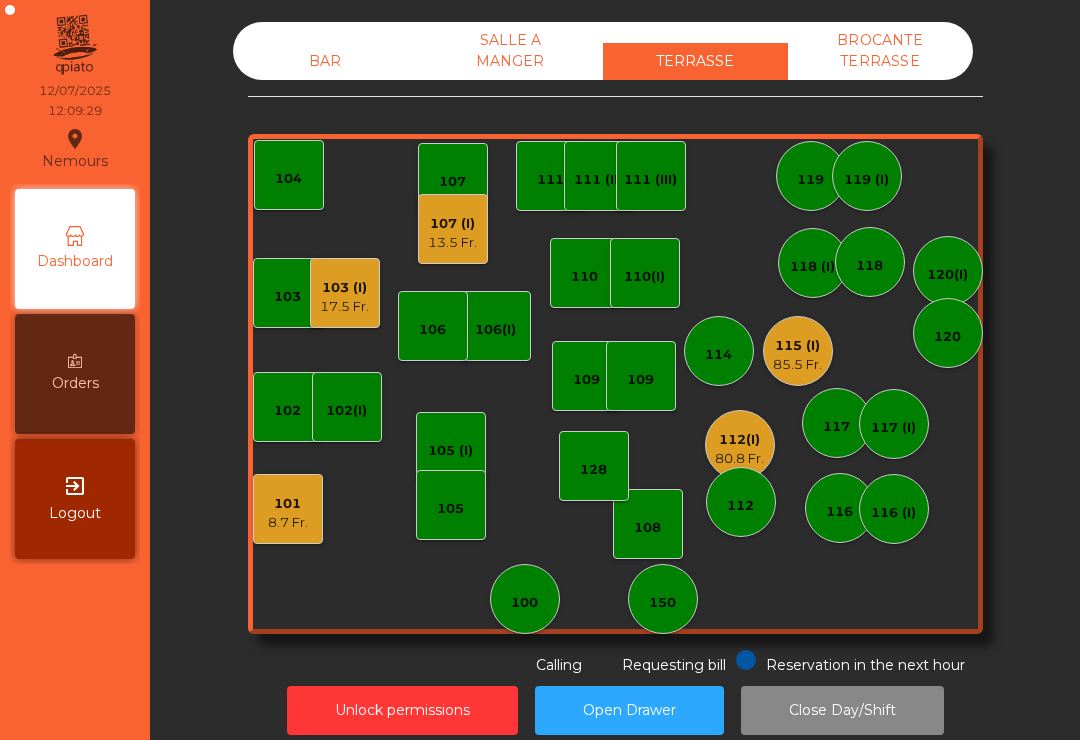 click on "111 (III)" 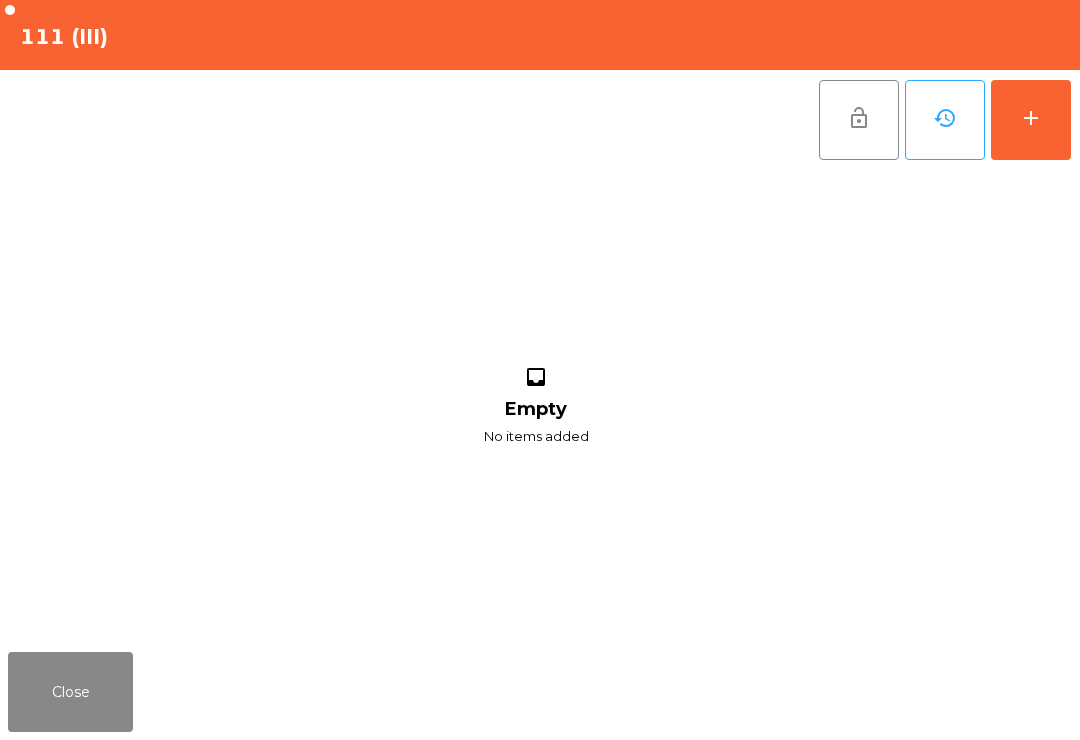 click on "add" 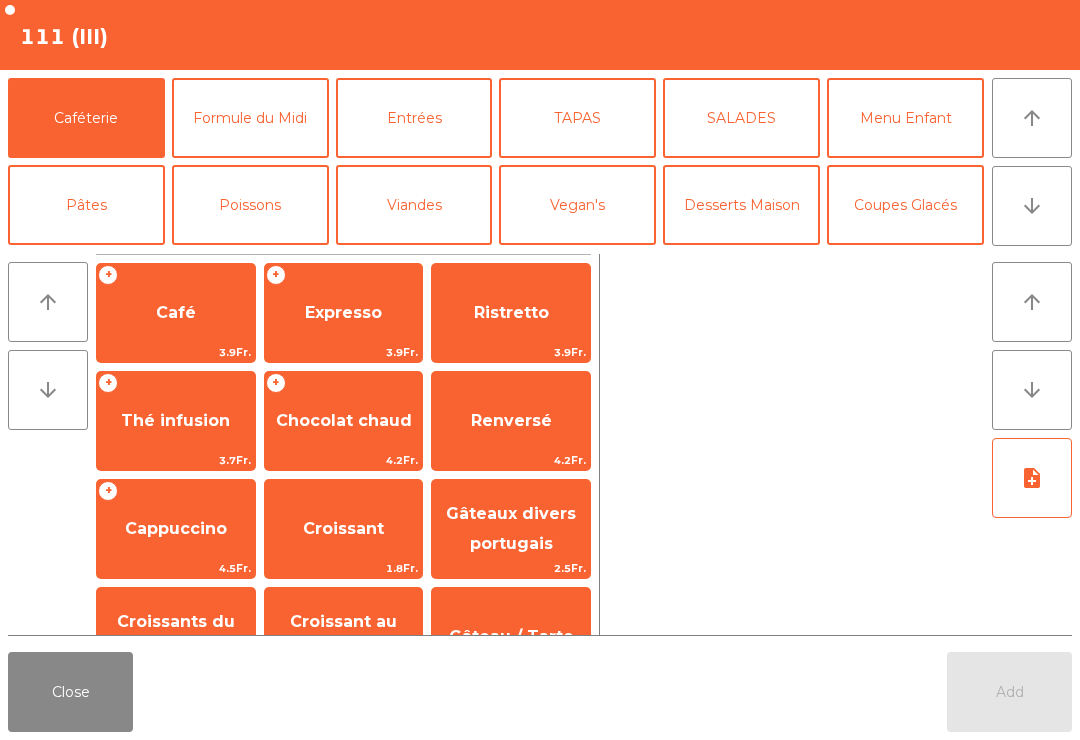 click on "Café" 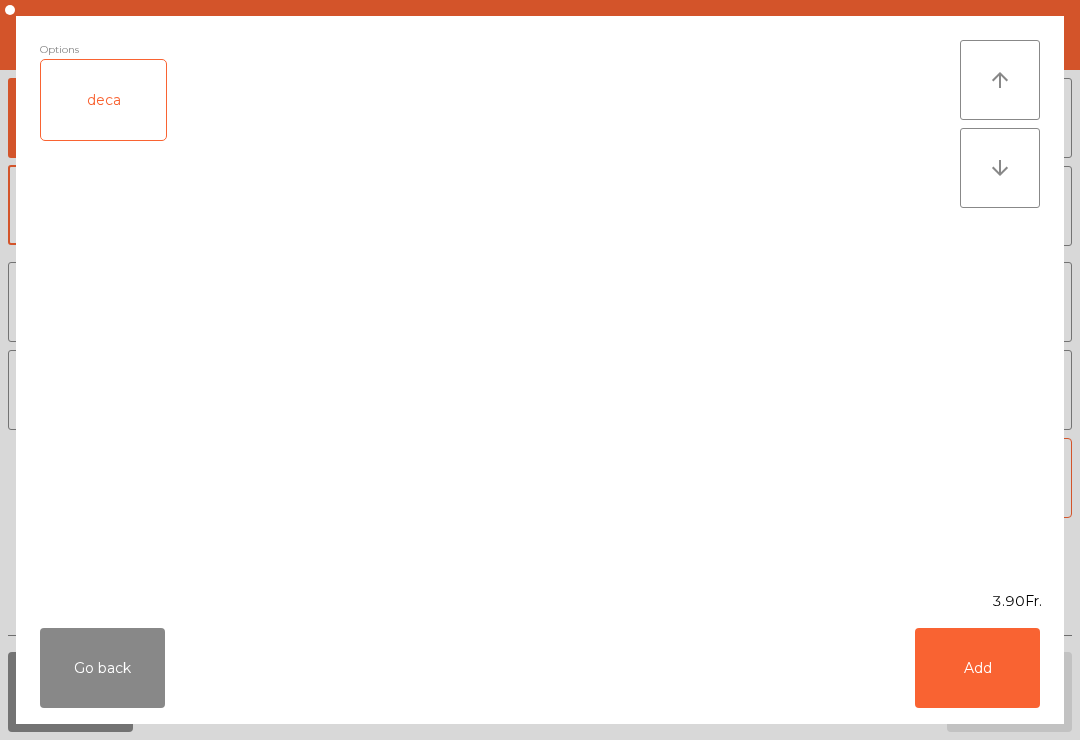 click on "Add" 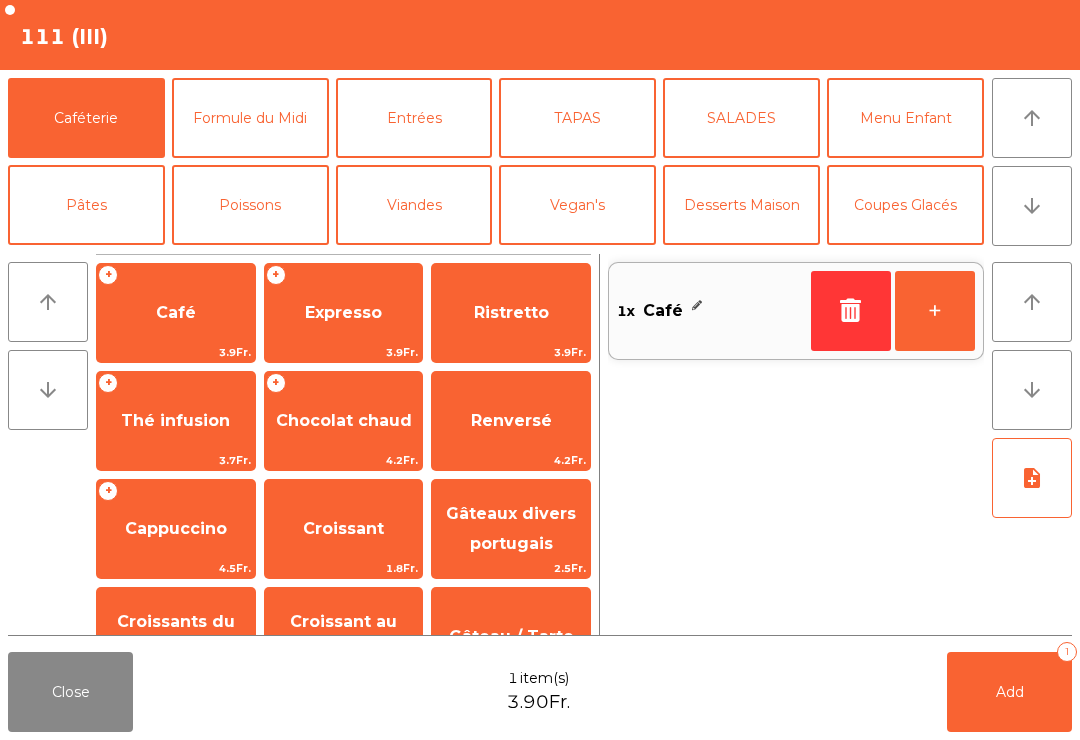 click on "+" 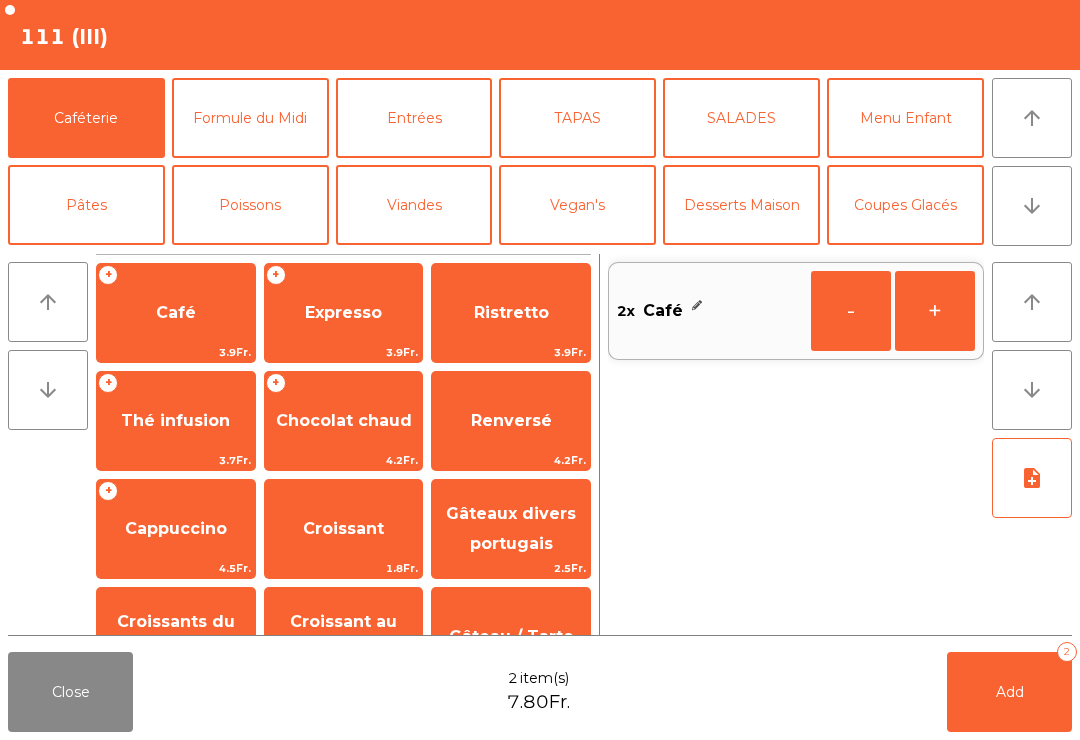click on "Add   2" 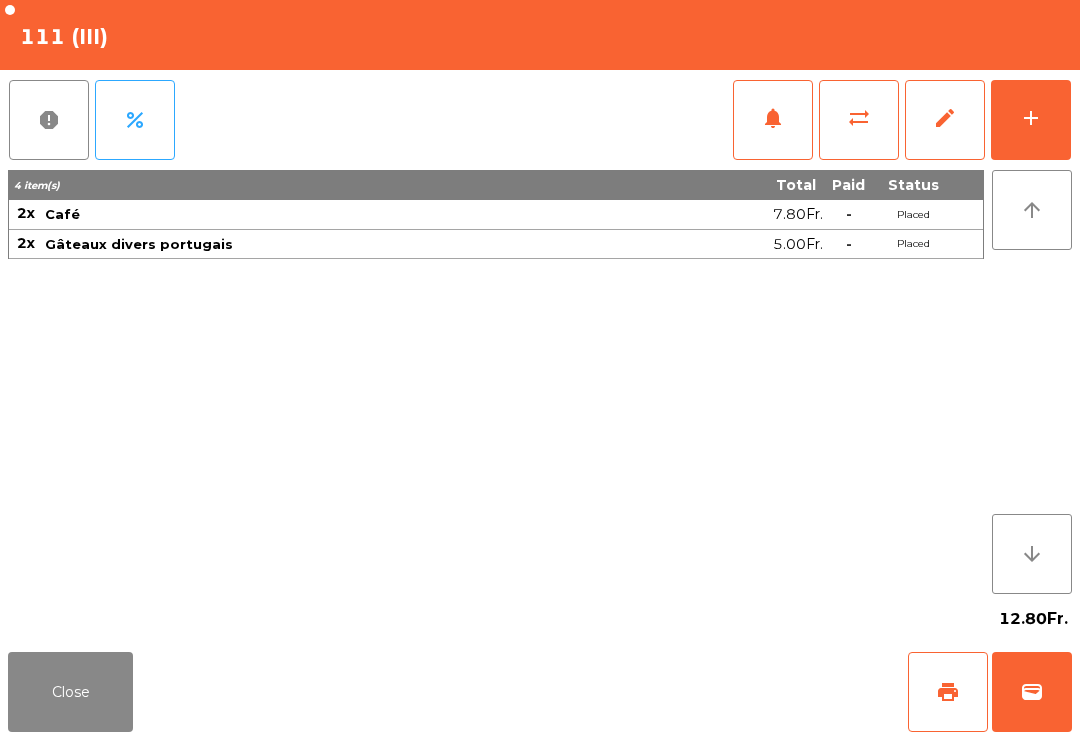 click on "Close" 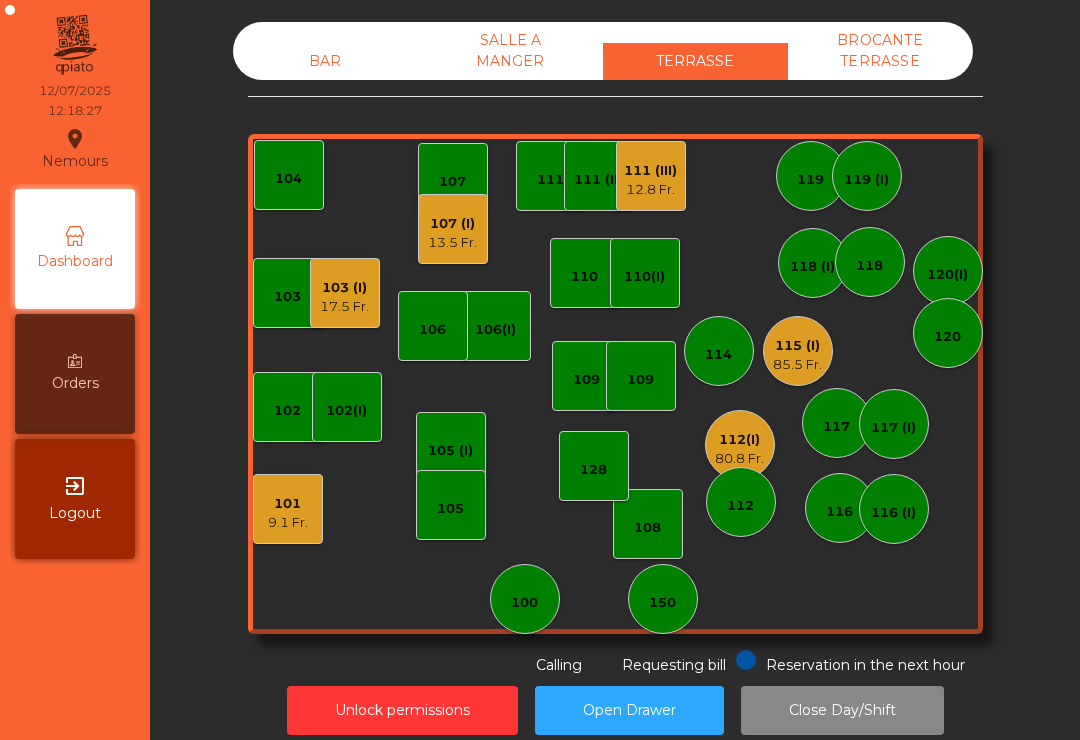 click on "80.8 Fr." 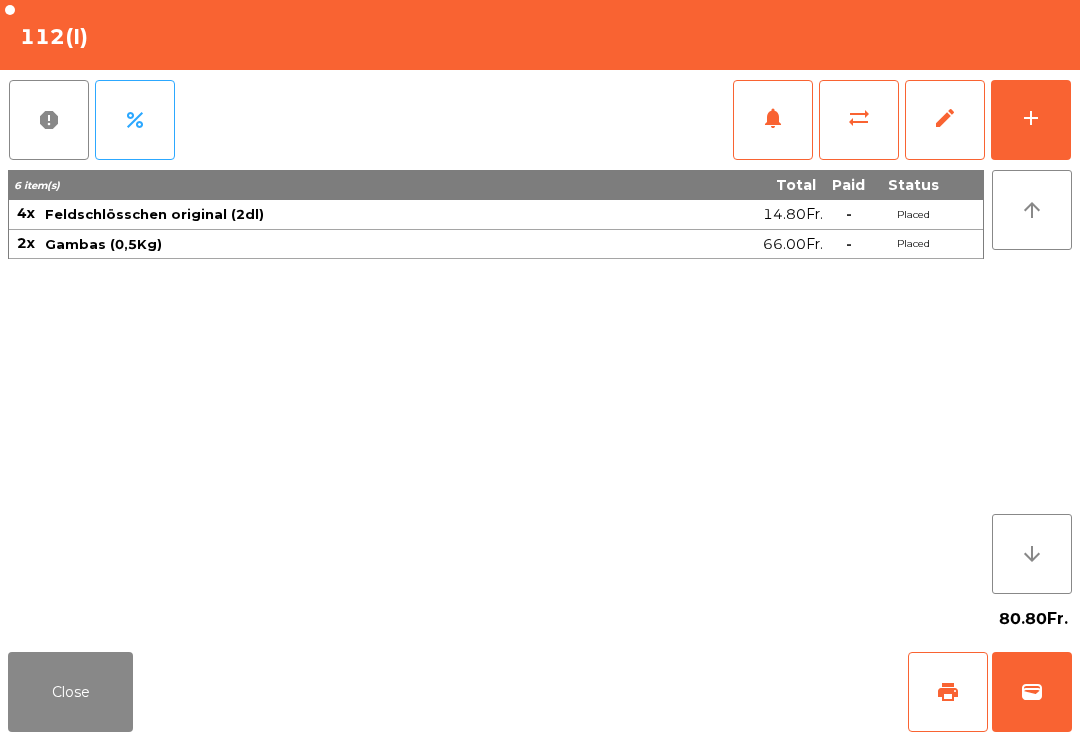 click on "wallet" 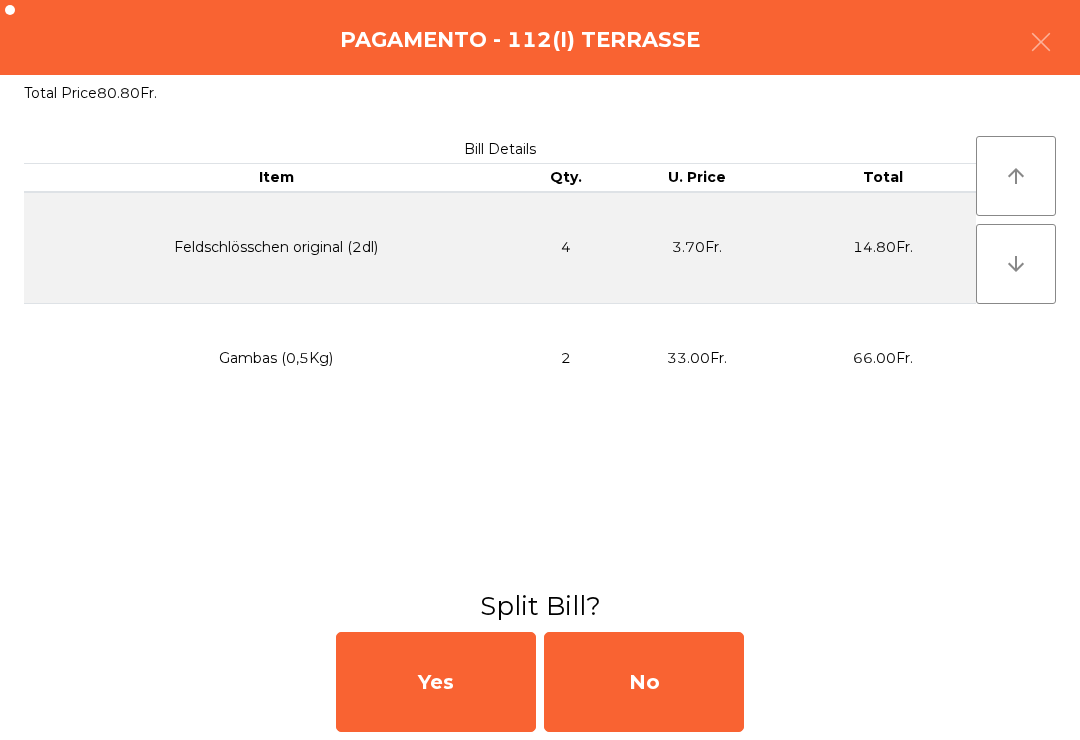 click on "No" 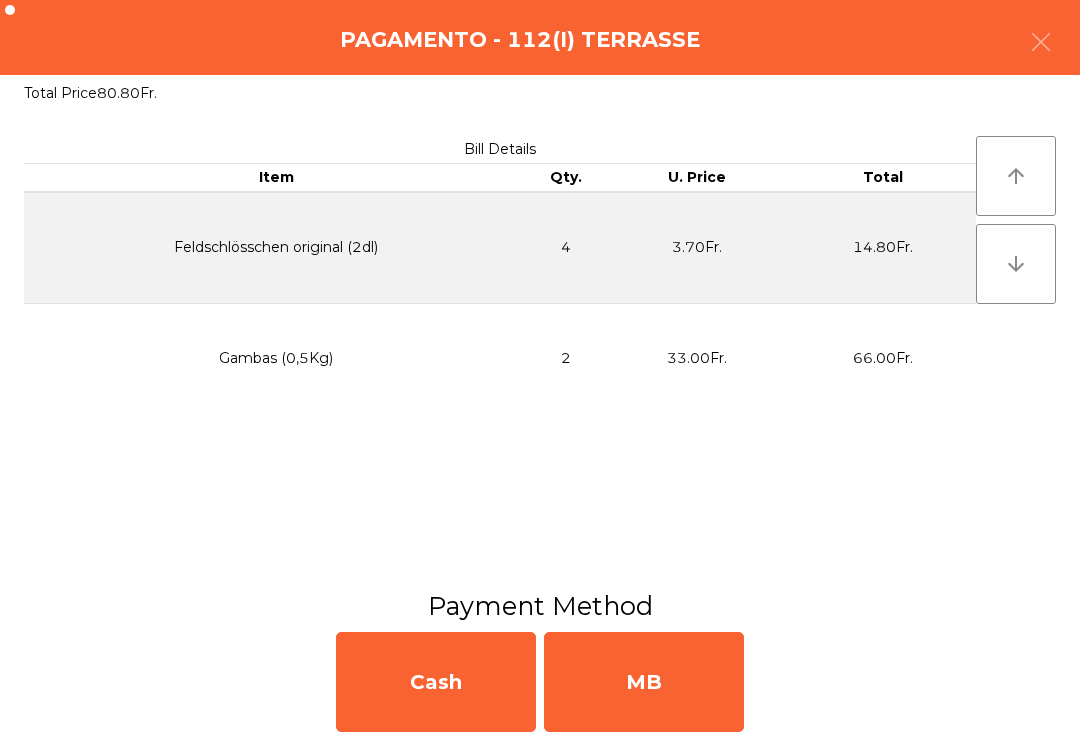 click on "Cash   MB" 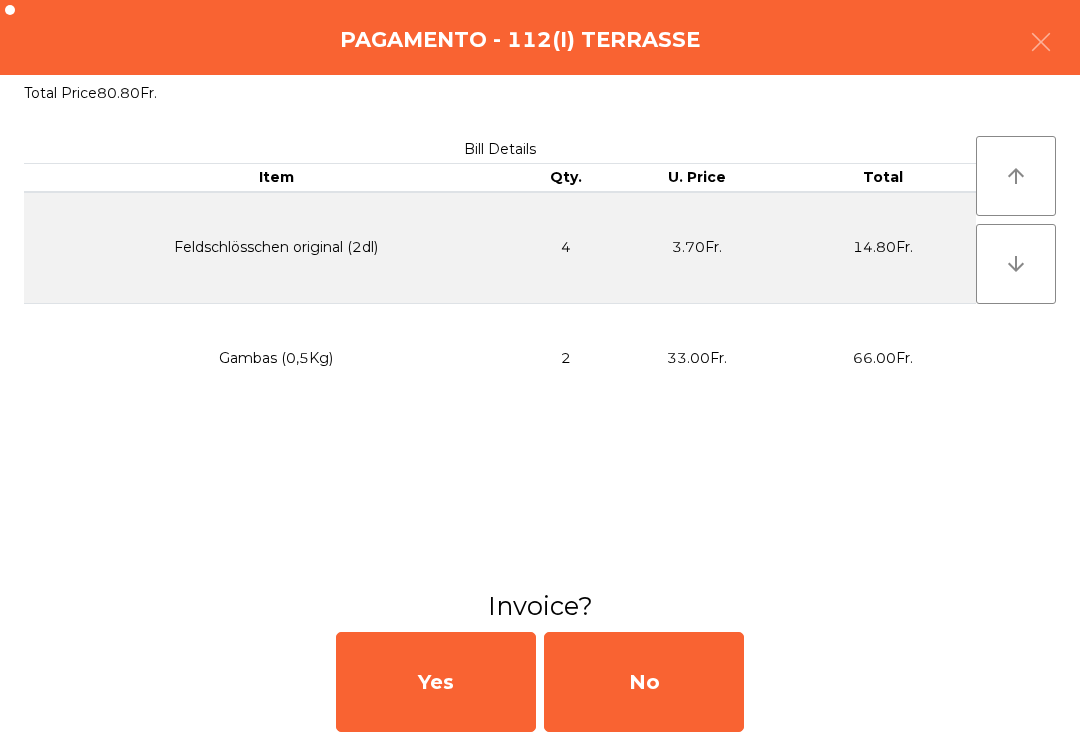 click on "No" 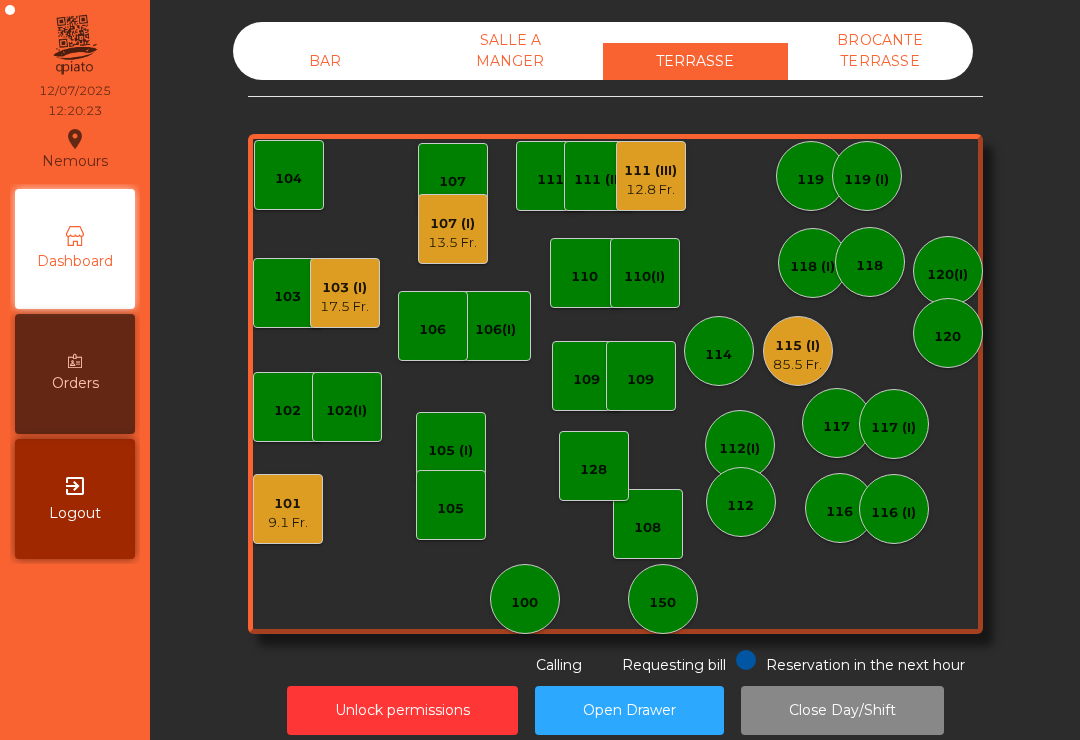 click on "101   9.1 Fr." 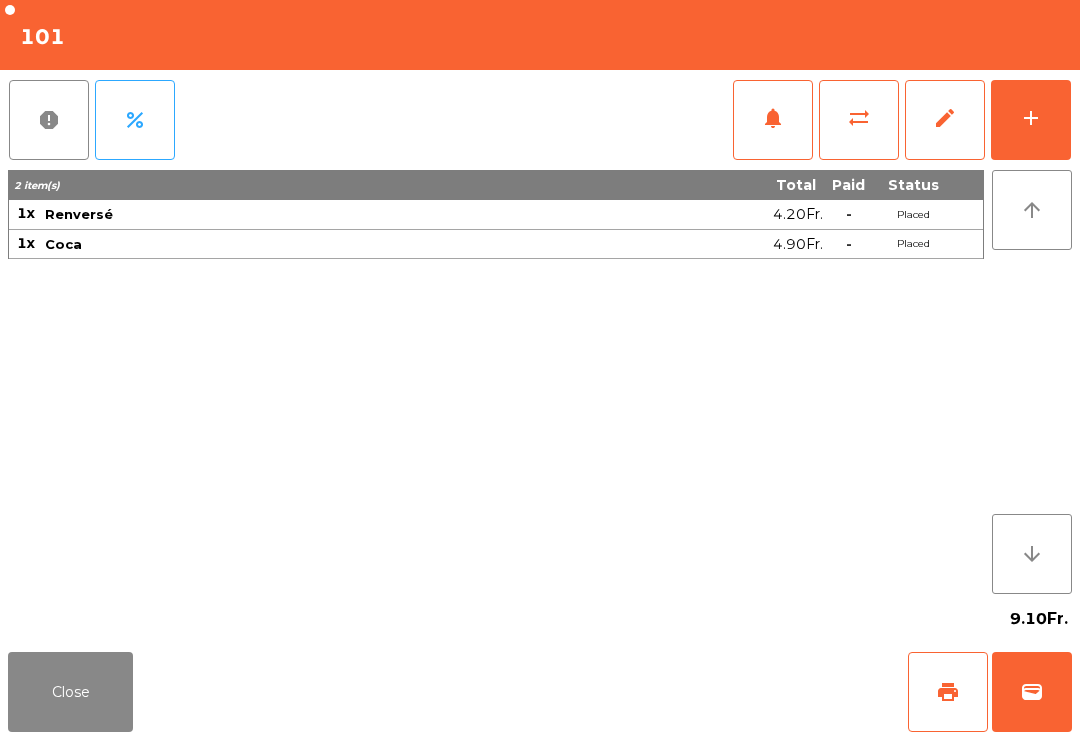 click on "add" 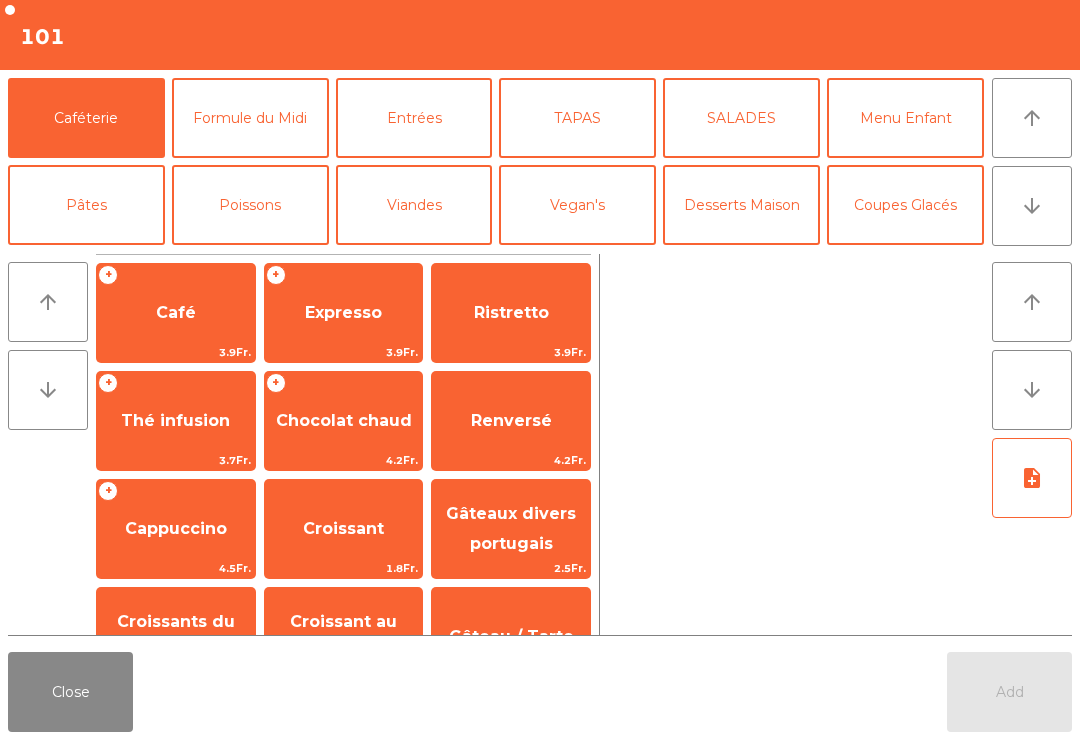click on "arrow_downward" 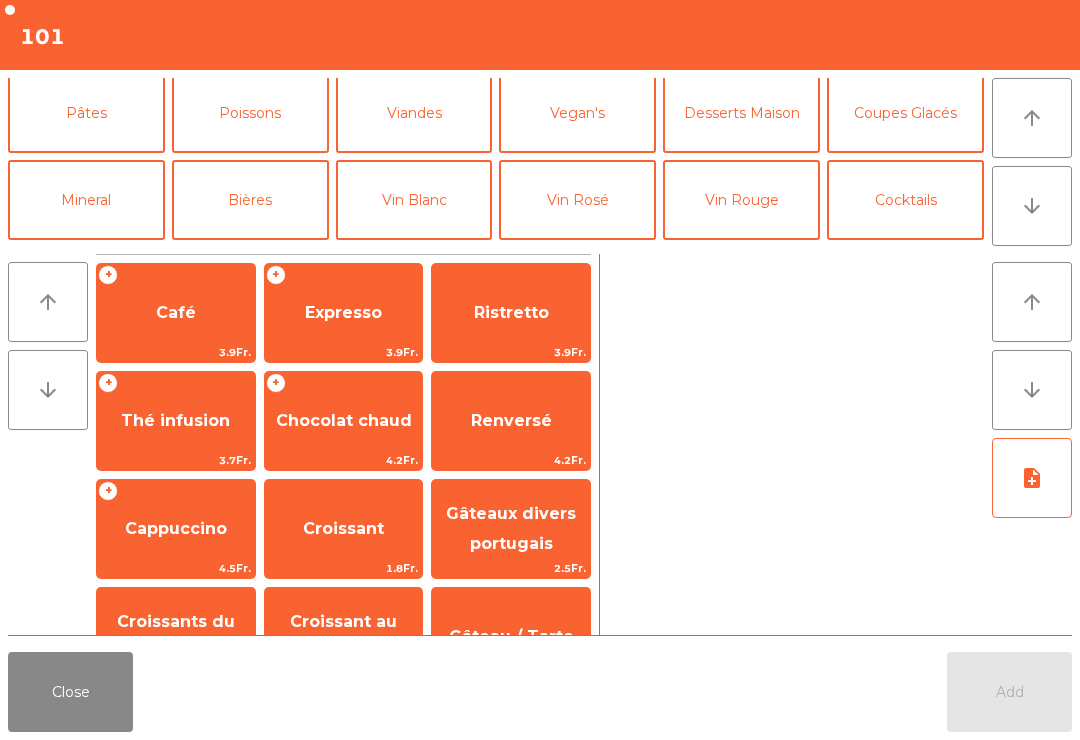 click on "Cocktails" 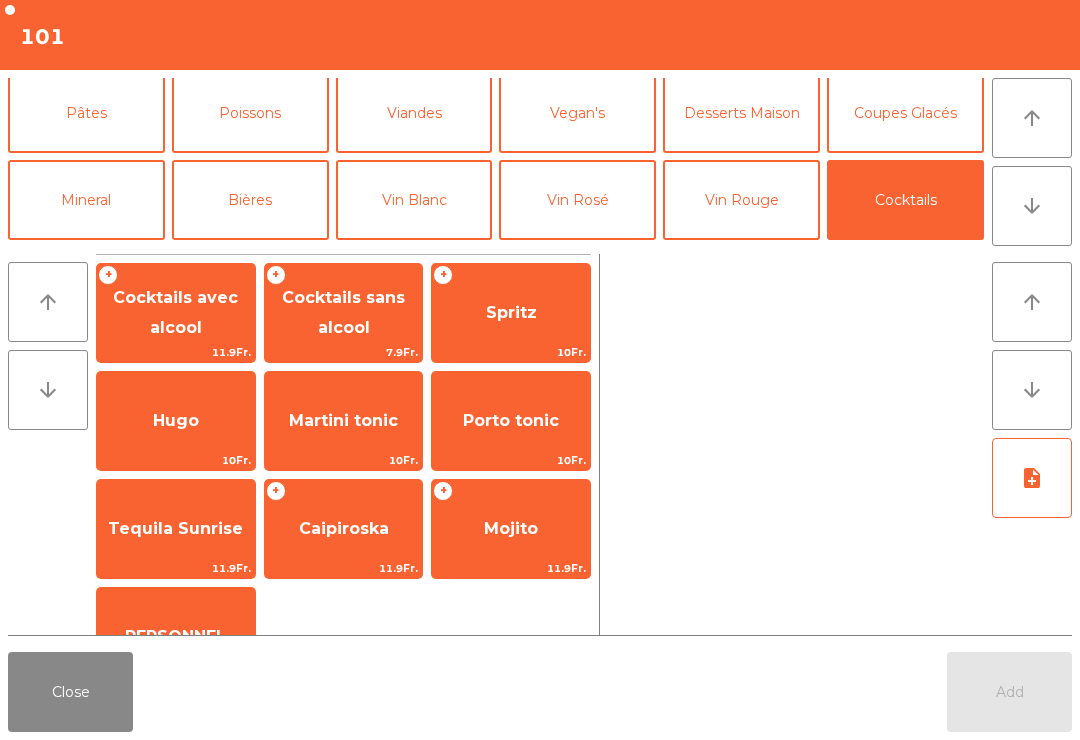 scroll, scrollTop: 174, scrollLeft: 0, axis: vertical 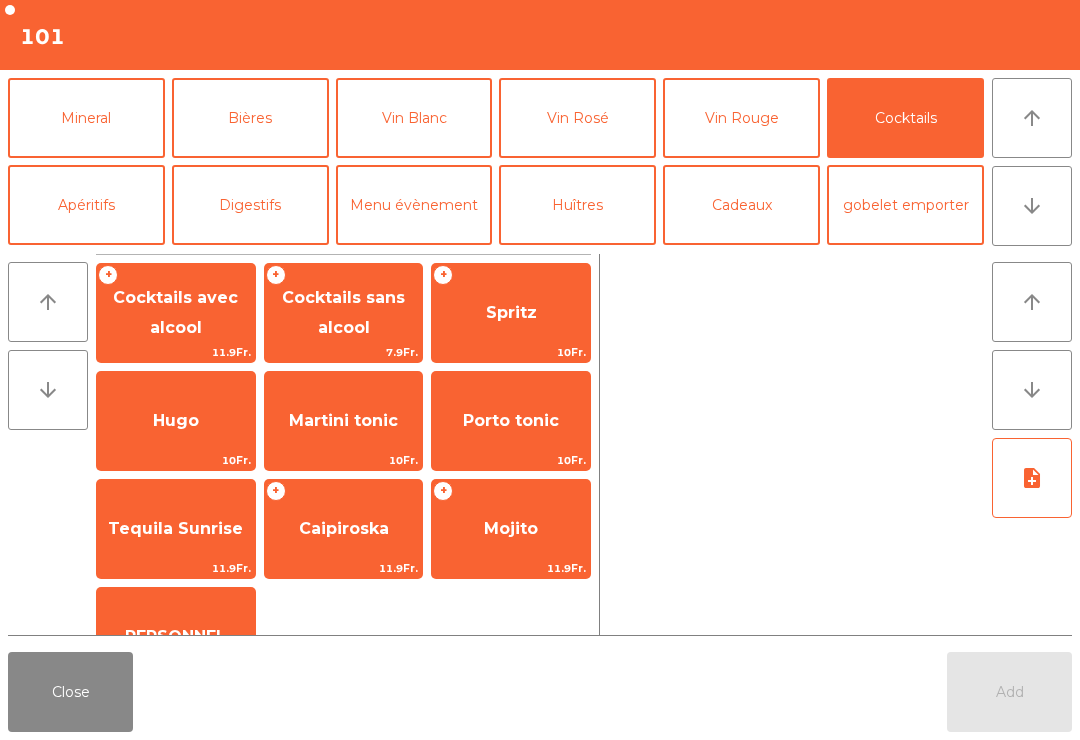 click on "Close" 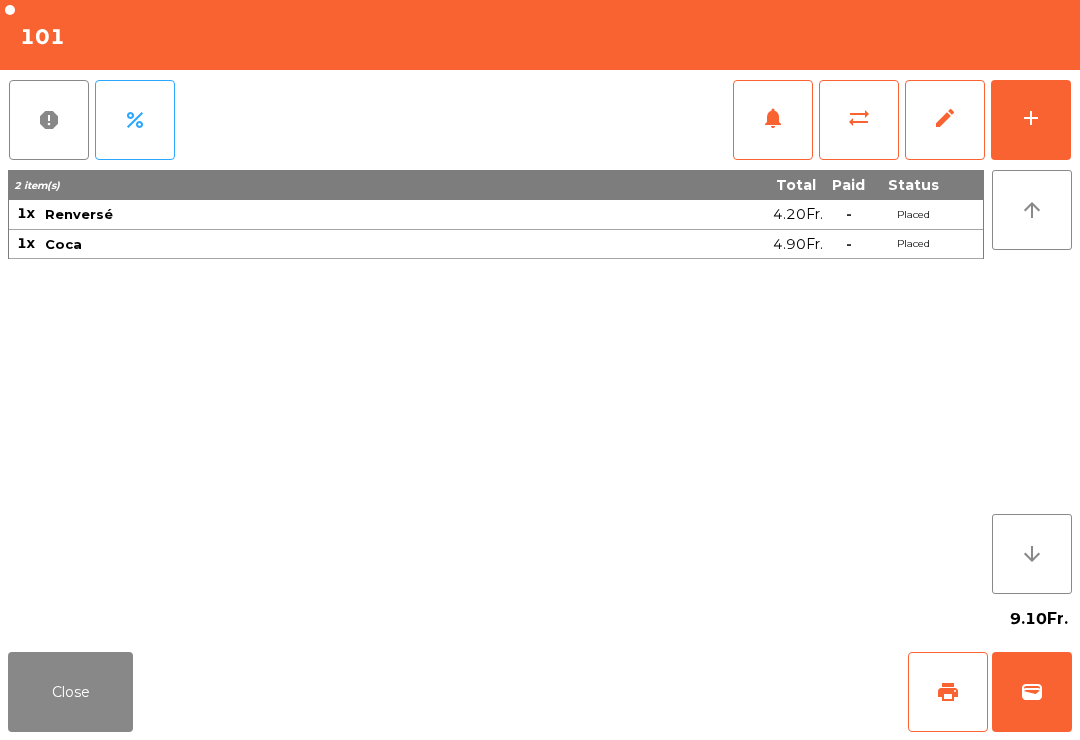 click on "Close" 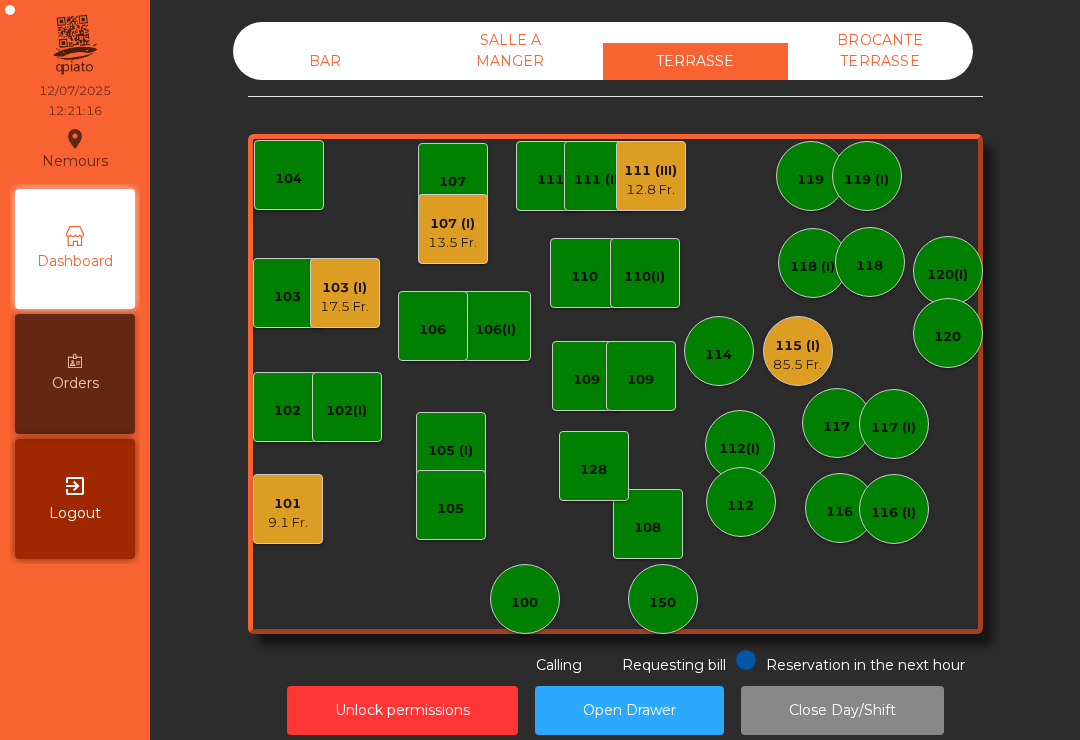 click on "120(I)" 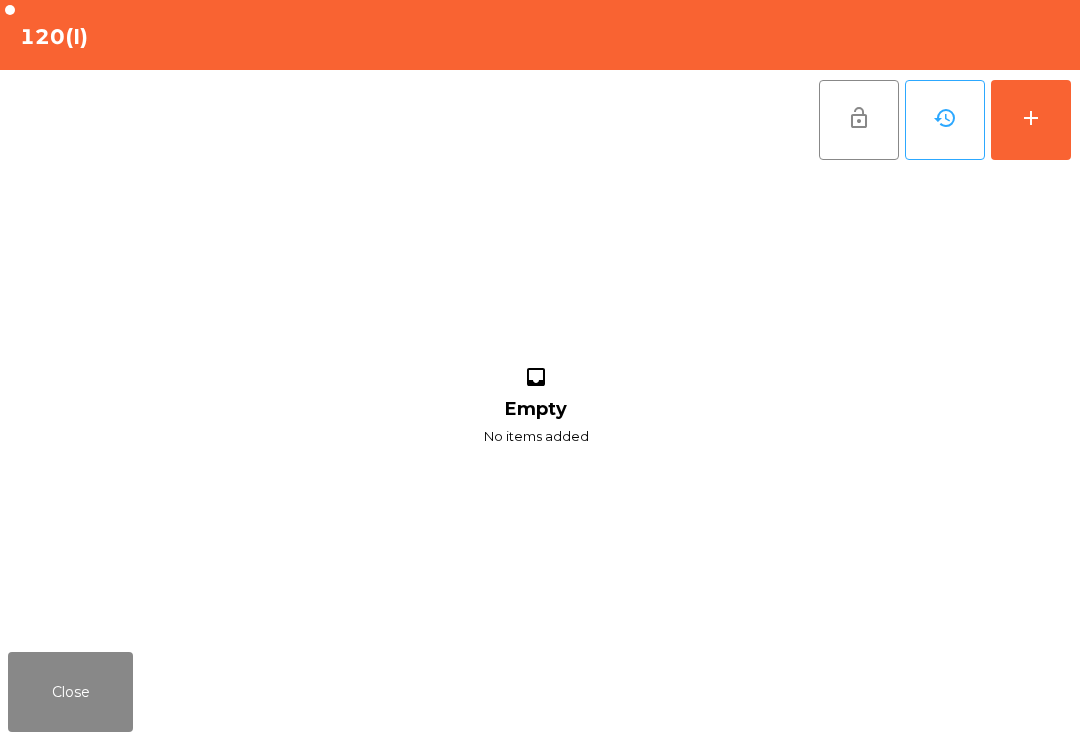 click on "add" 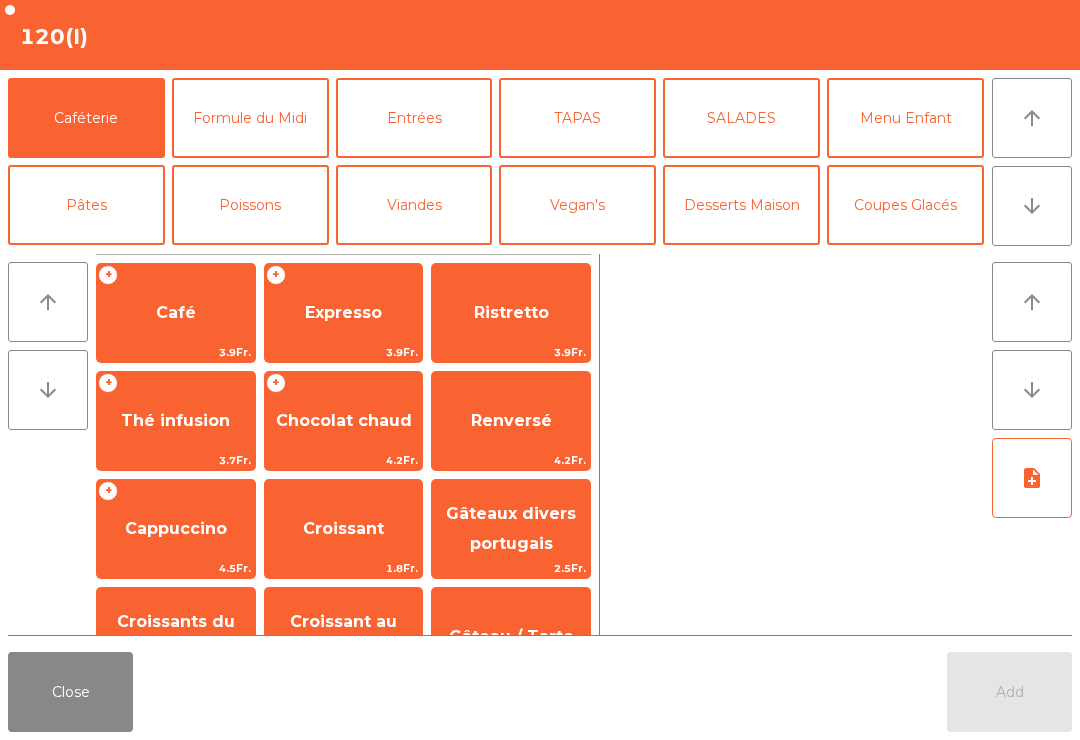click on "arrow_downward" 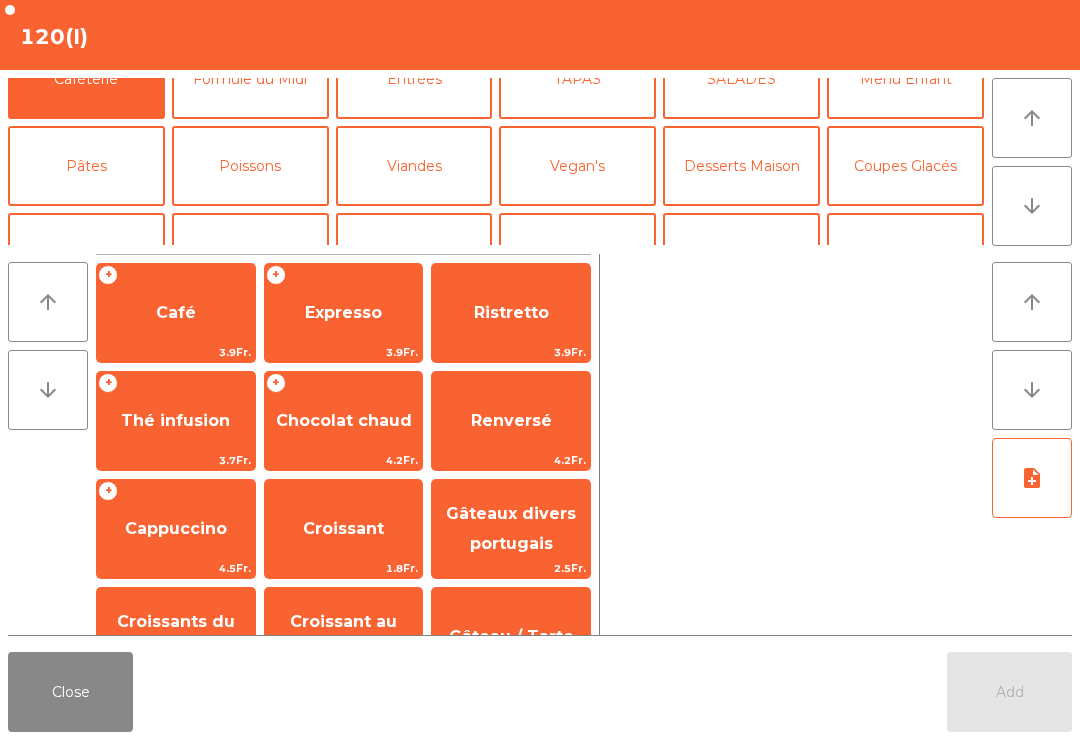 click on "Cocktails" 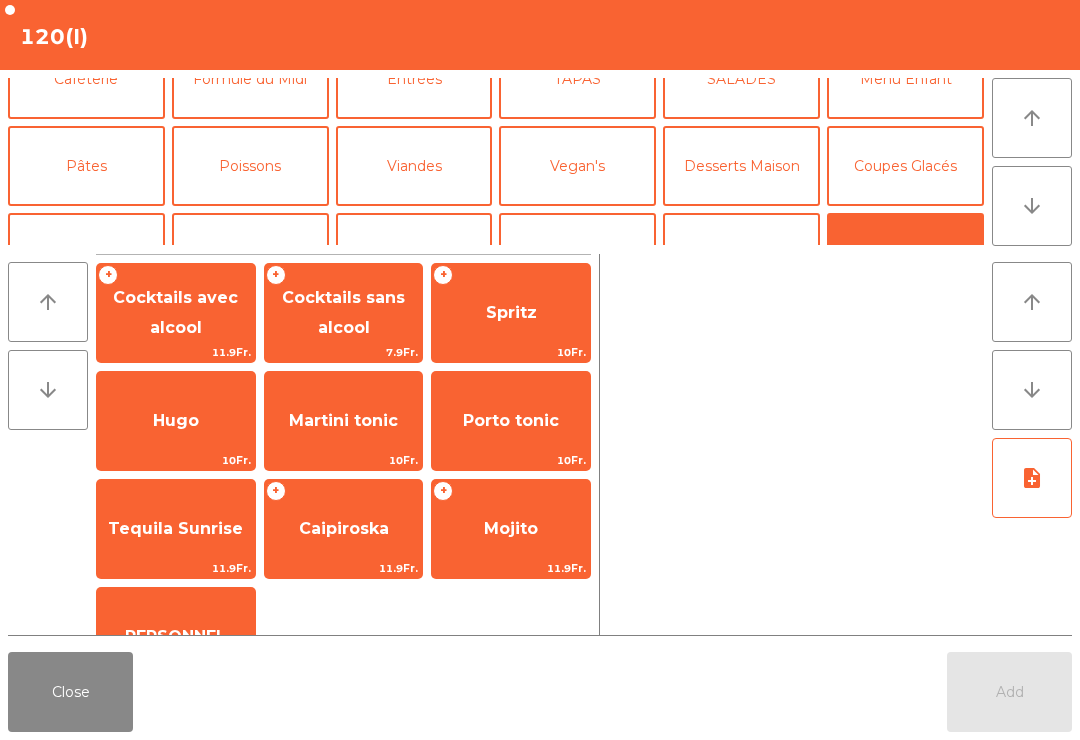 click on "Spritz" 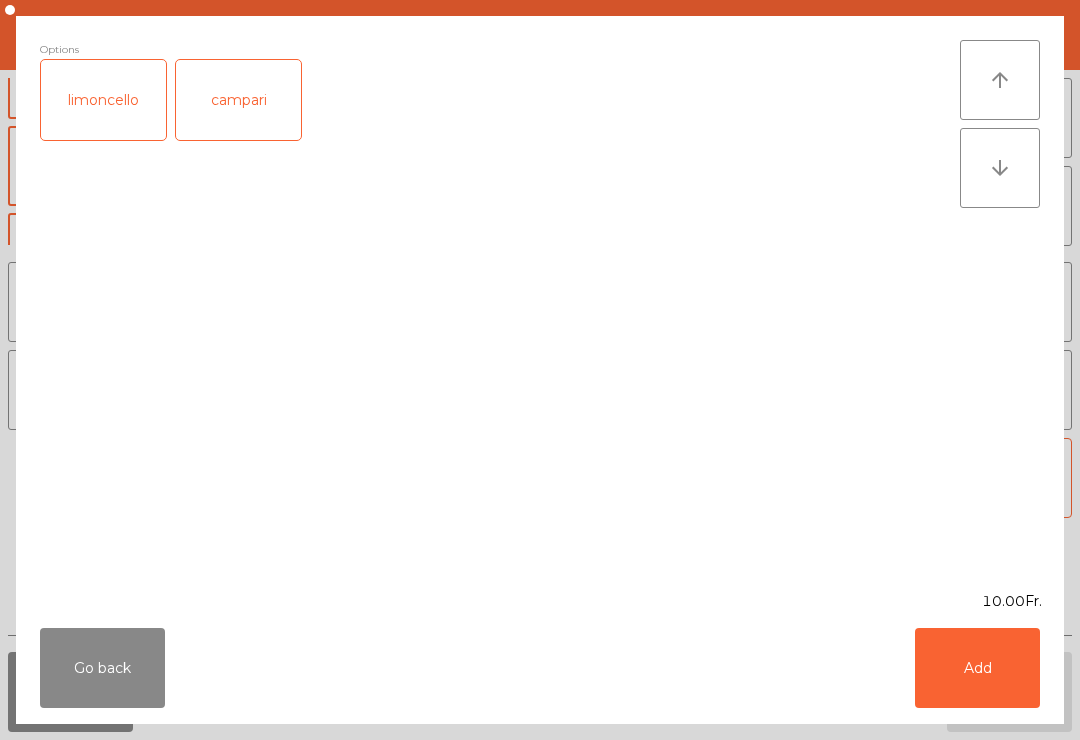 scroll, scrollTop: 174, scrollLeft: 0, axis: vertical 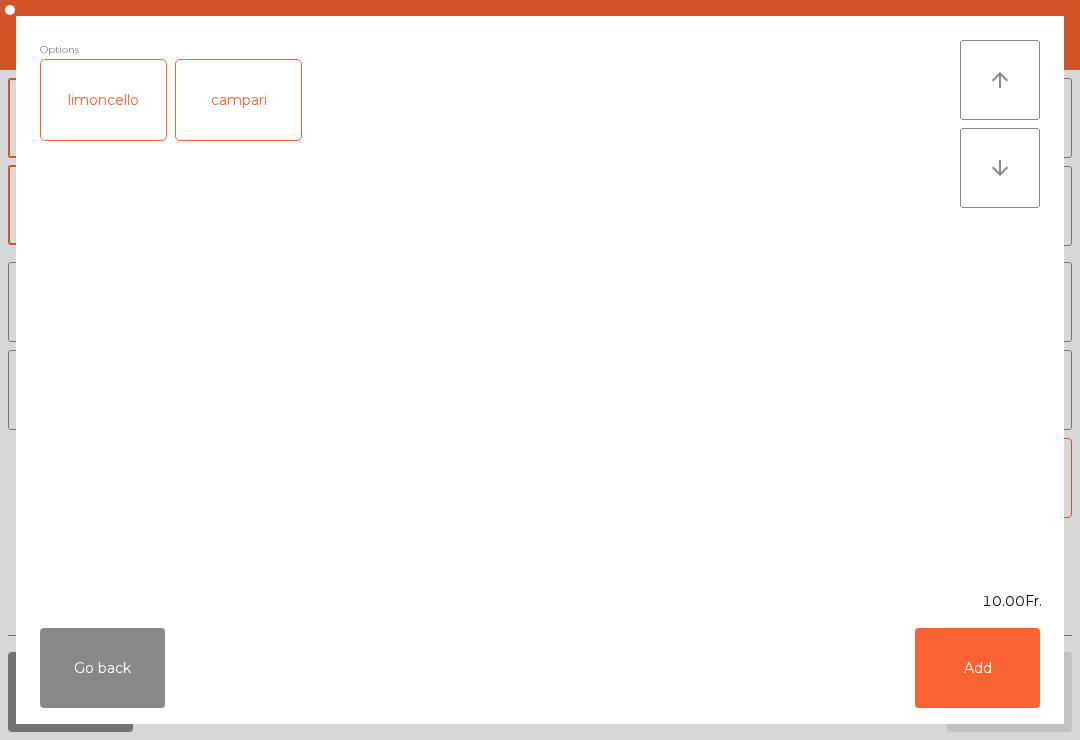 click on "Add" 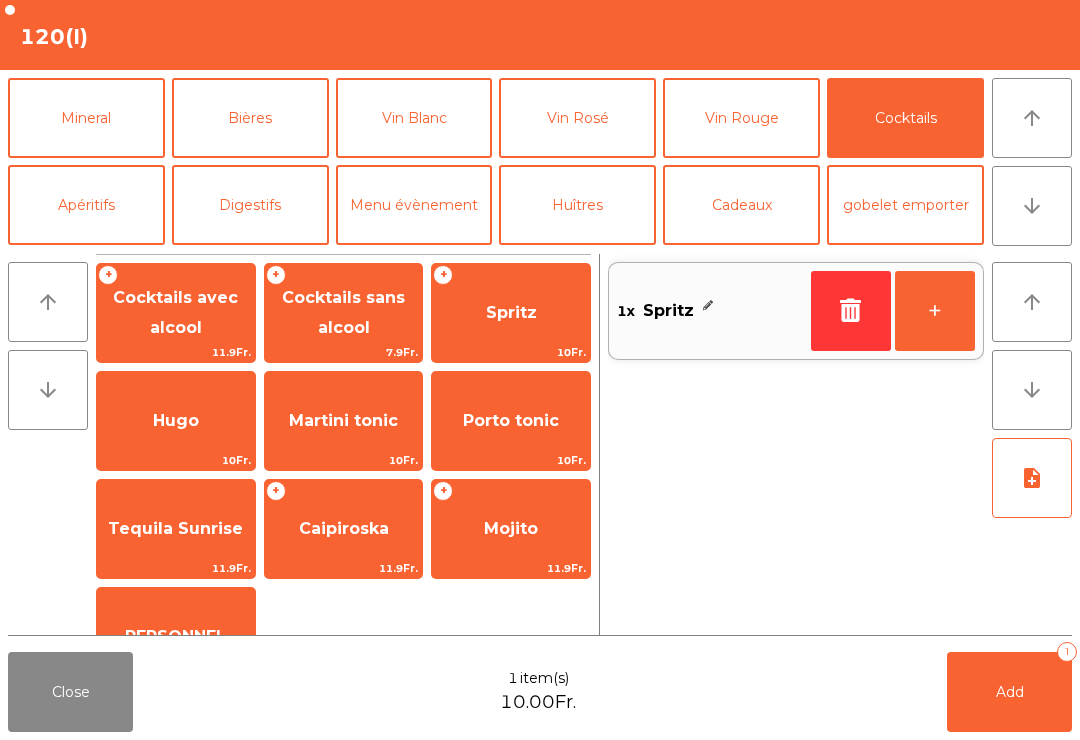 click on "+" 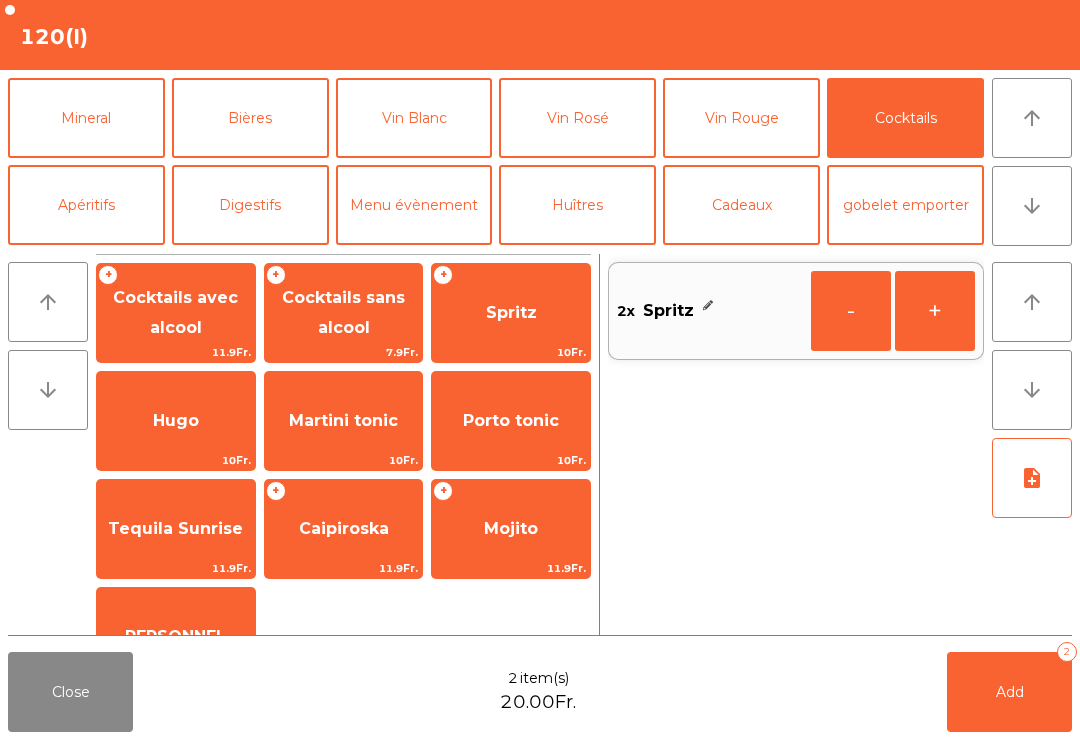 click on "Add   2" 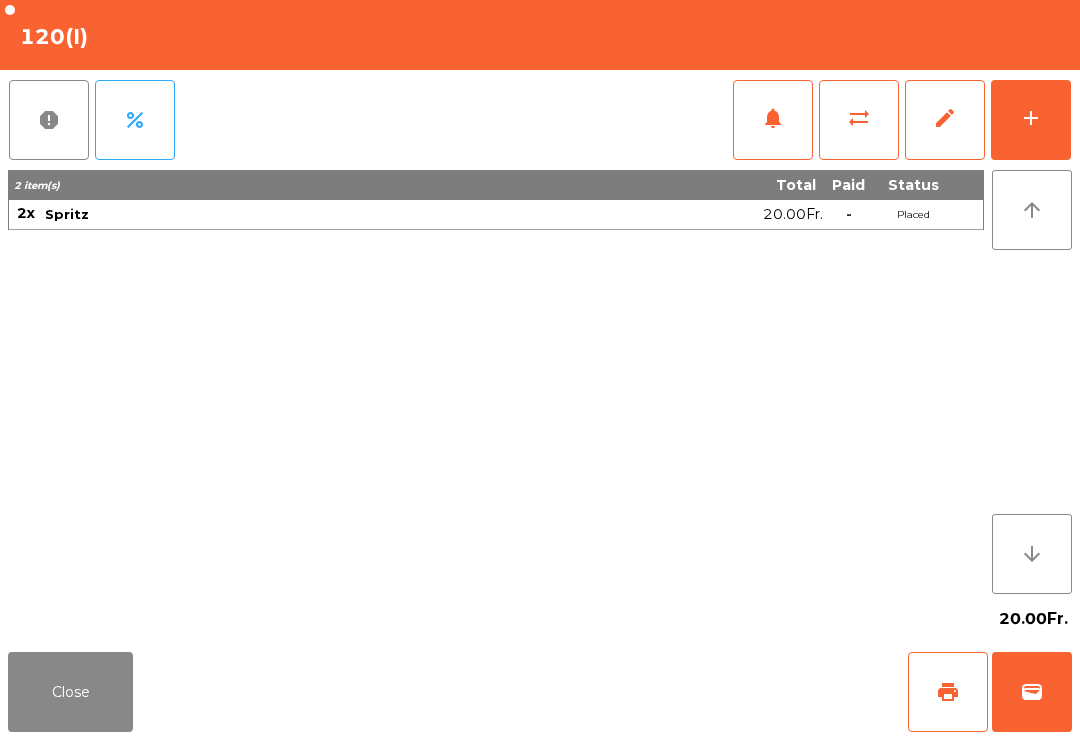 click on "print" 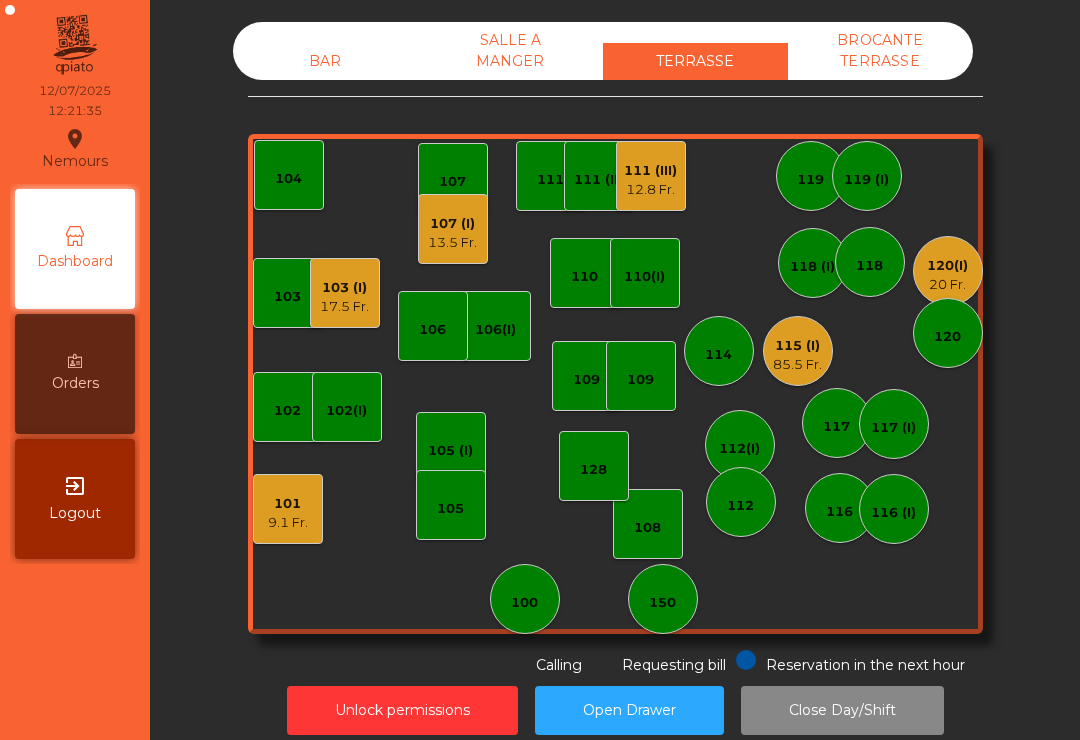 click on "13.5 Fr." 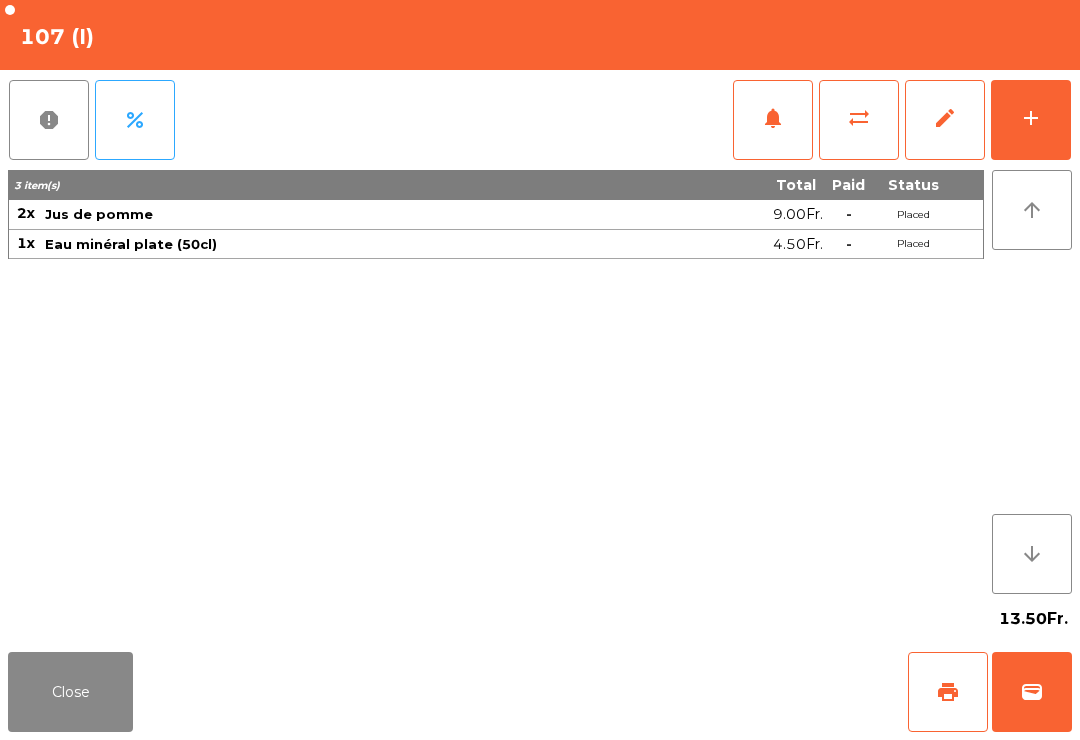 click on "print" 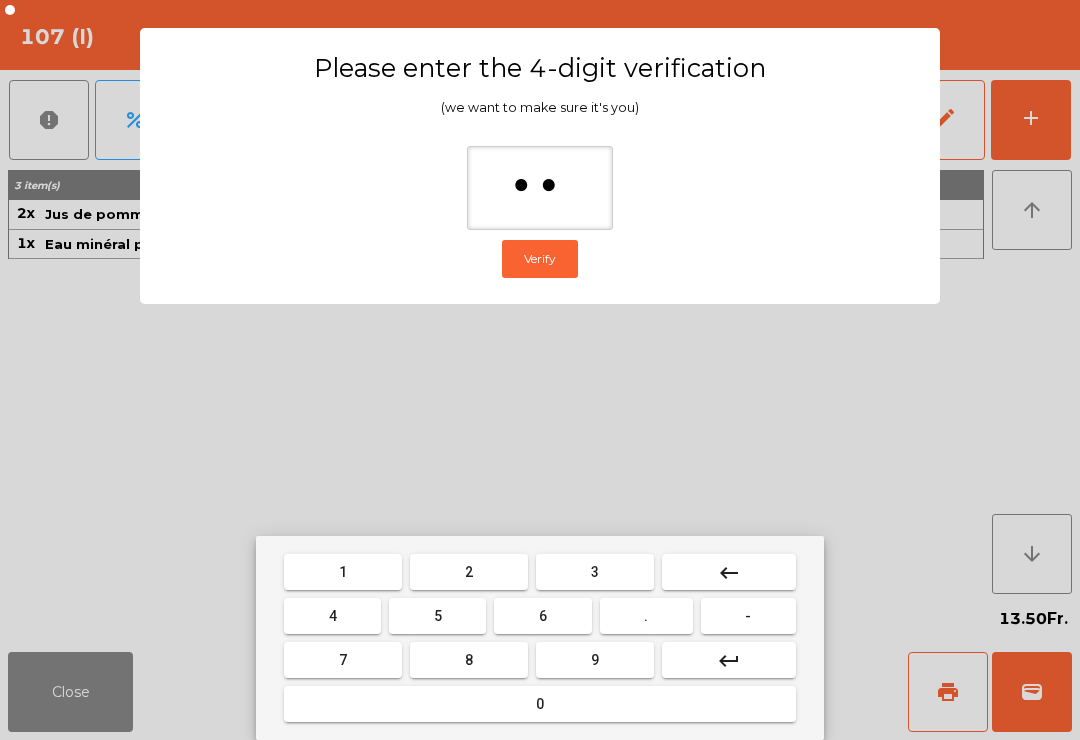 type on "***" 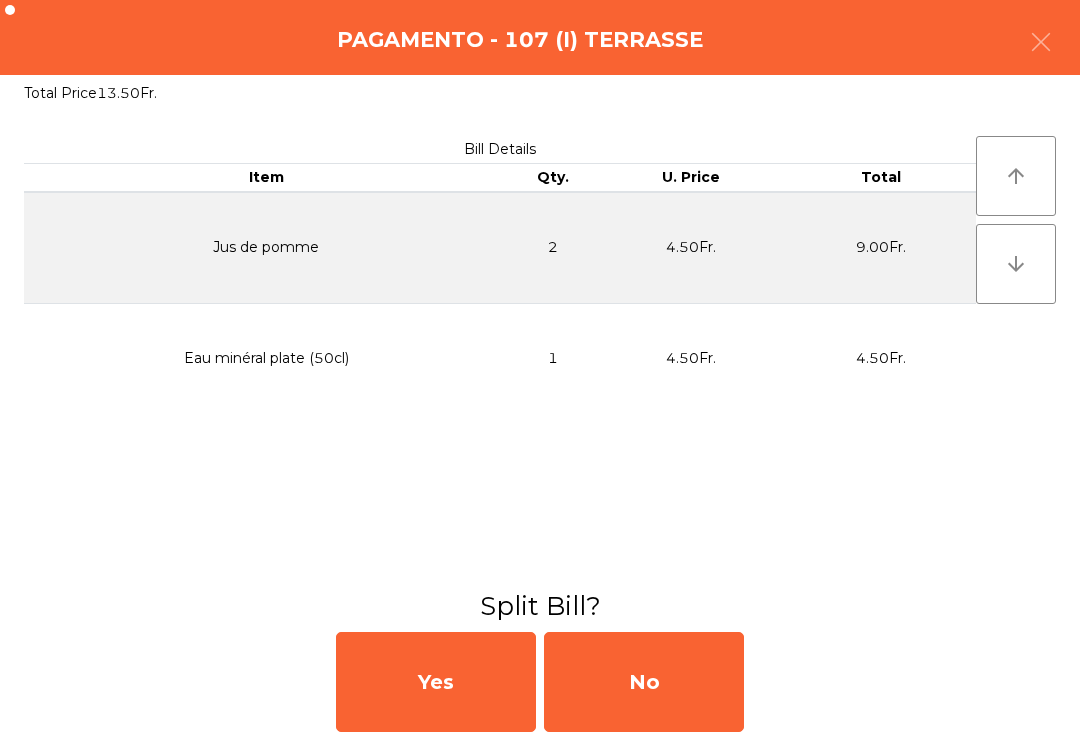click on "No" 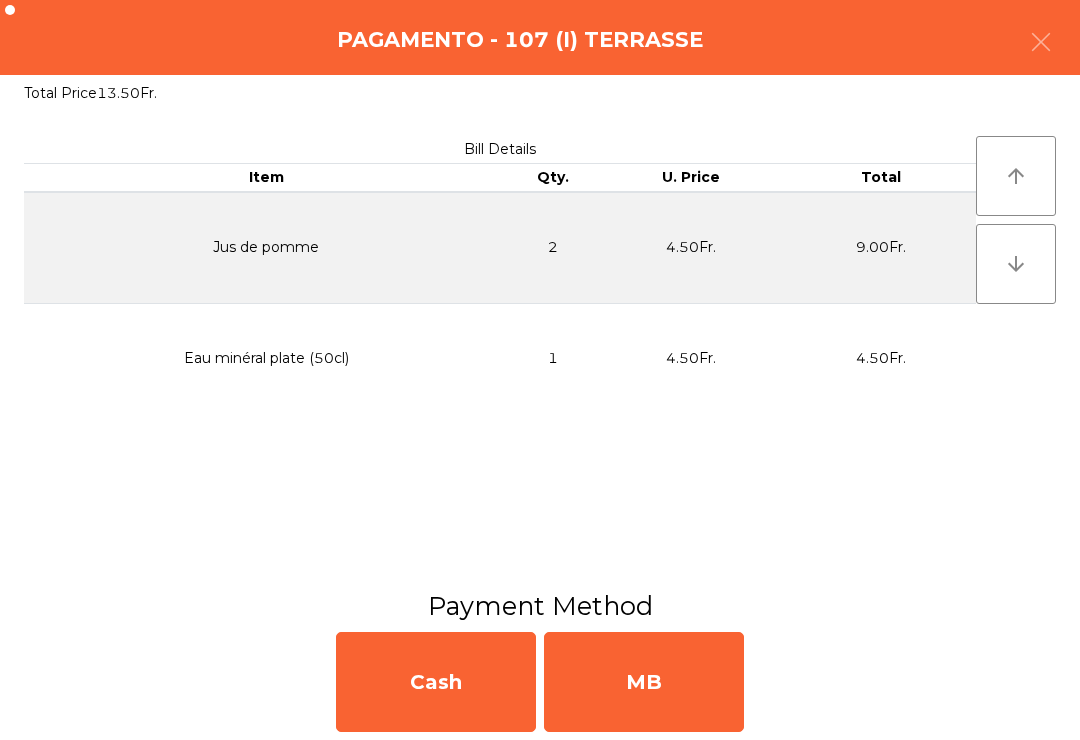 click on "MB" 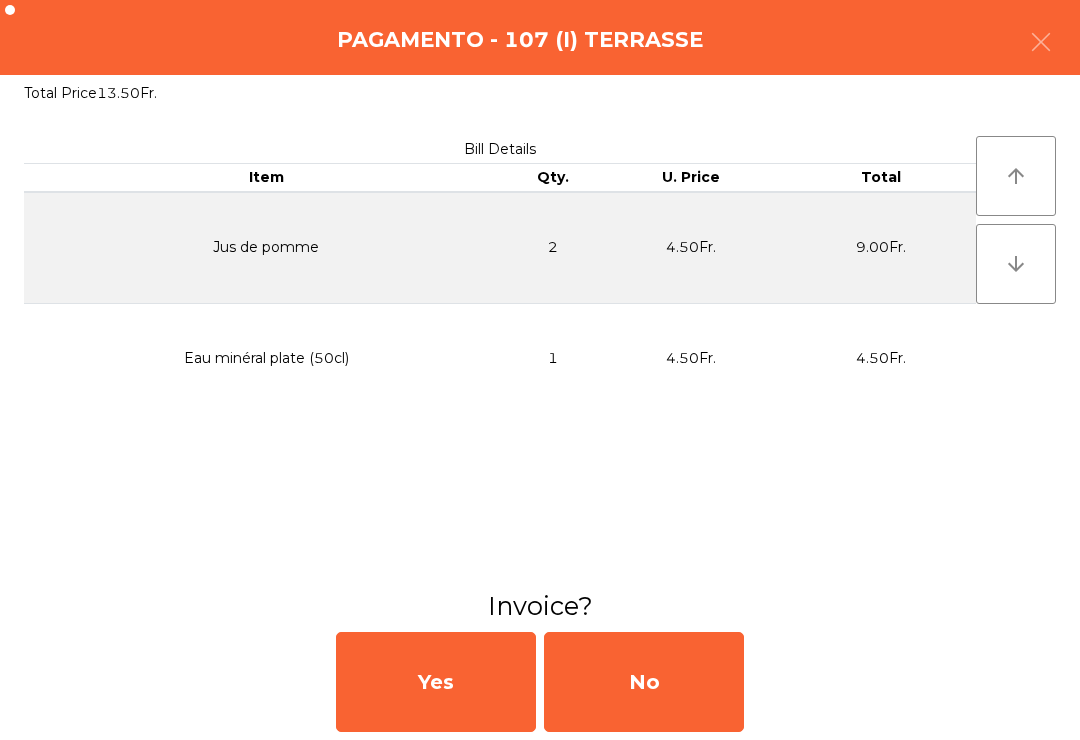 click on "No" 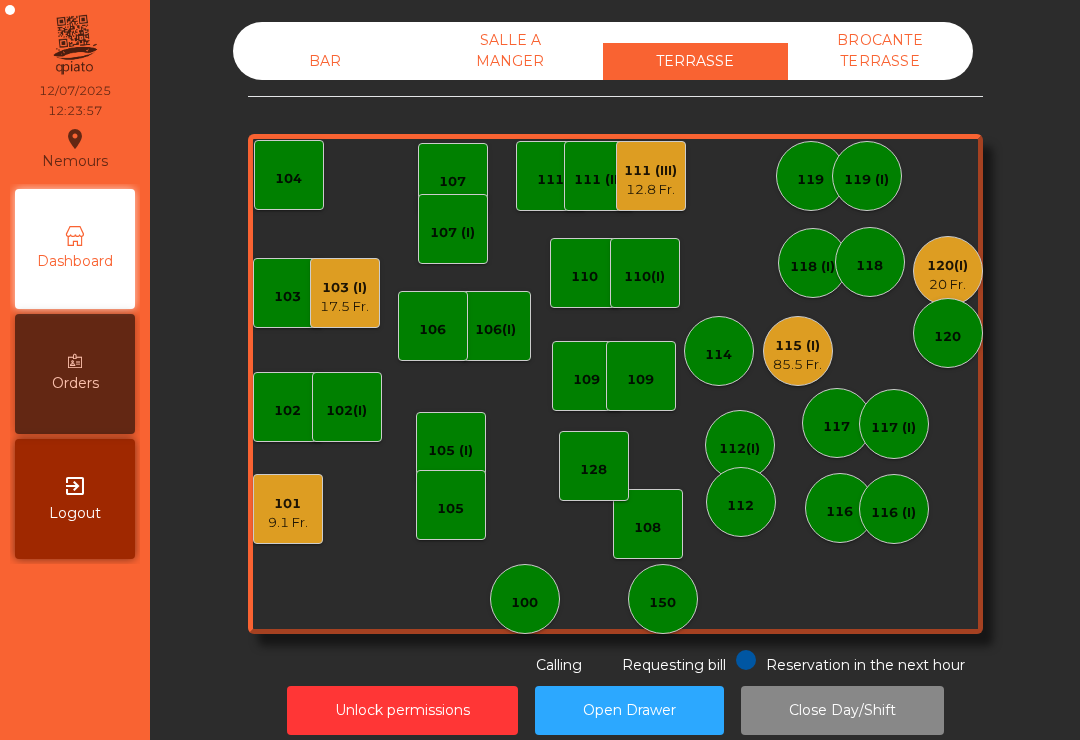 click on "20 Fr." 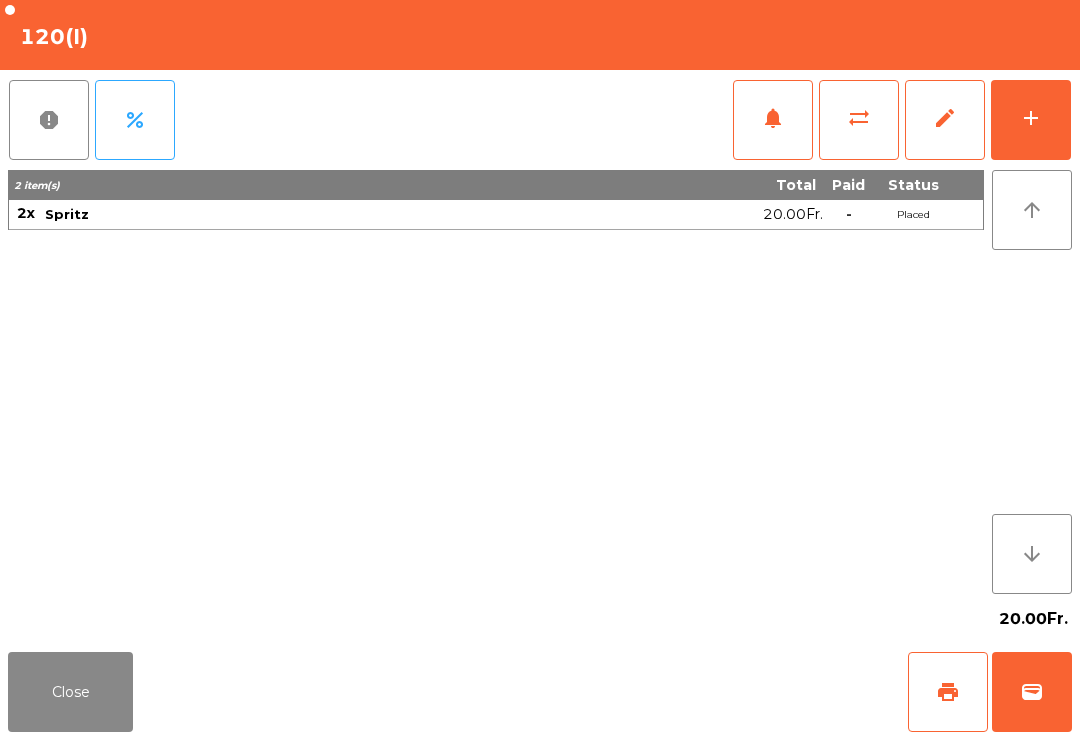 click on "wallet" 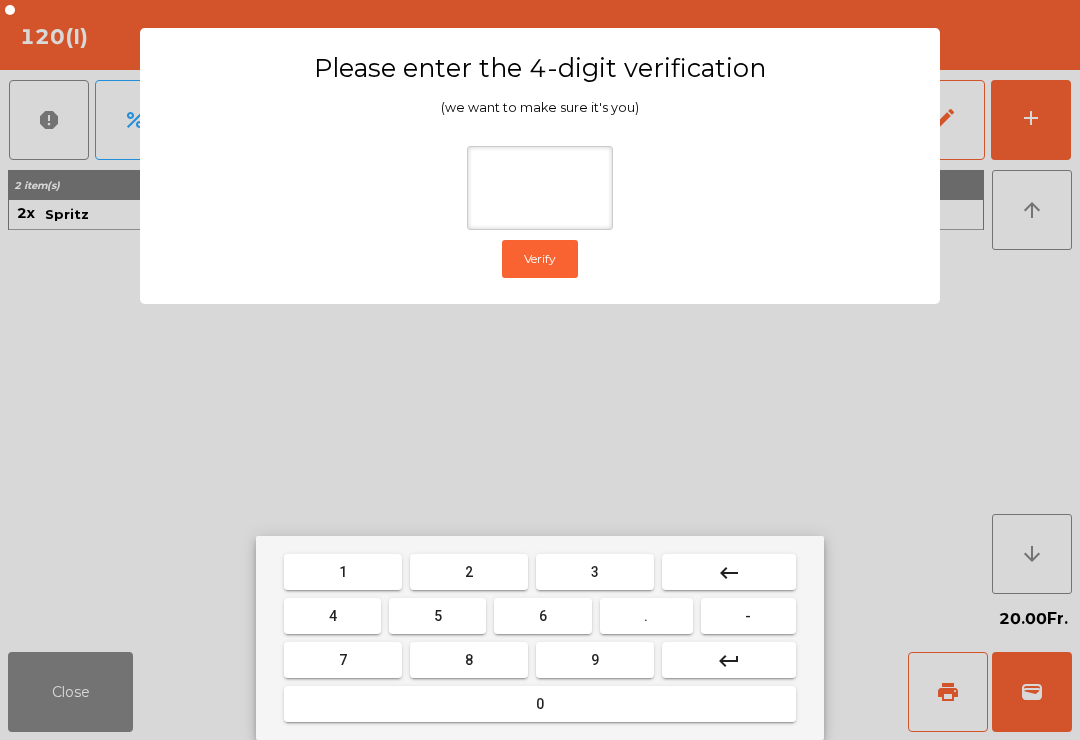 type on "*" 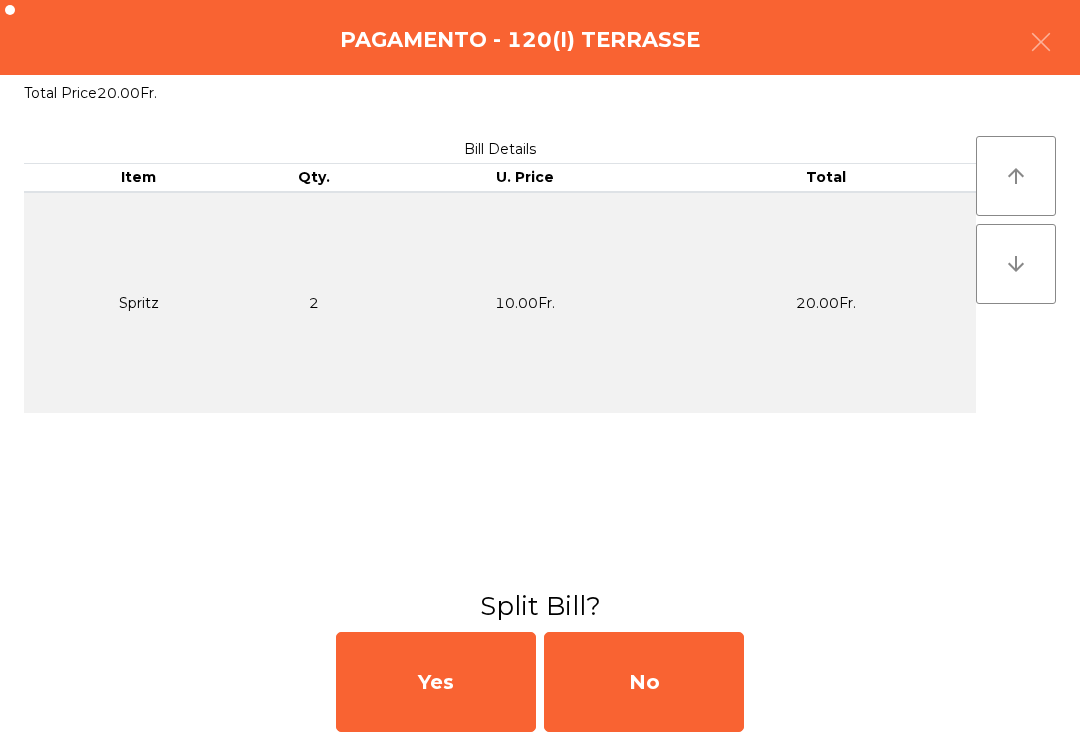 click on "No" 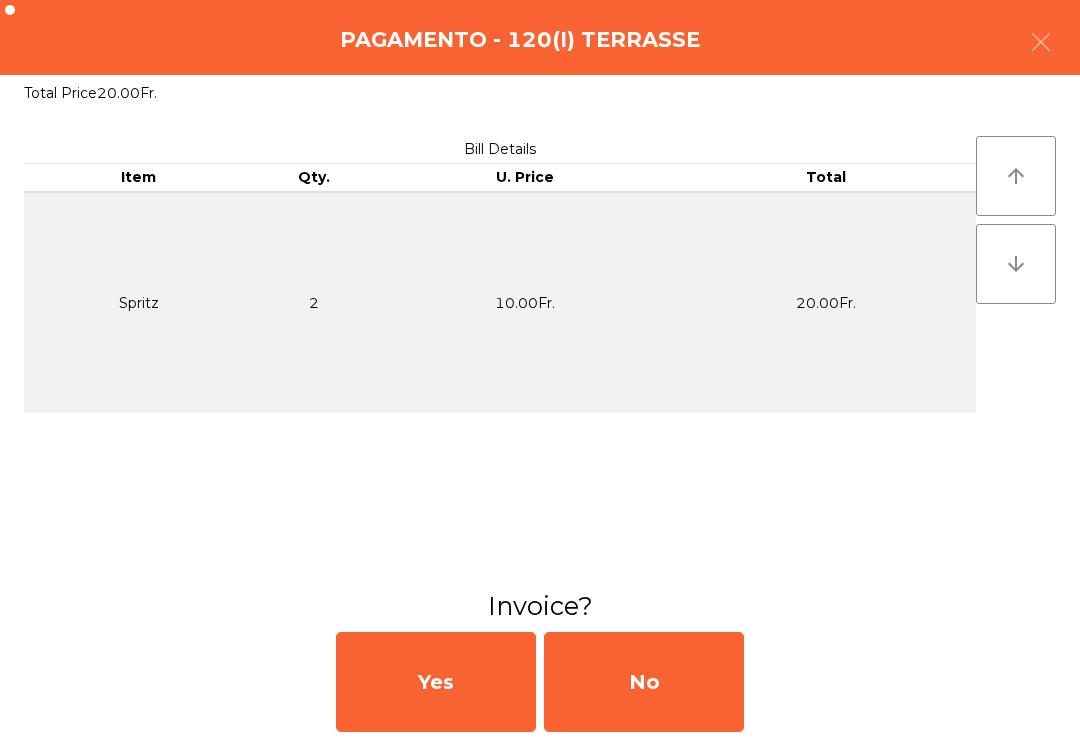 click on "No" 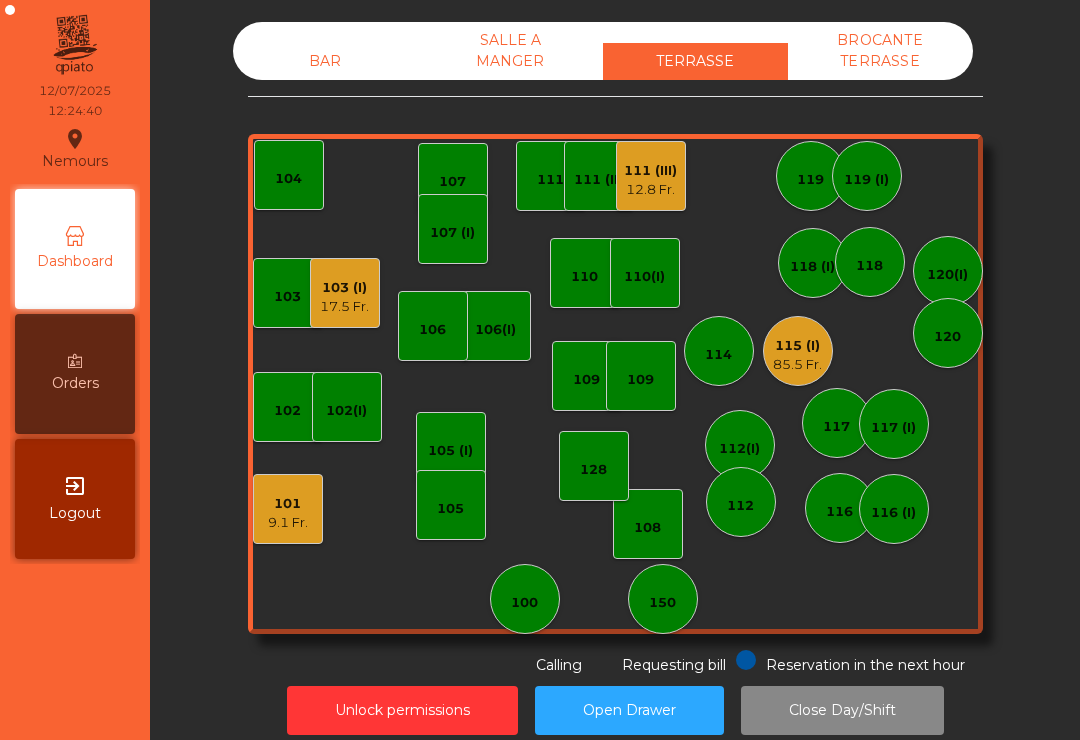 click on "111 (III)" 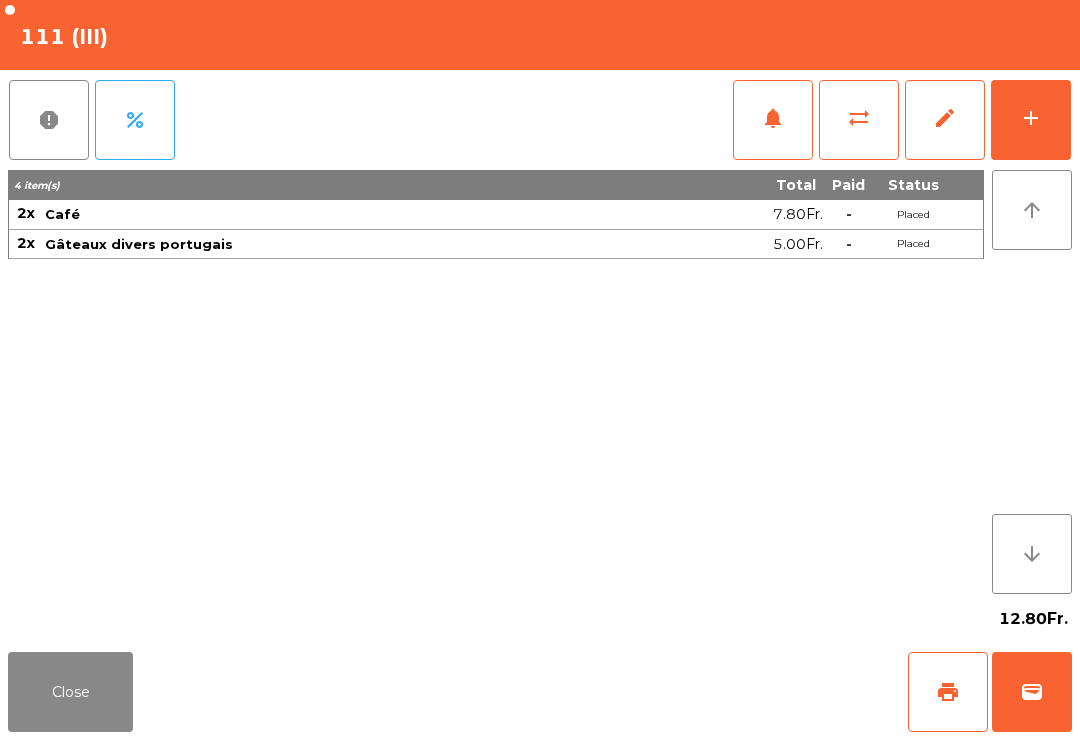 click on "print" 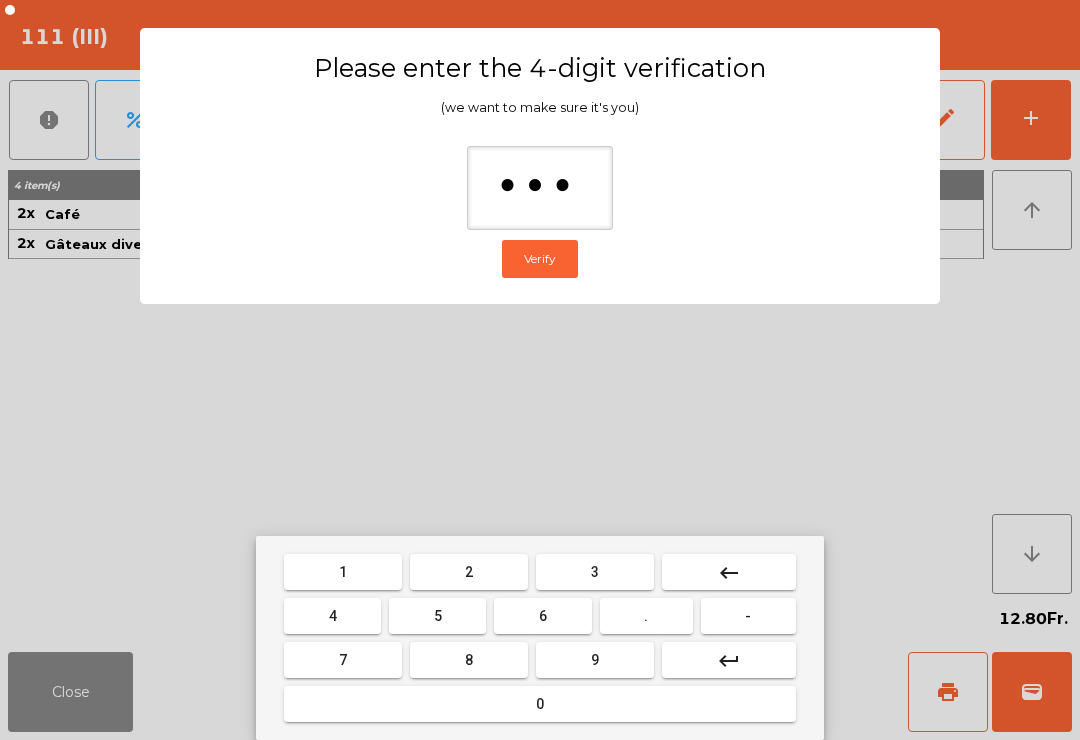 type on "****" 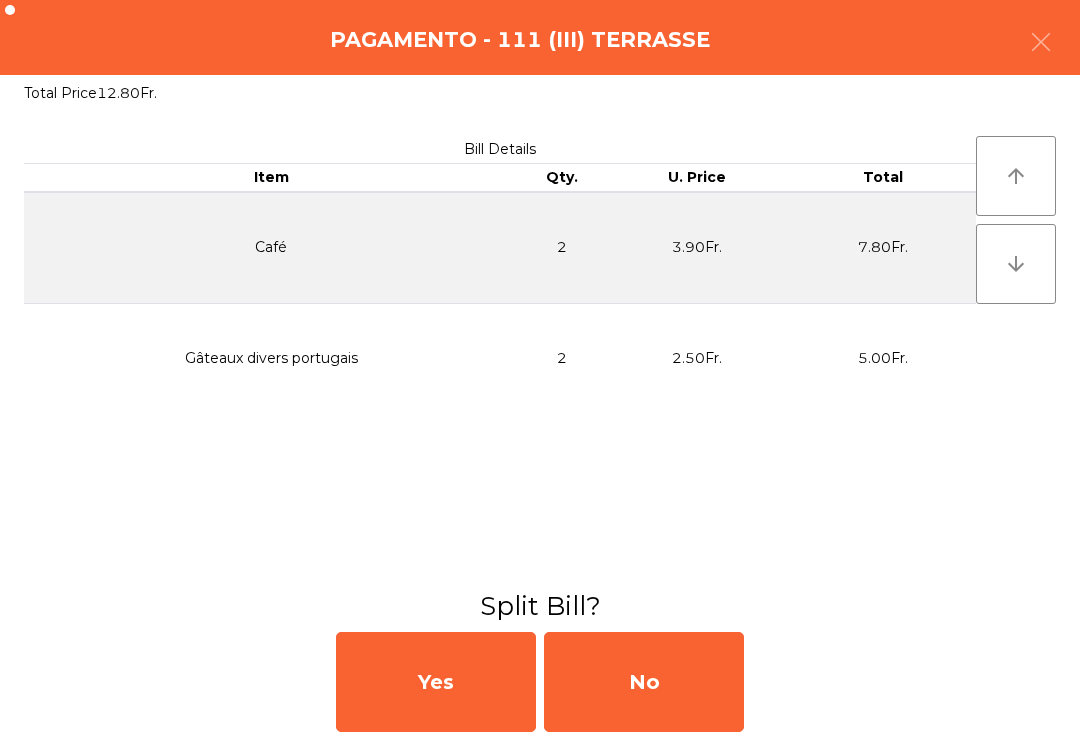 click on "No" 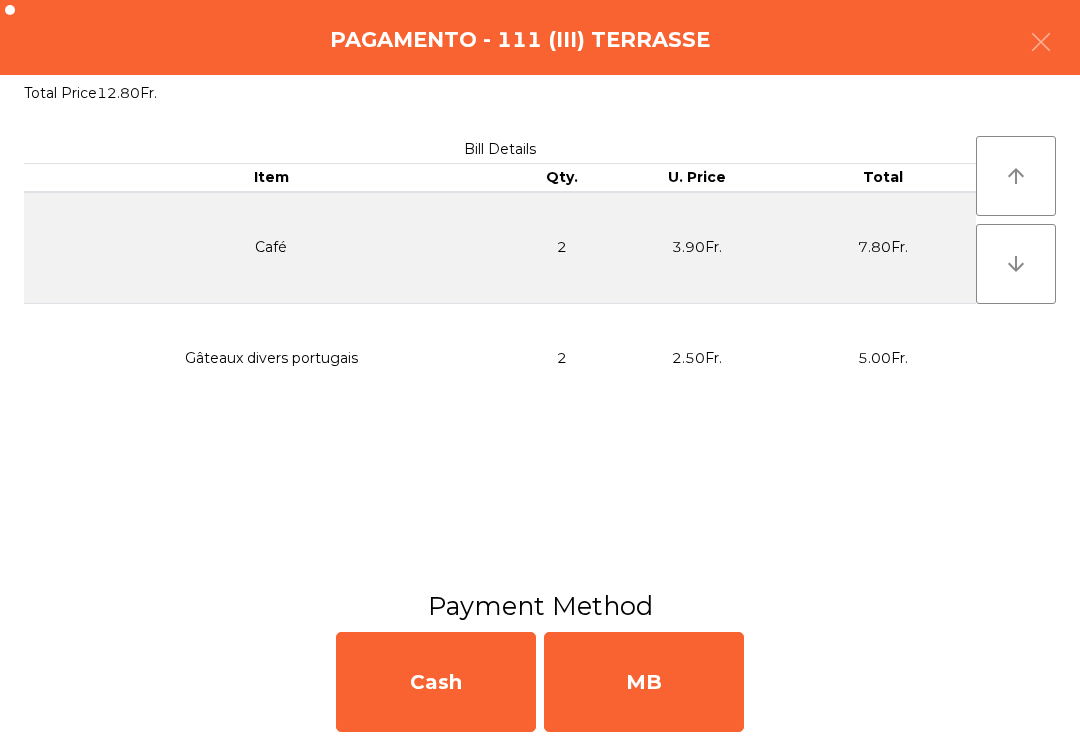 click on "MB" 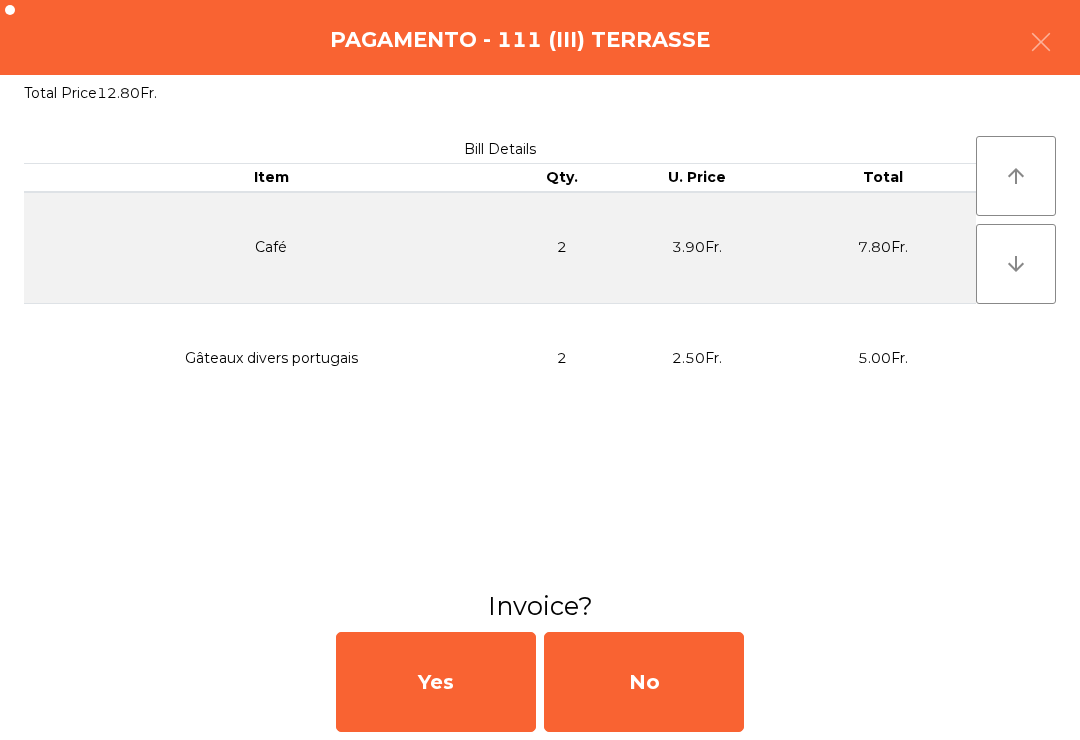 click on "No" 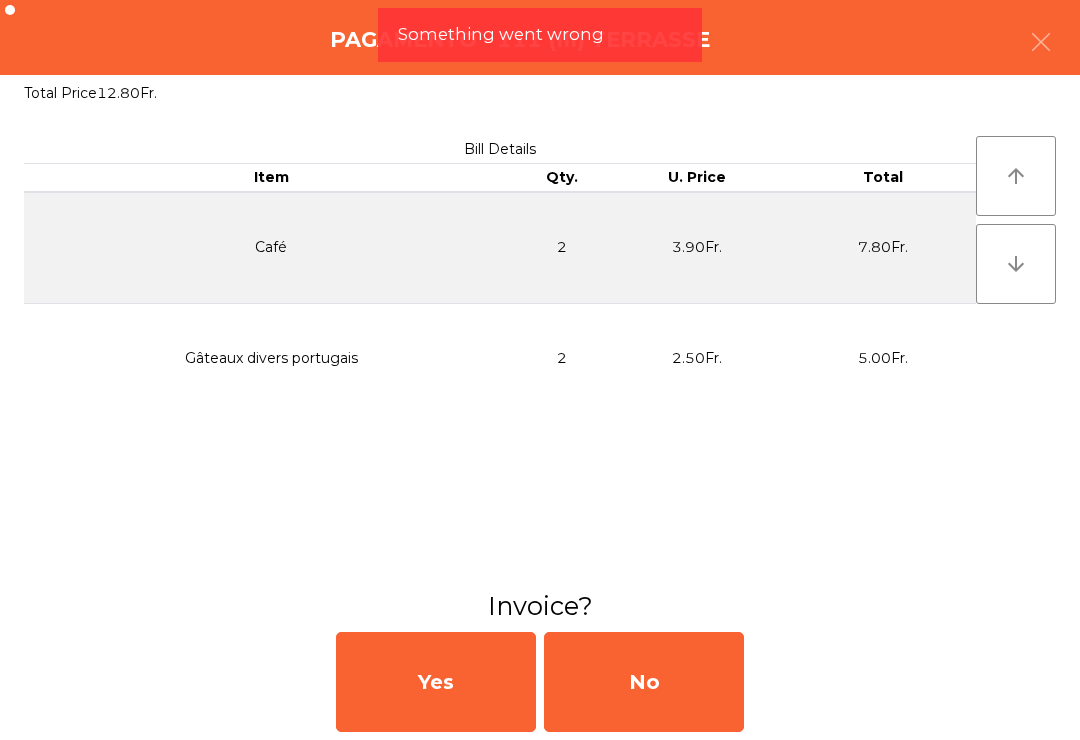 click on "No" 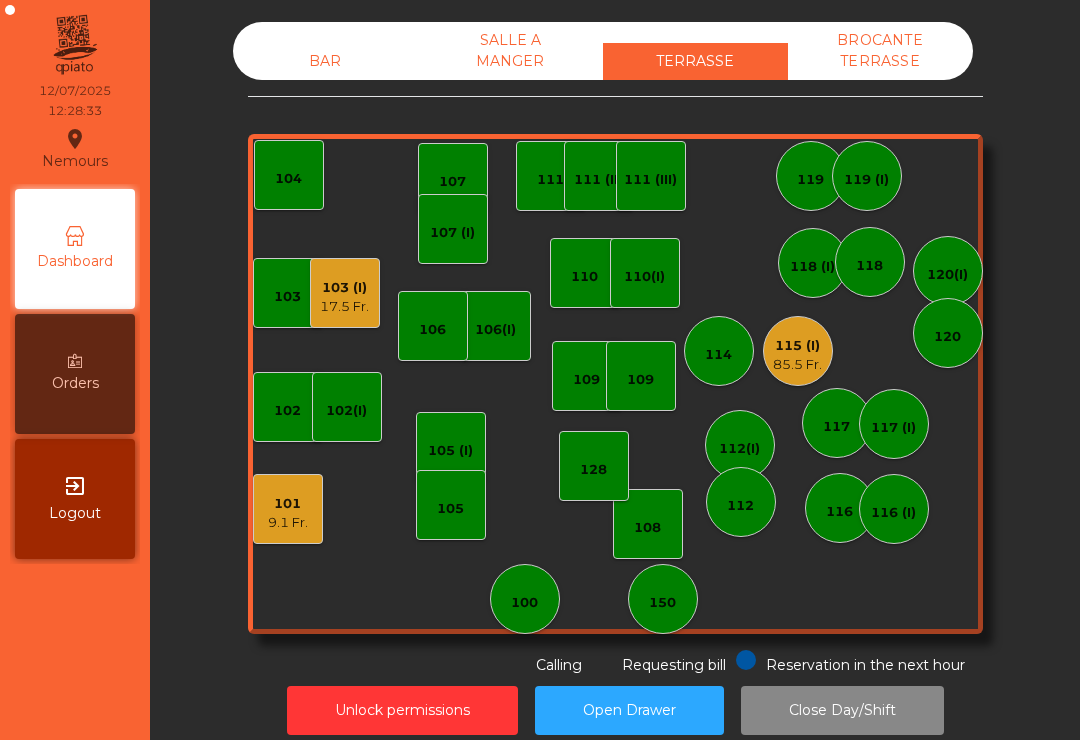 click on "17.5 Fr." 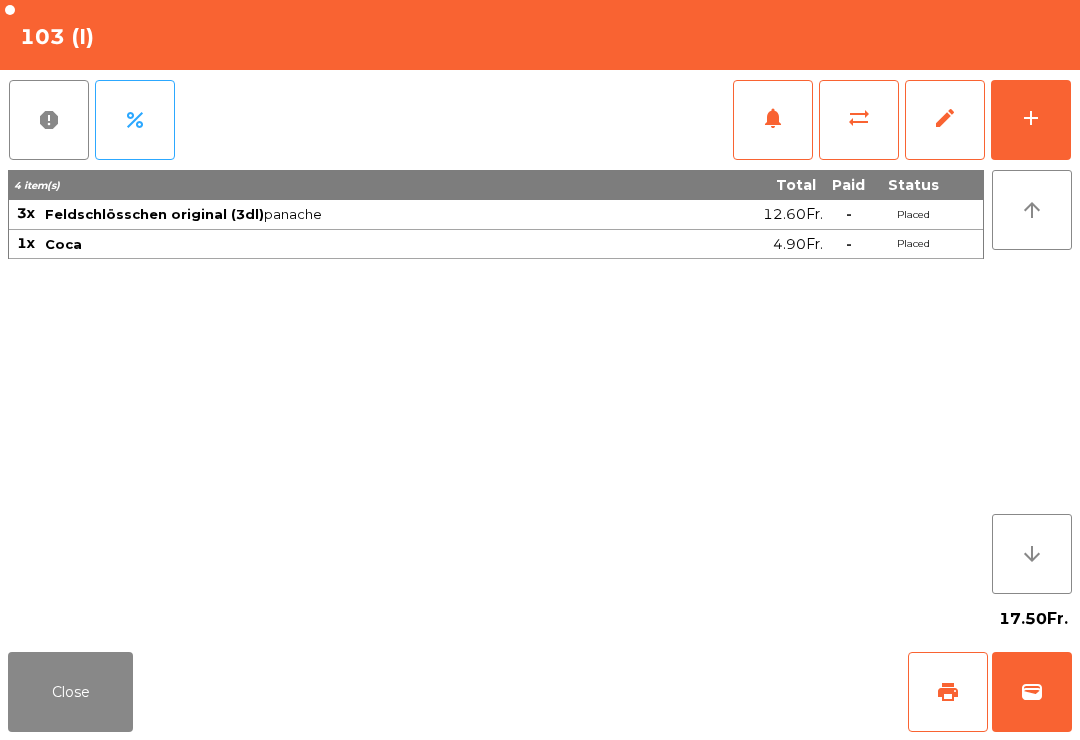 click on "print" 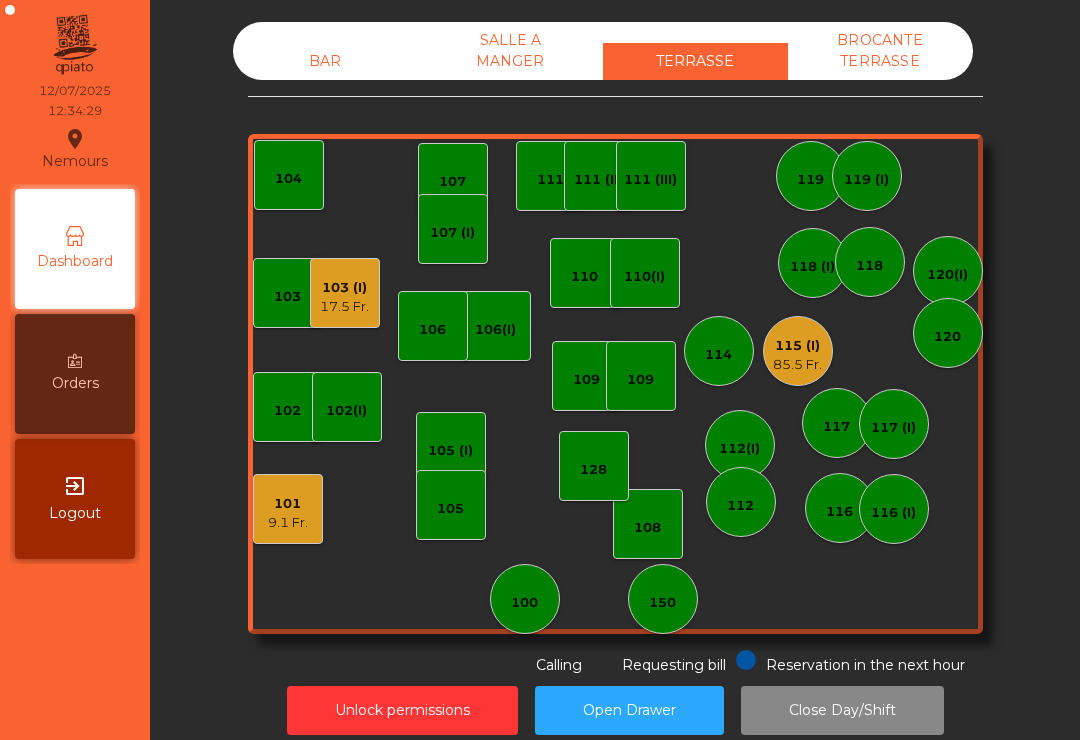 click on "114" 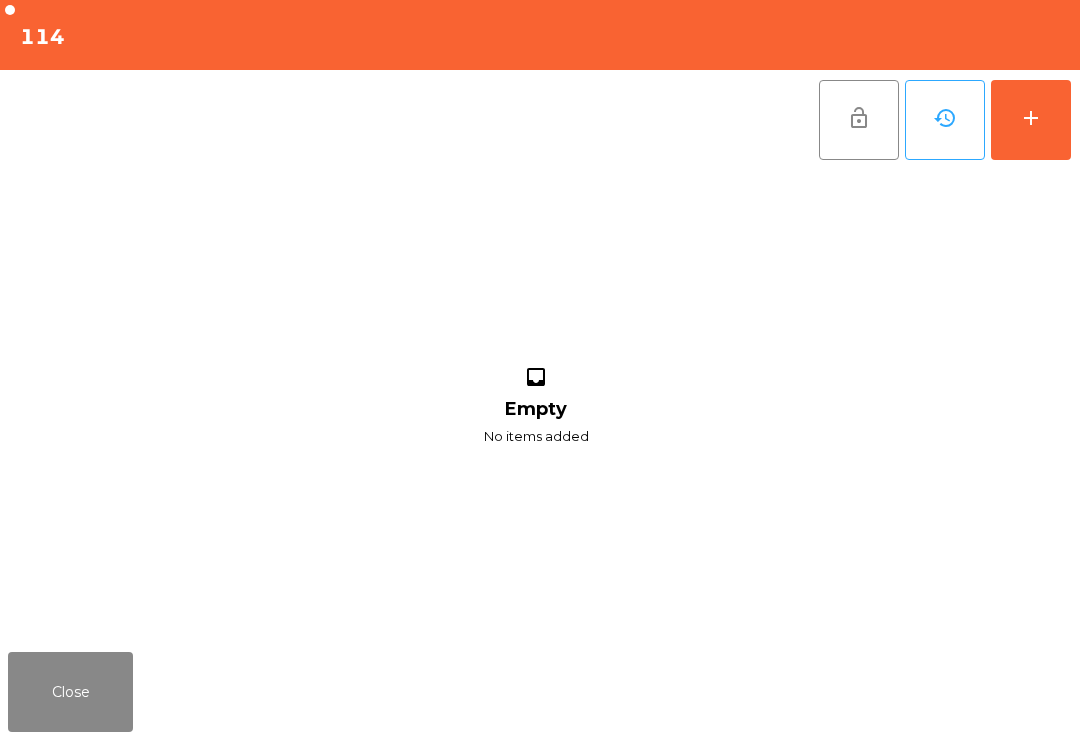 click on "add" 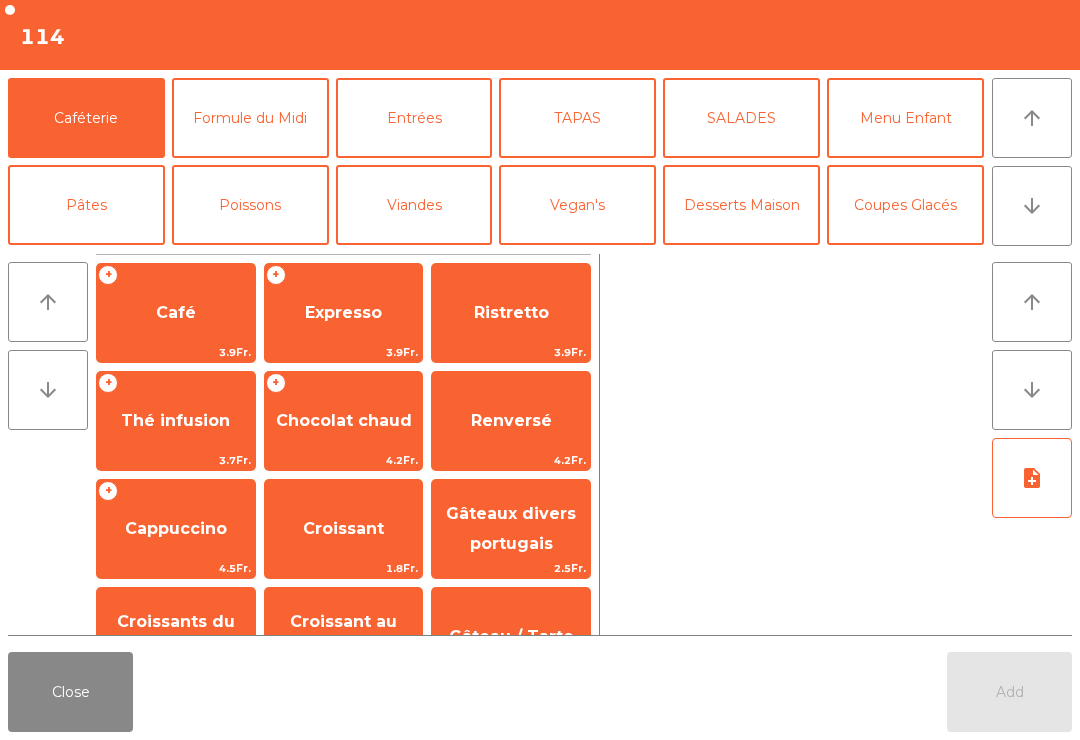 click on "Entrées" 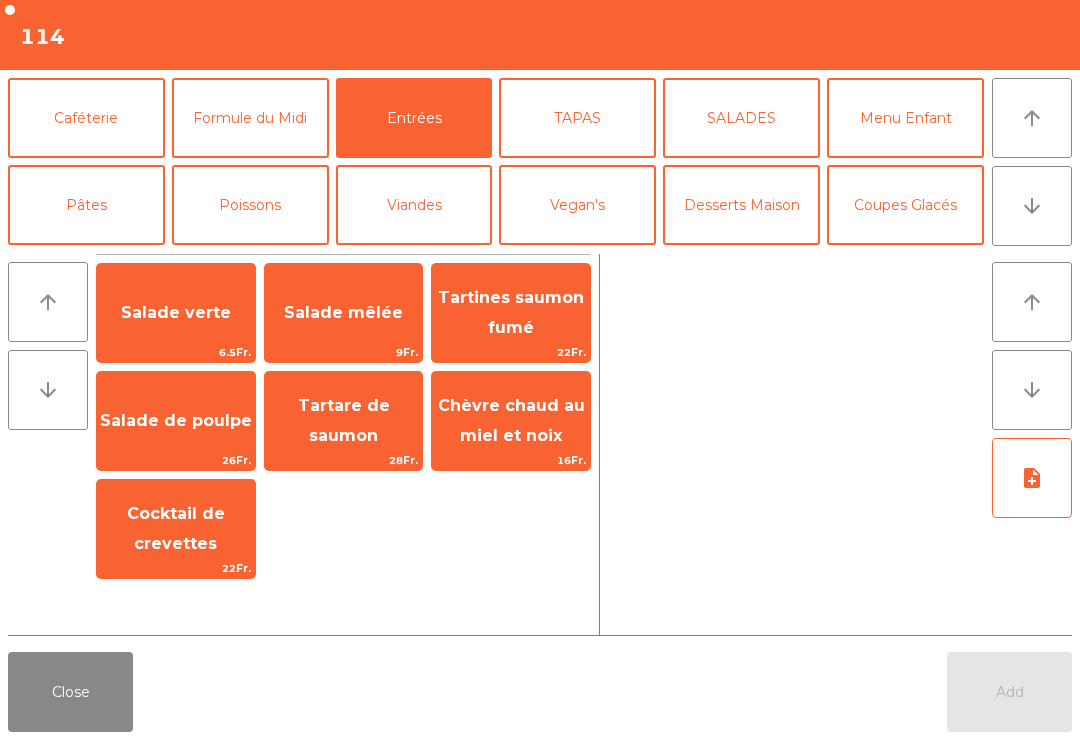 click on "Tartare de saumon" 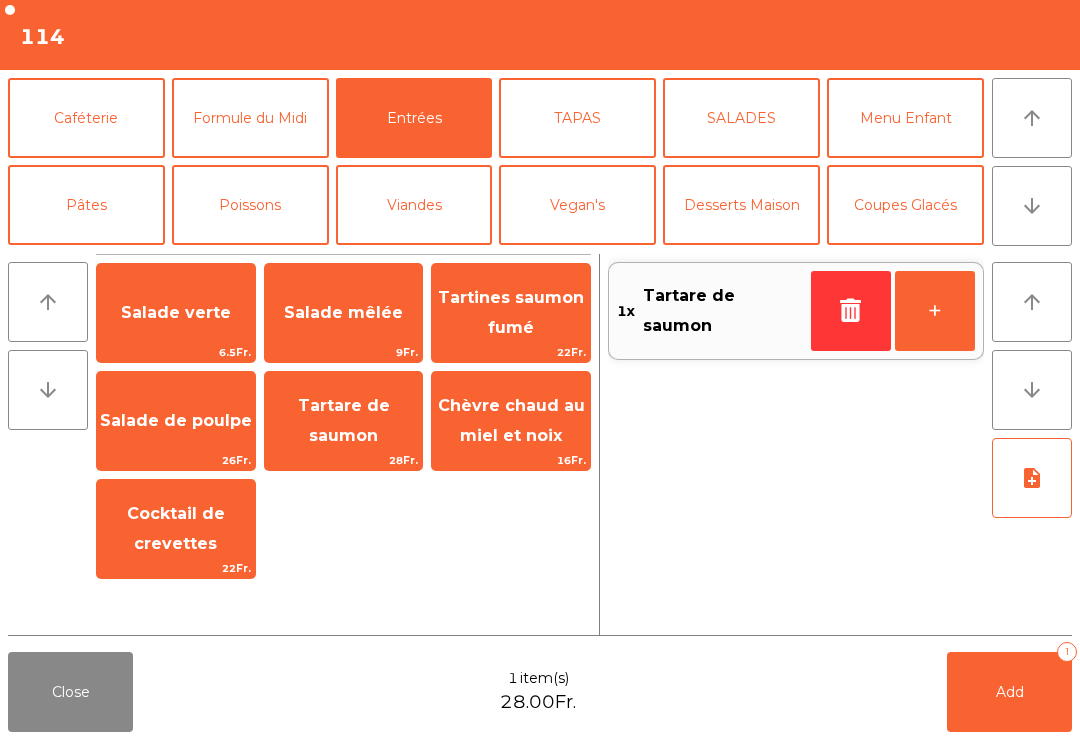 click on "TAPAS" 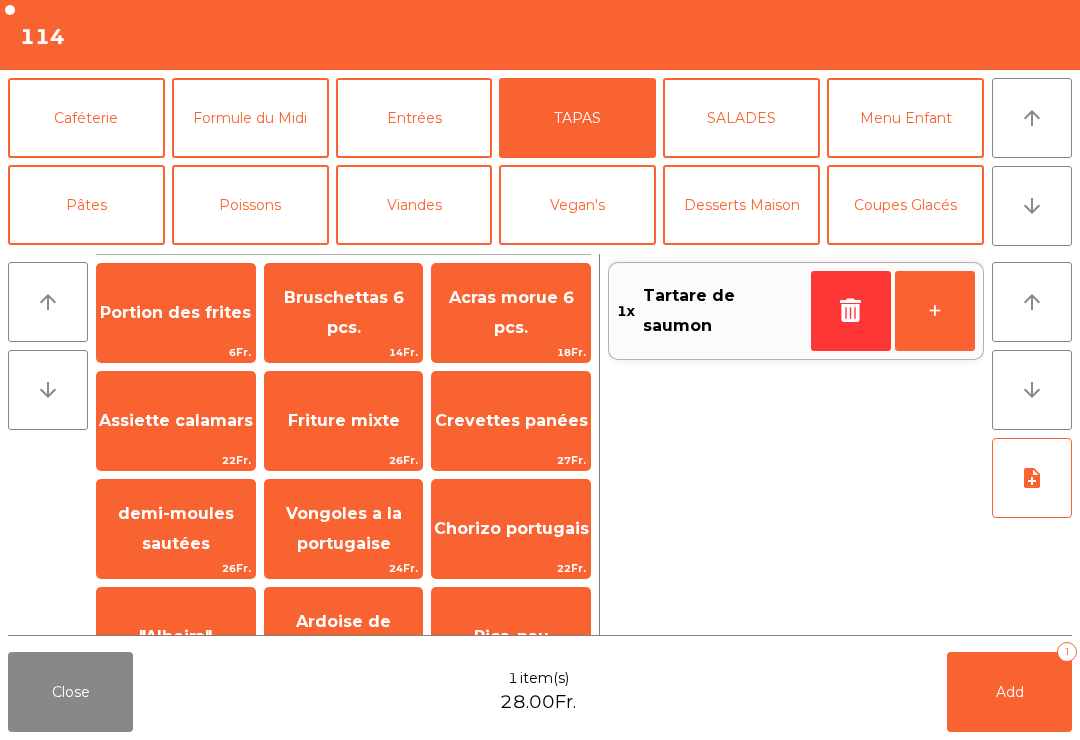 click on "Portion des frites" 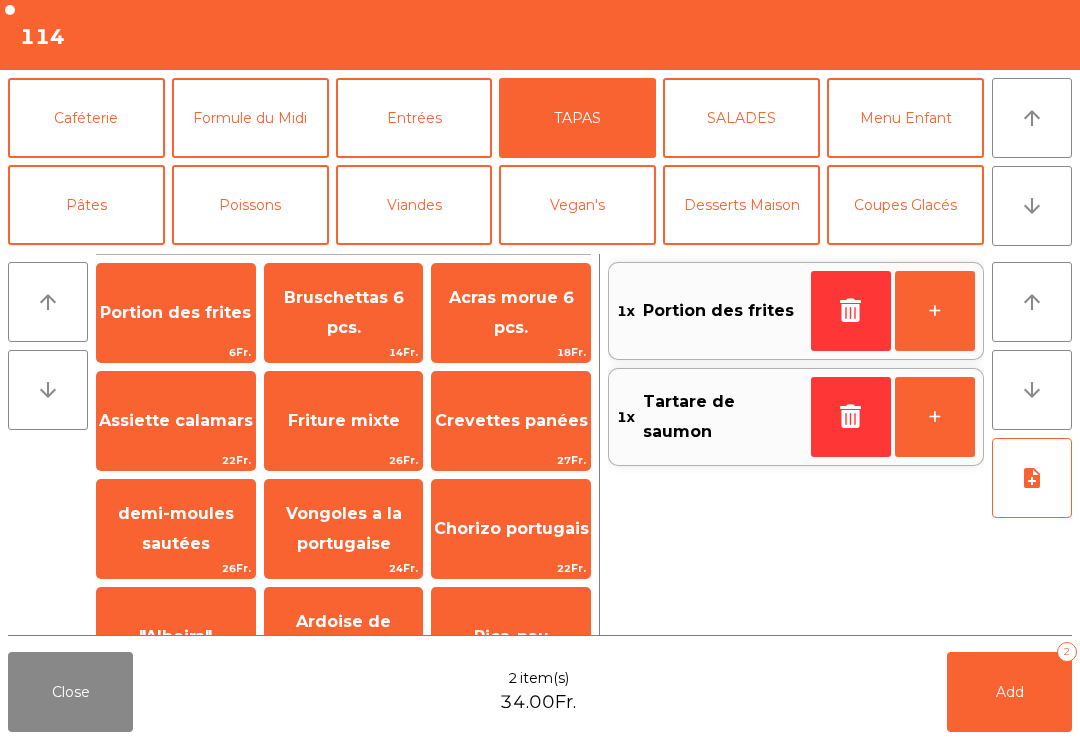 click on "SALADES" 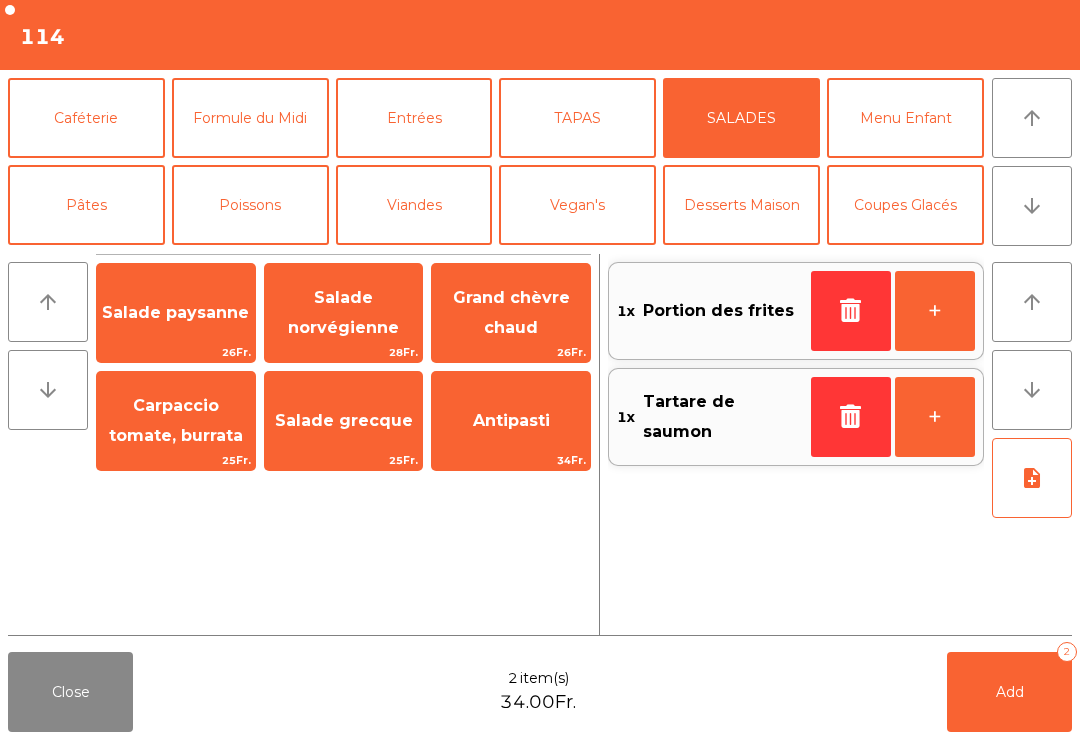 click on "25Fr." 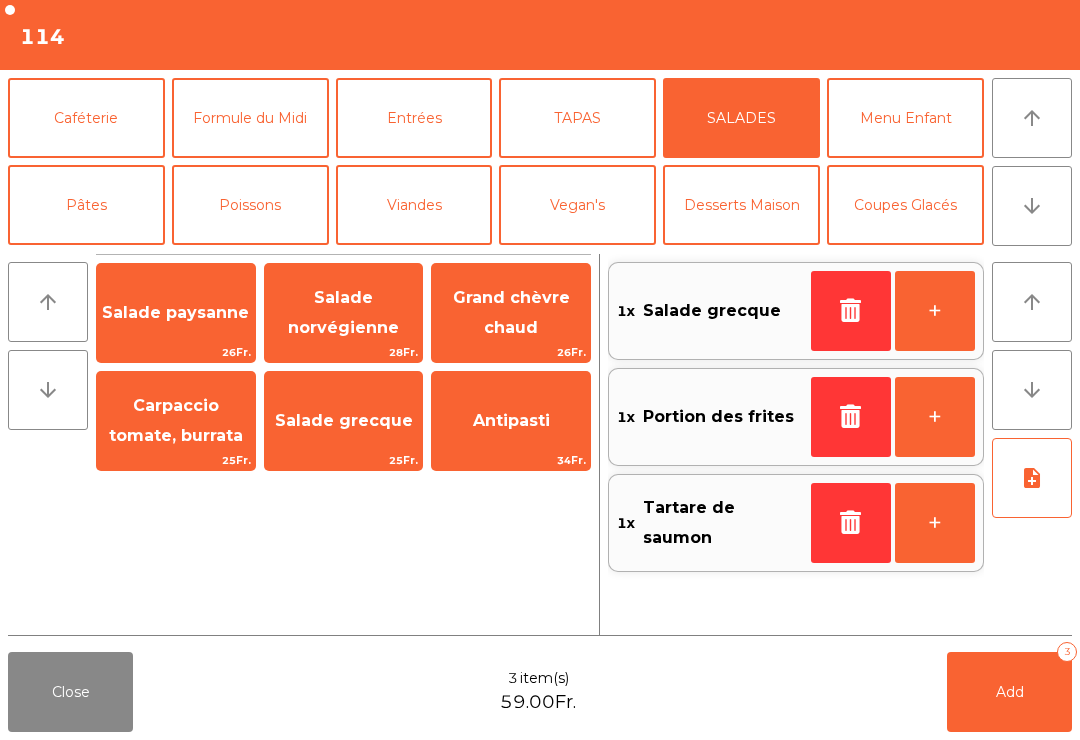 click on "Add" 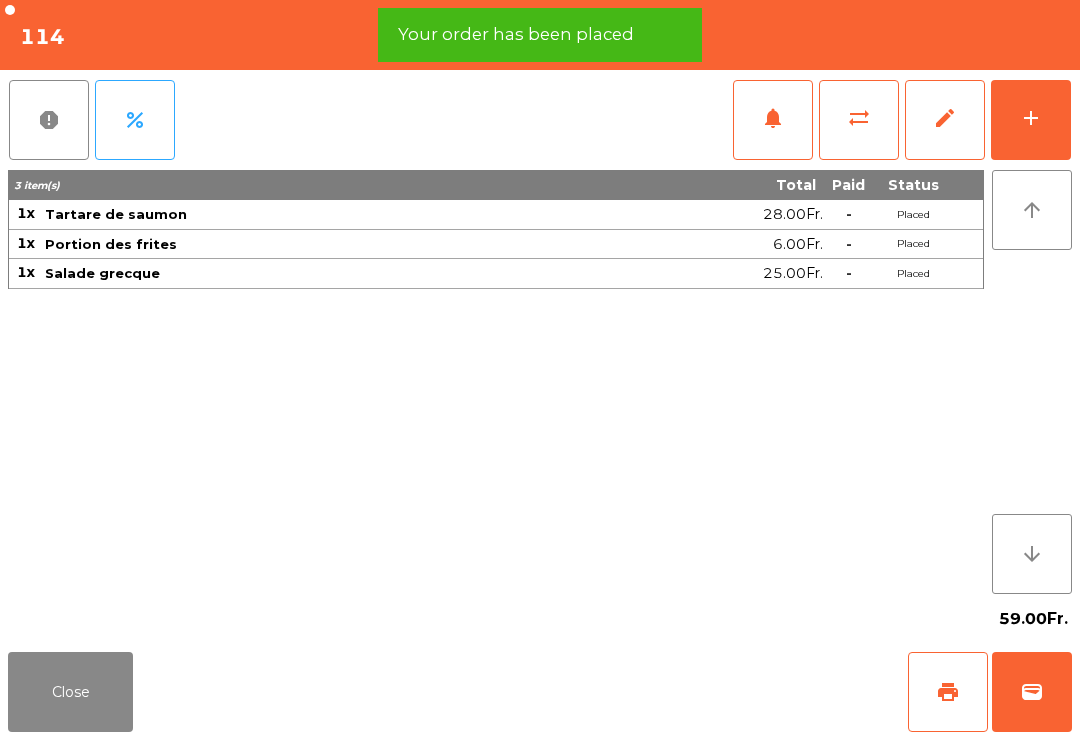 click on "add" 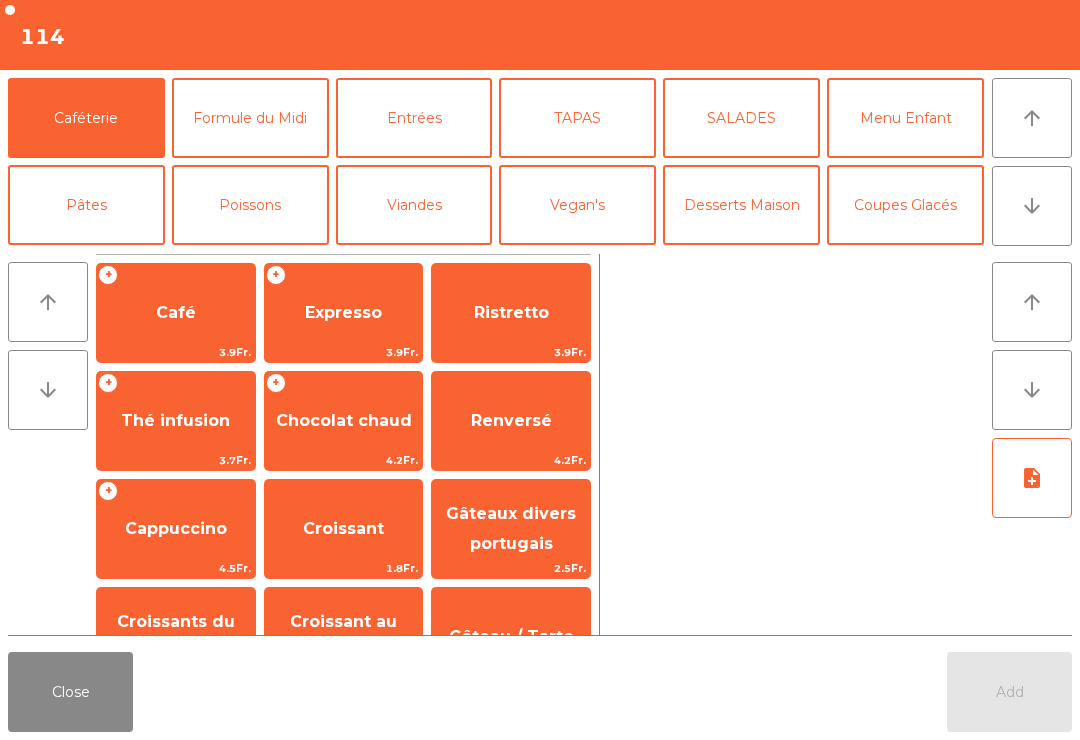 click on "arrow_downward" 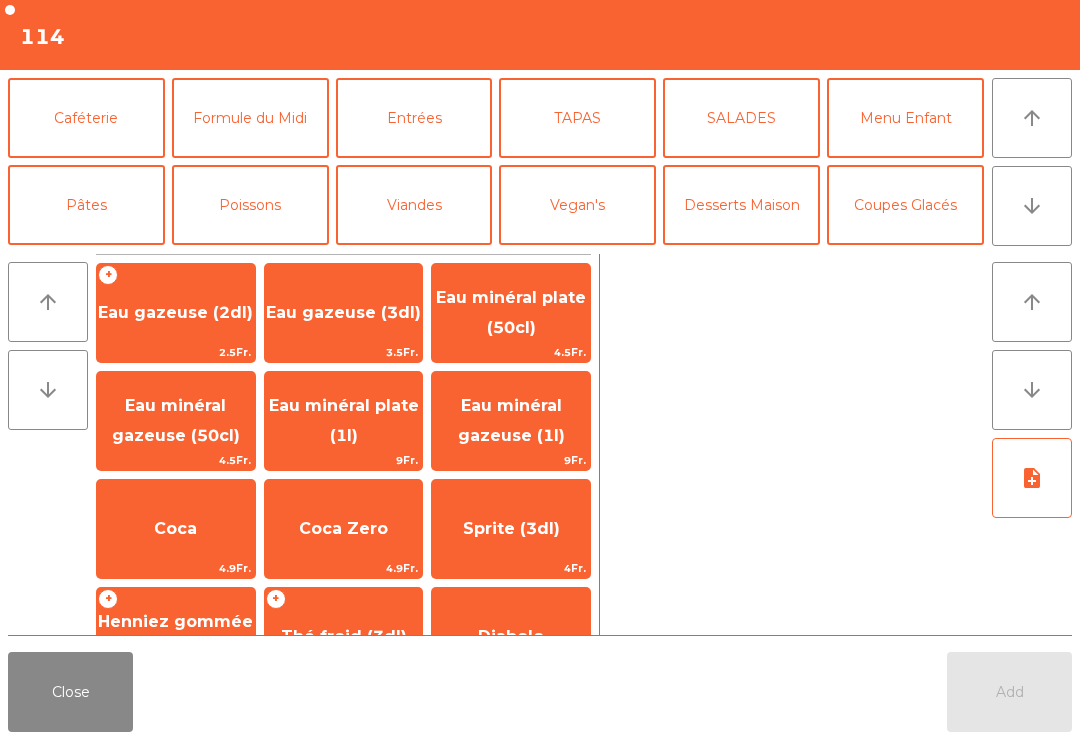 scroll, scrollTop: 174, scrollLeft: 0, axis: vertical 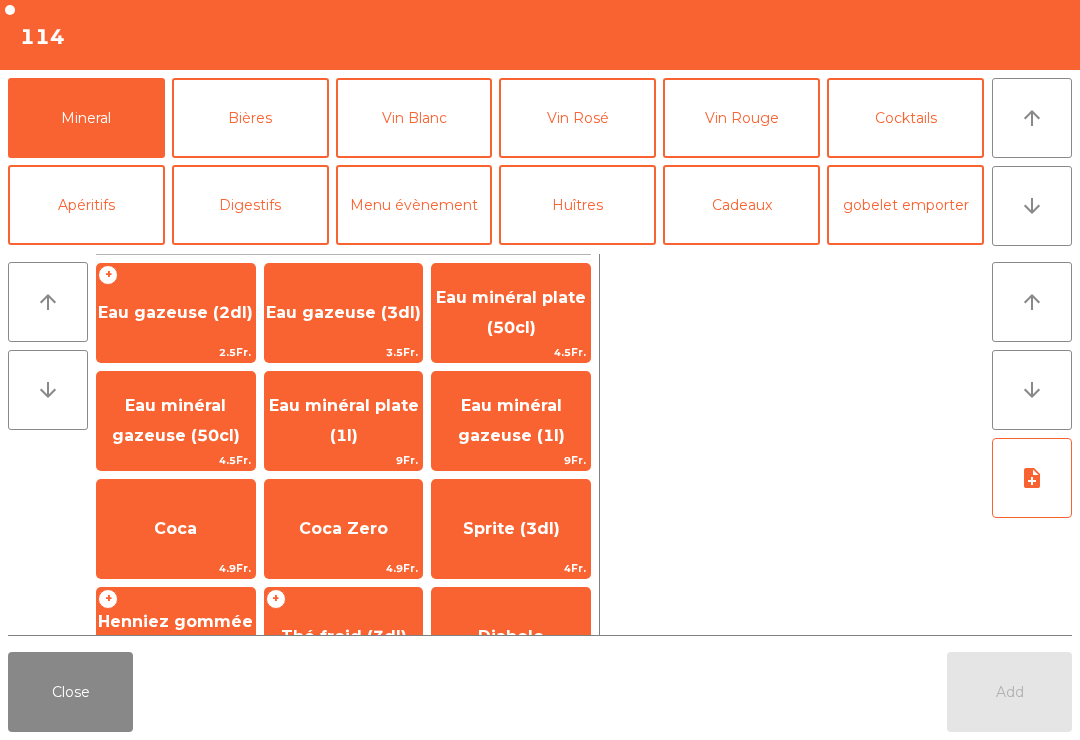 click on "Eau minéral gazeuse (1l)" 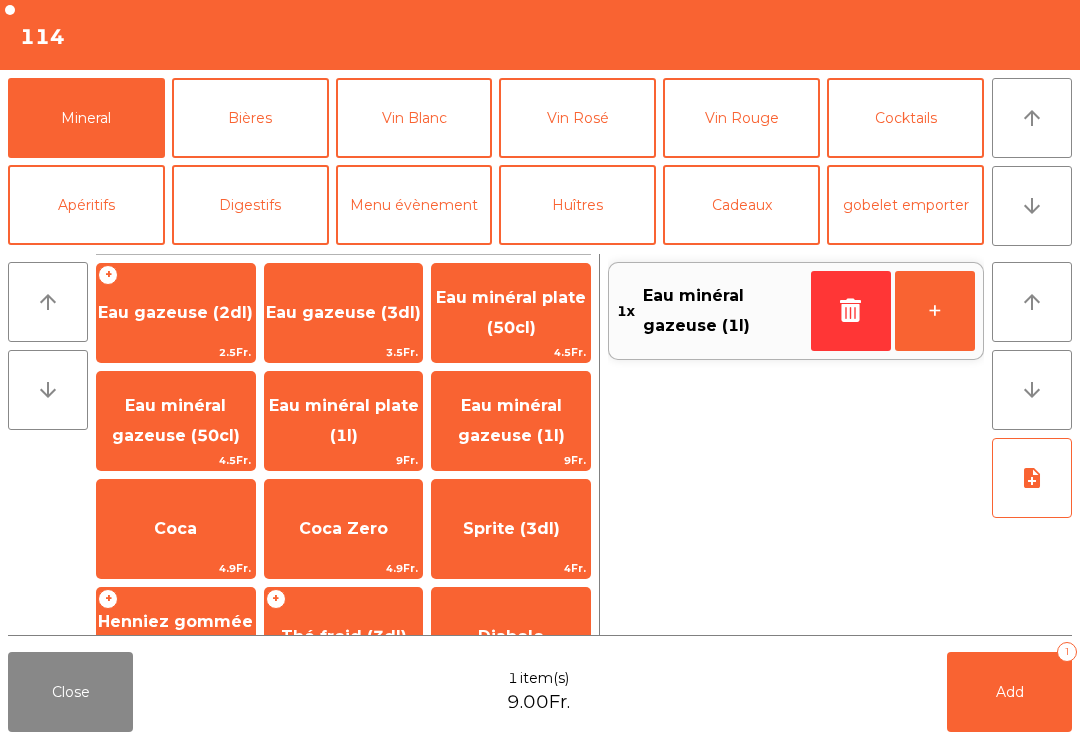 click on "Add" 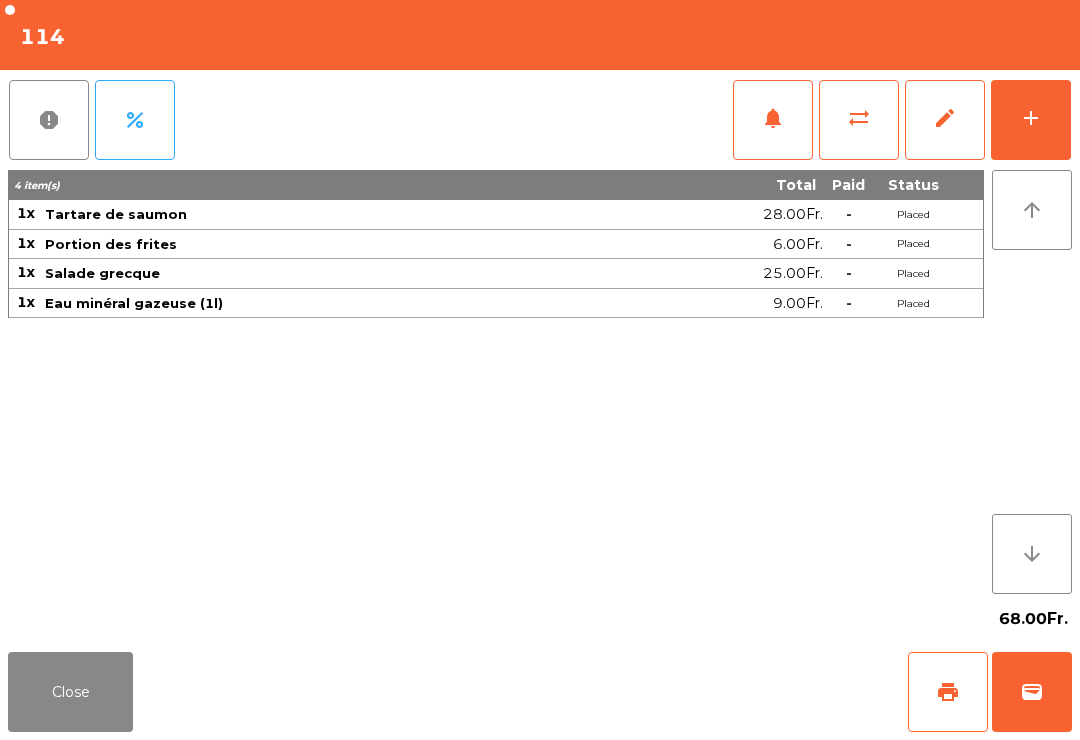 click on "Close" 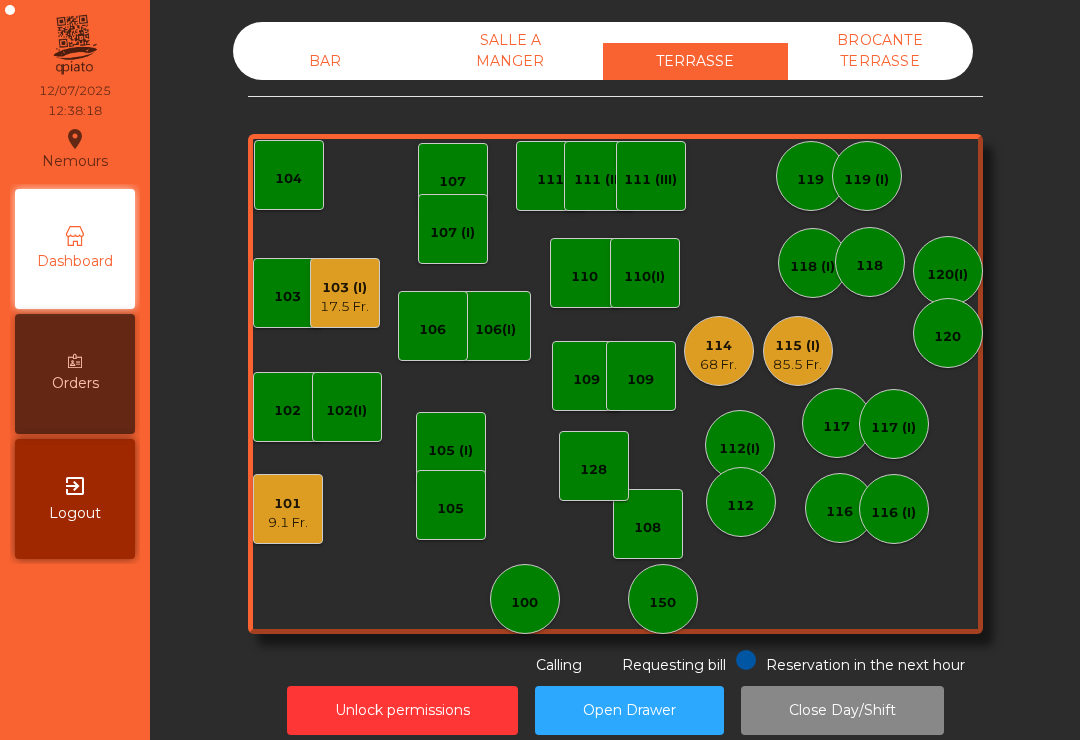 click on "85.5 Fr." 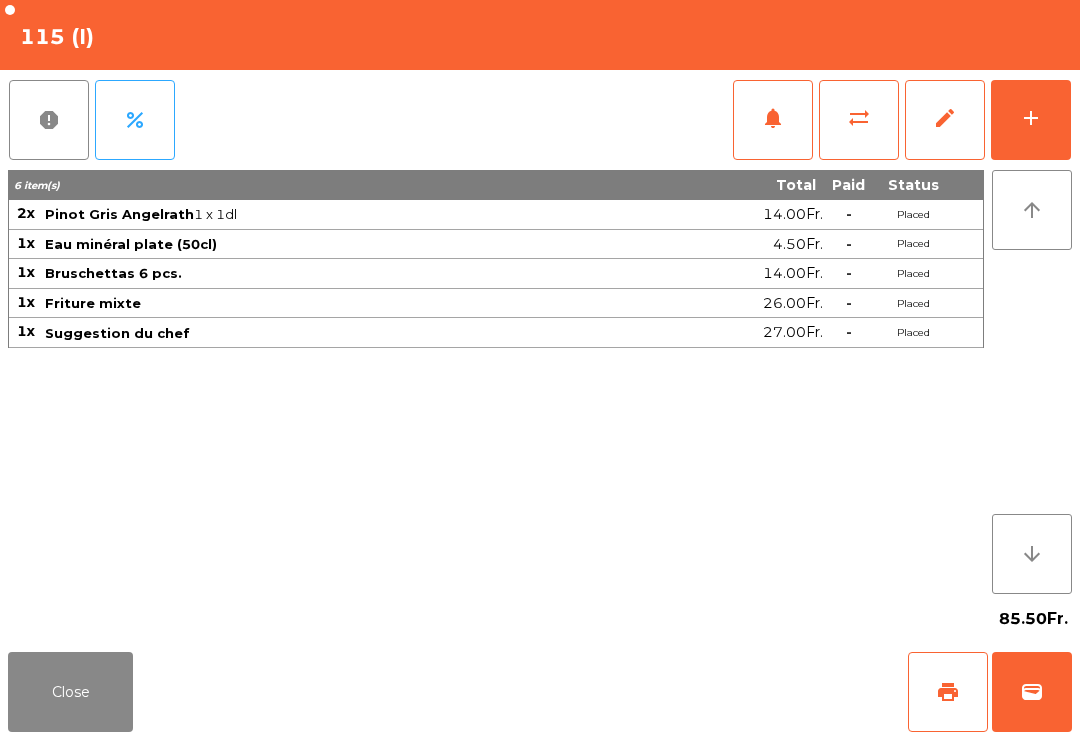 click on "print" 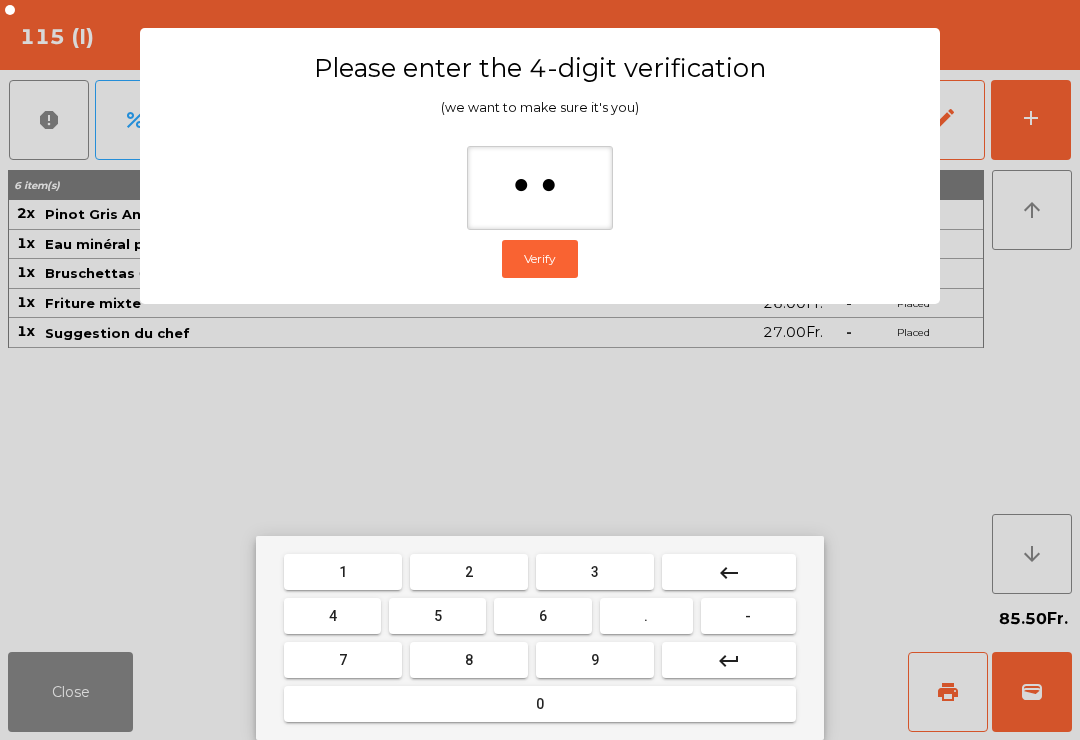 type on "***" 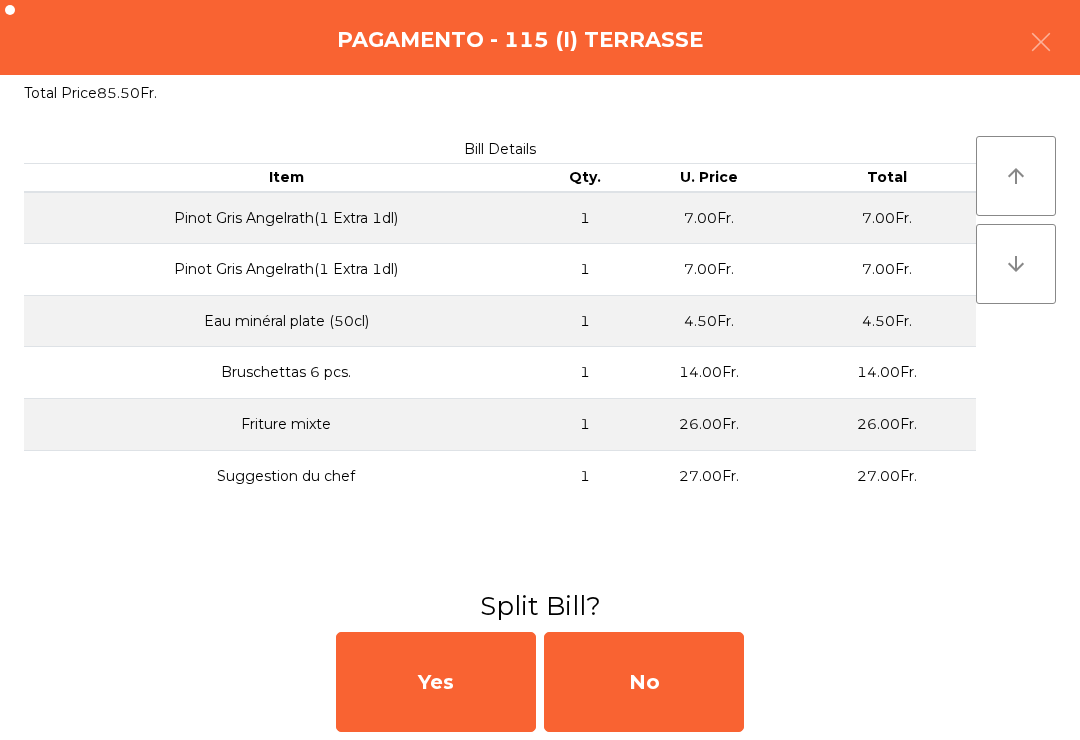 click on "No" 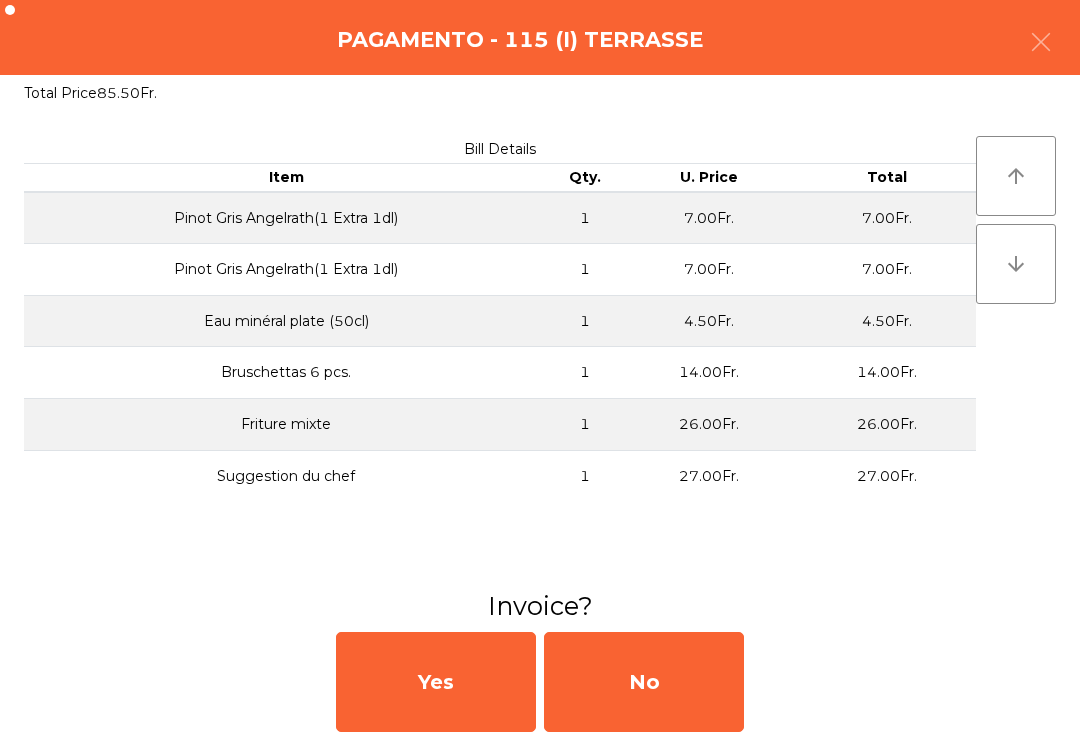 click on "No" 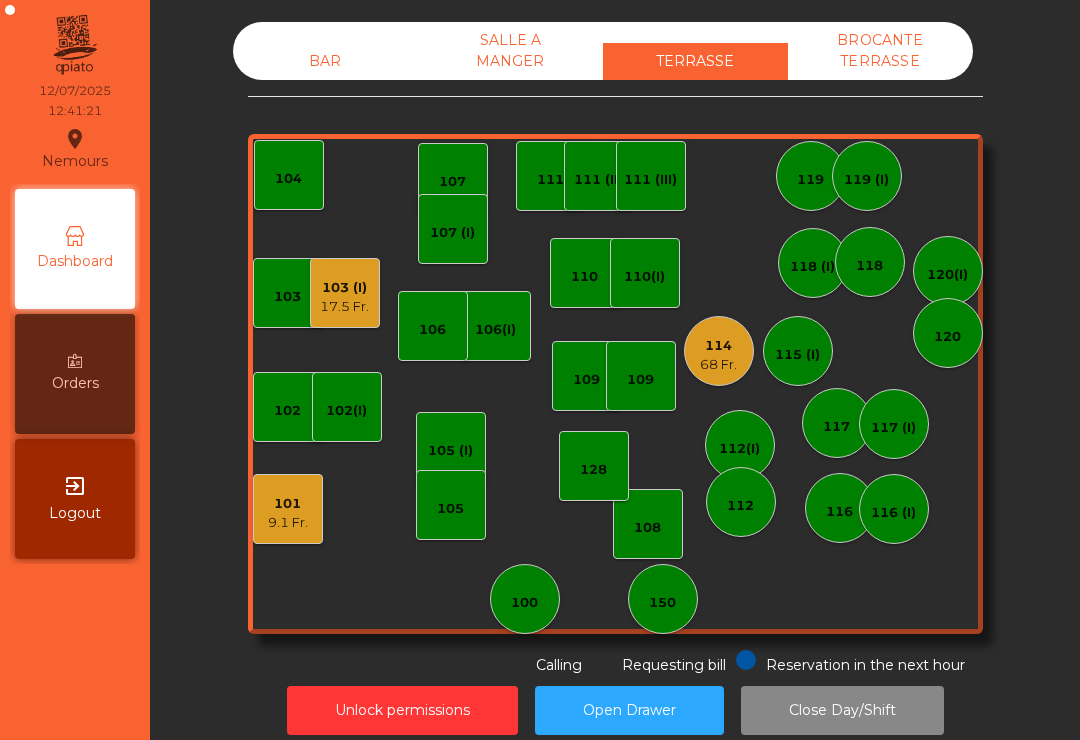 click on "103 (I)   17.5 Fr." 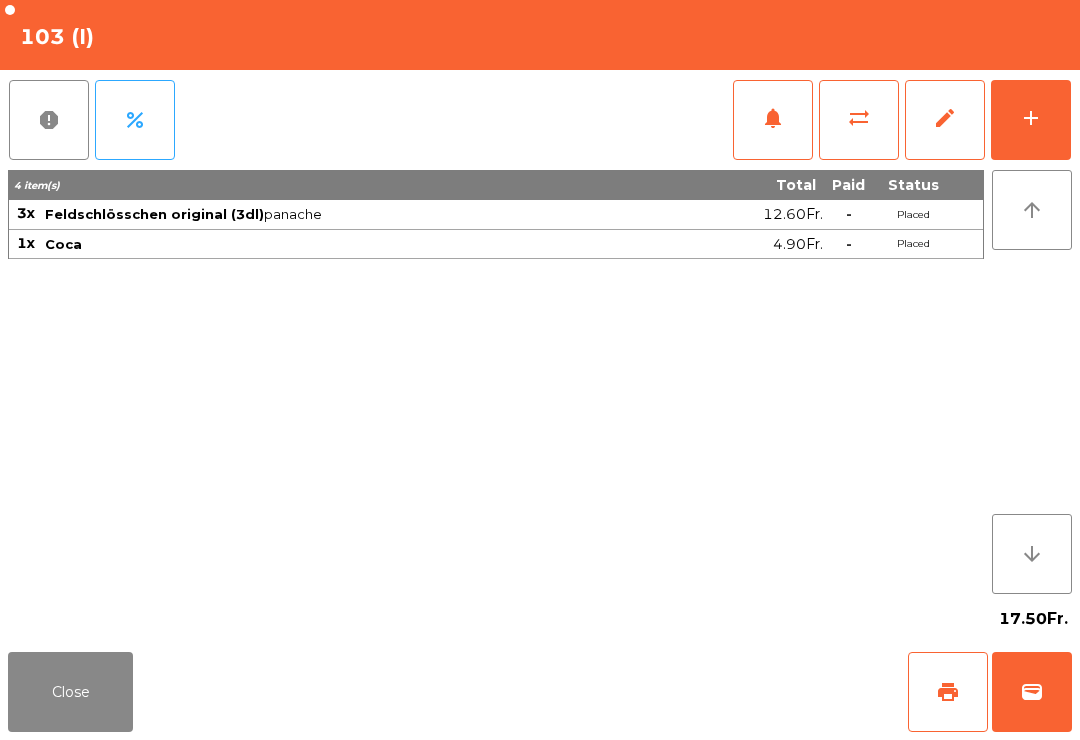 click on "Close" 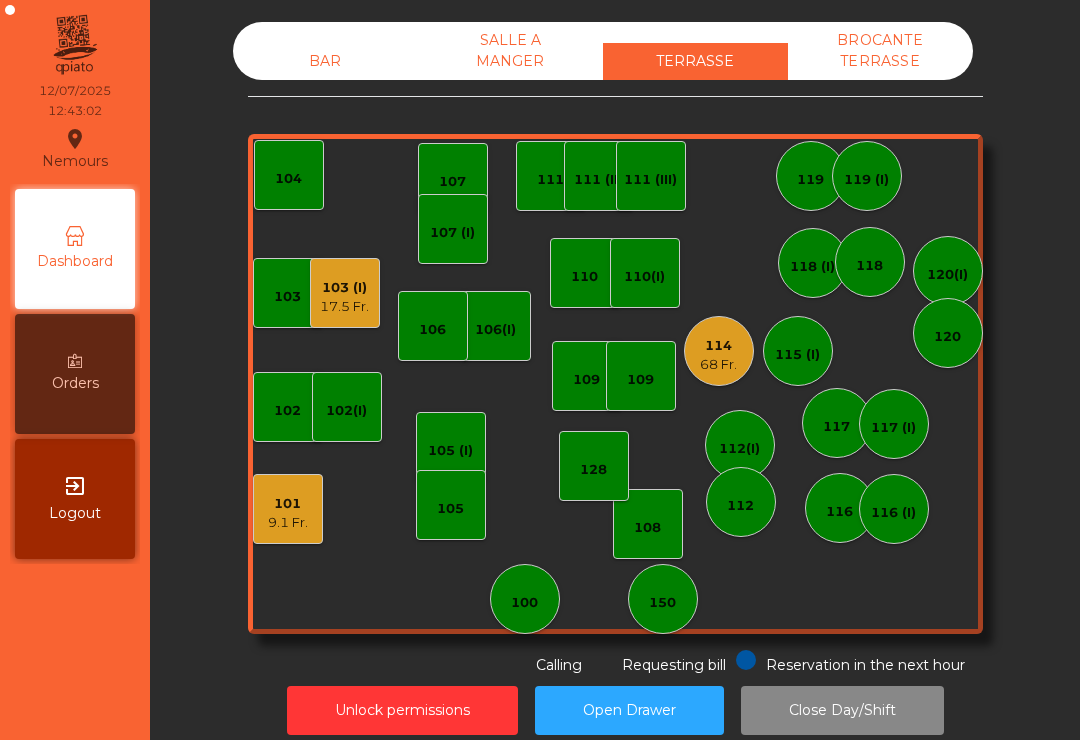 click on "103 (I)" 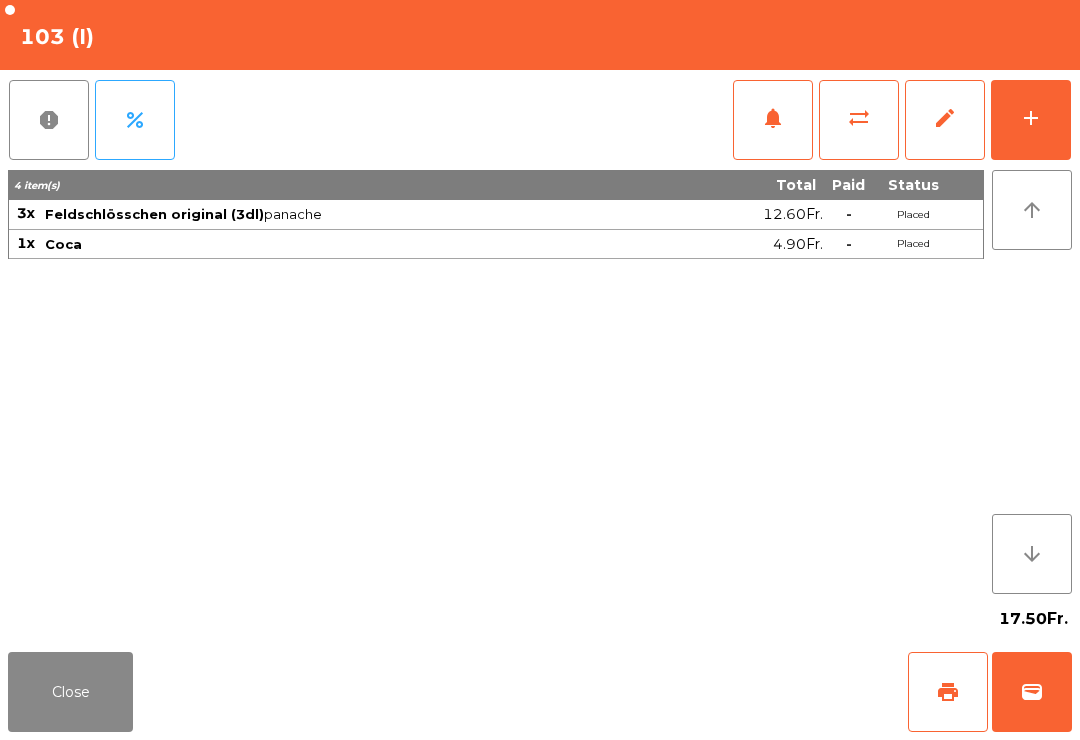 click on "wallet" 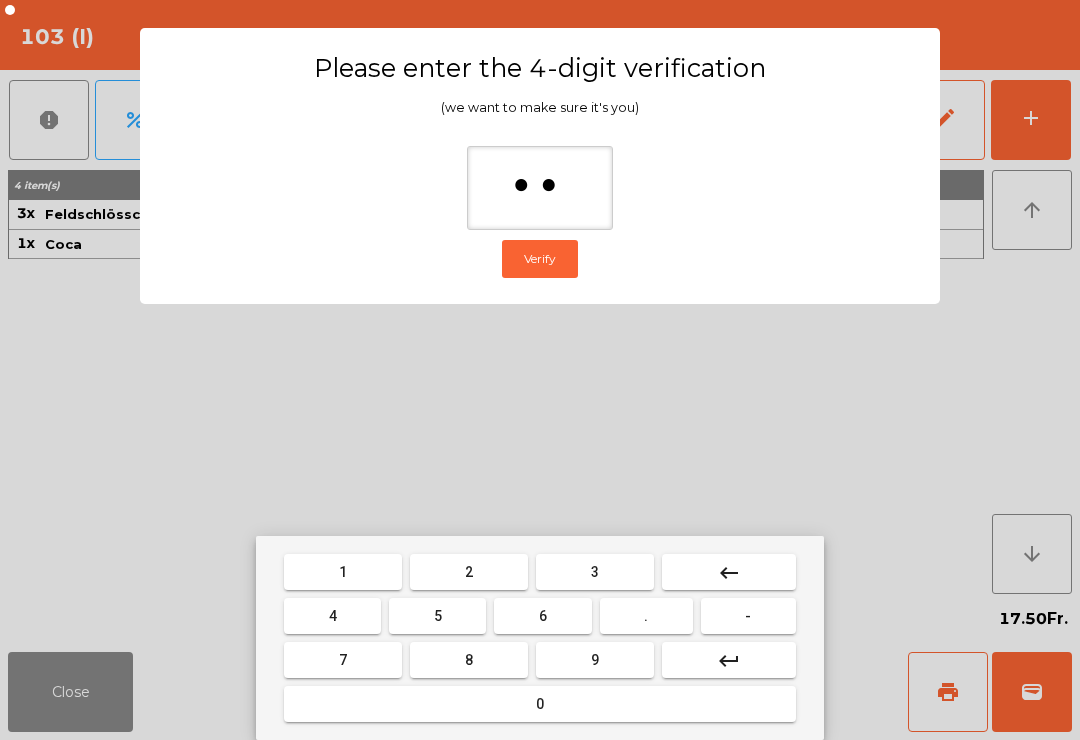 type on "***" 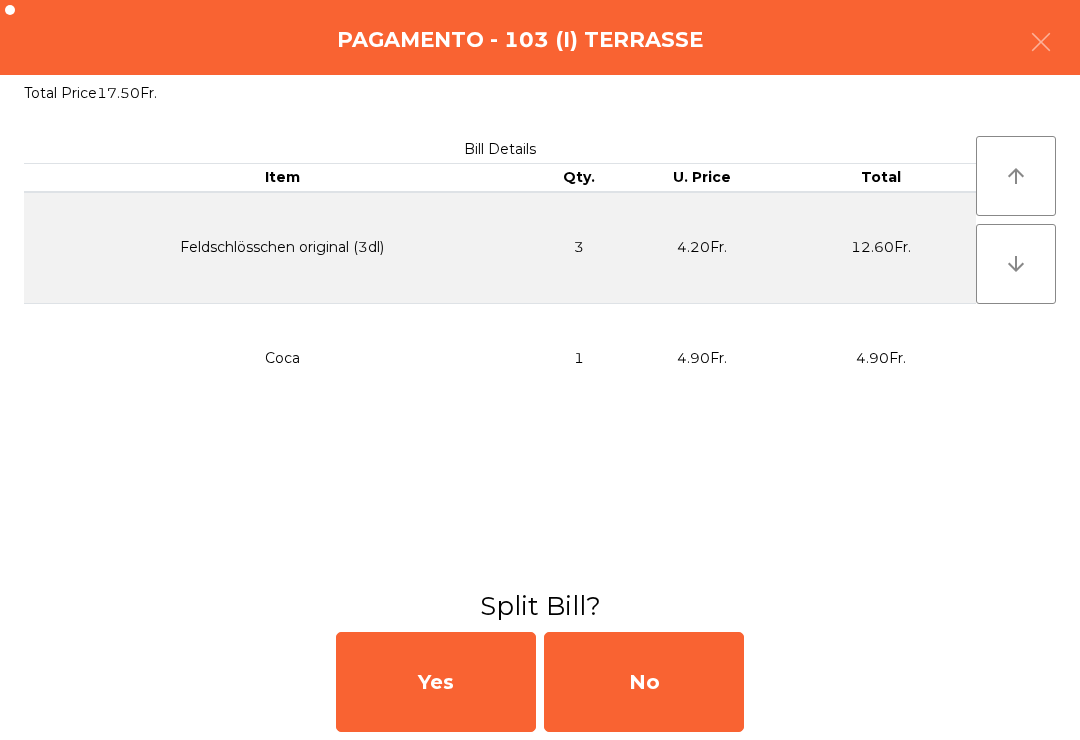 click on "No" 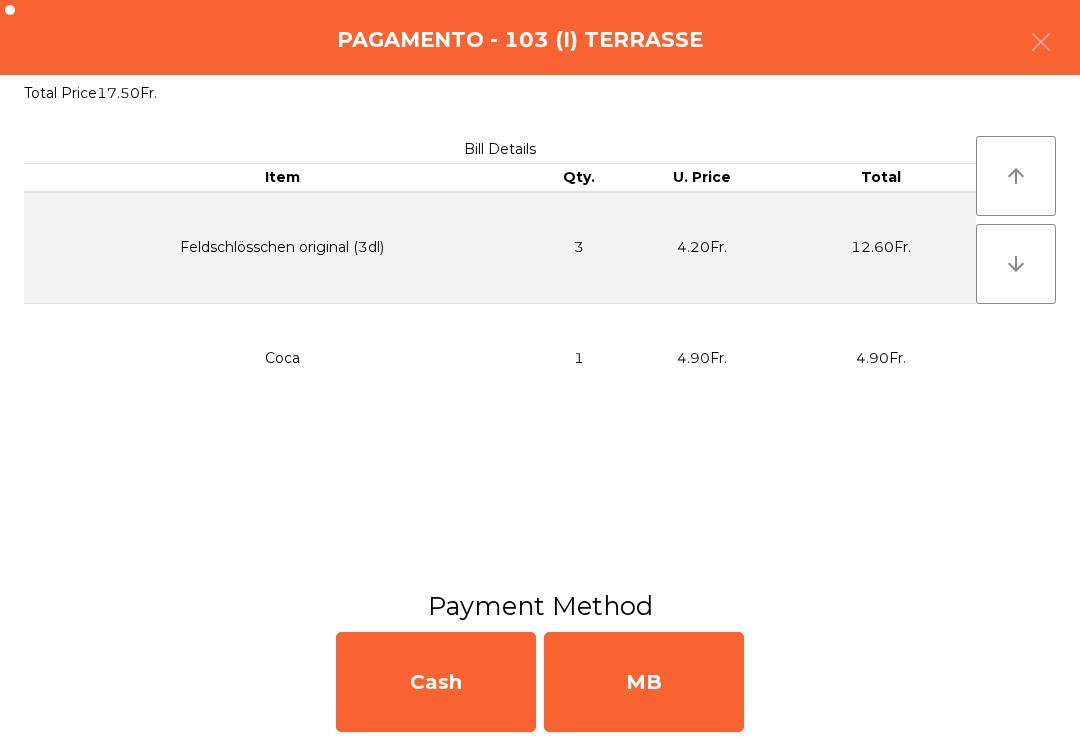 click on "MB" 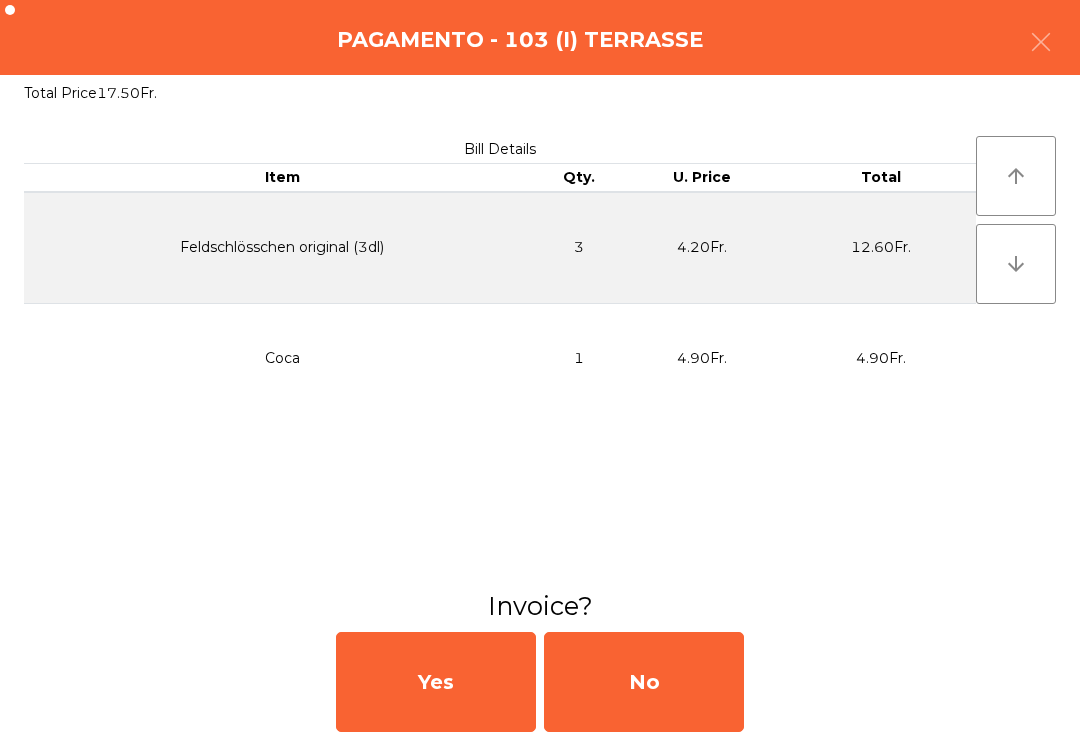 click on "No" 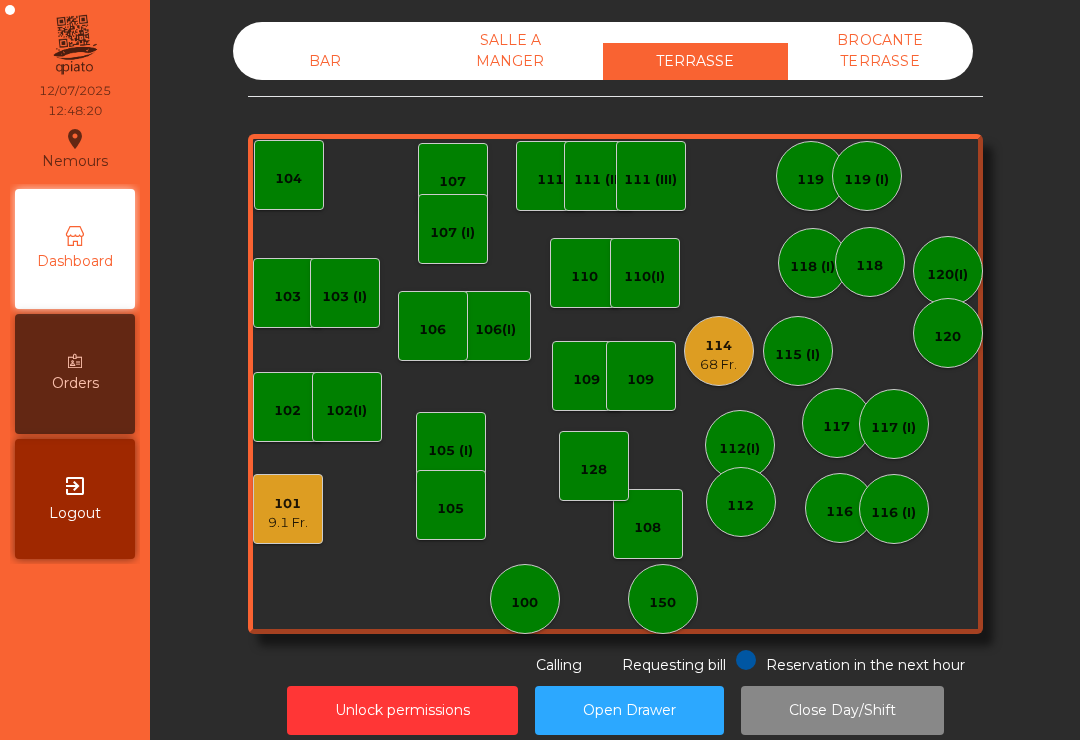 click on "9.1 Fr." 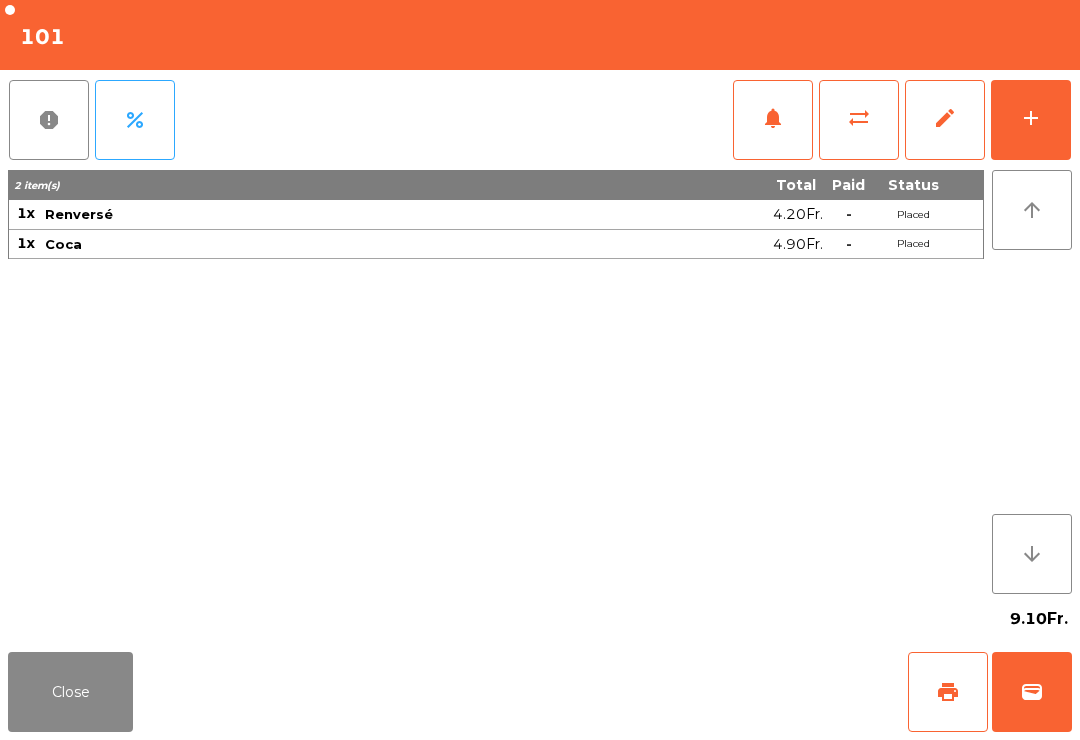 click on "wallet" 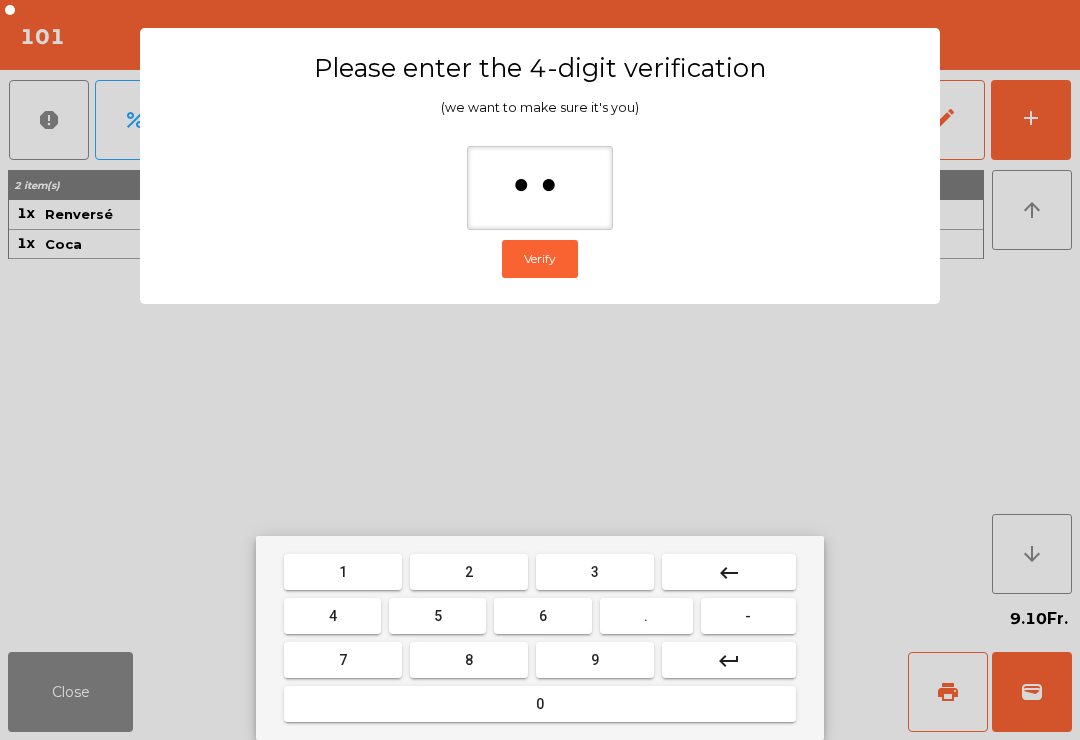 type on "*" 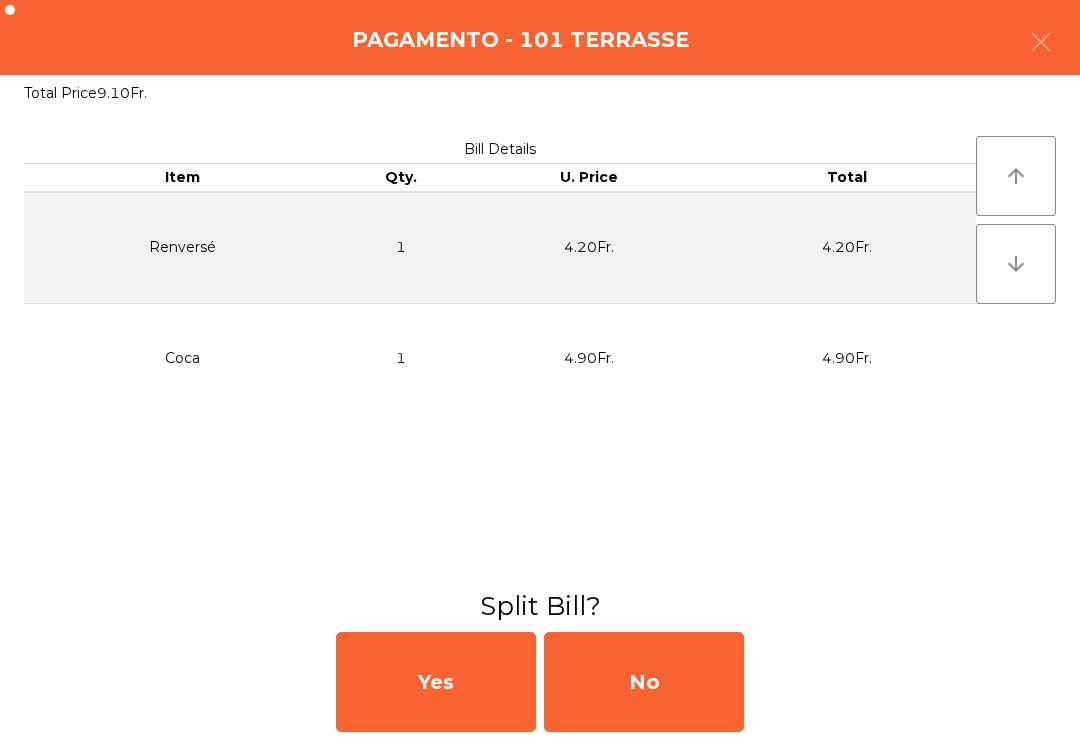 click on "No" 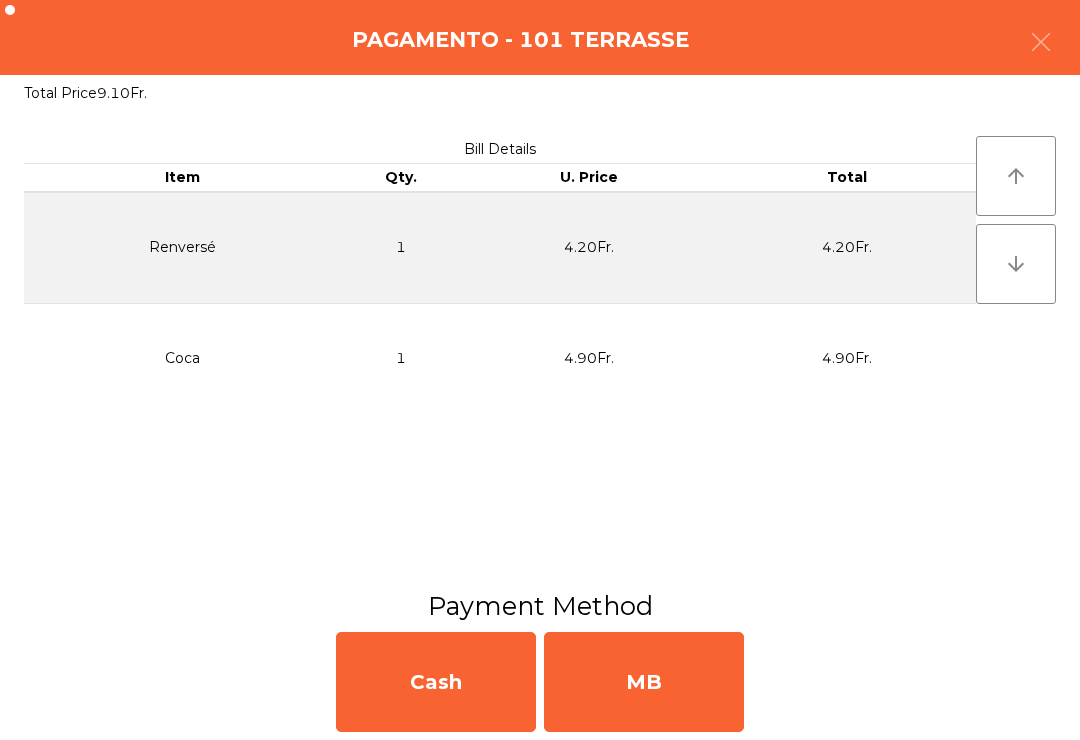 click on "MB" 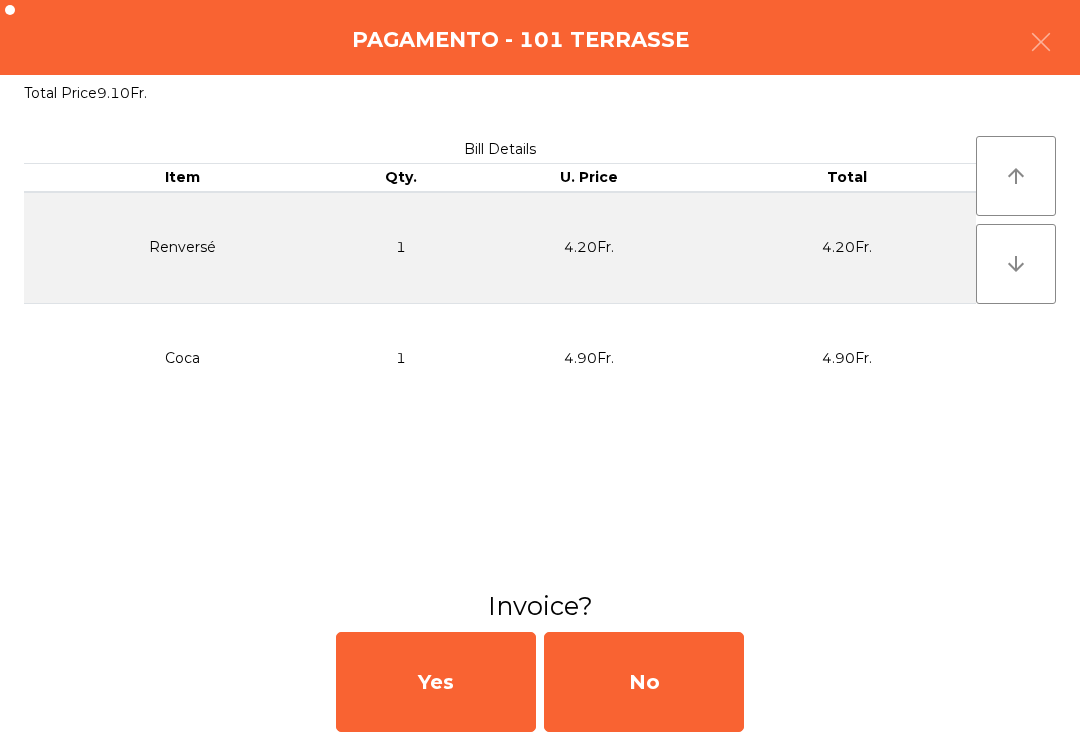 click on "No" 